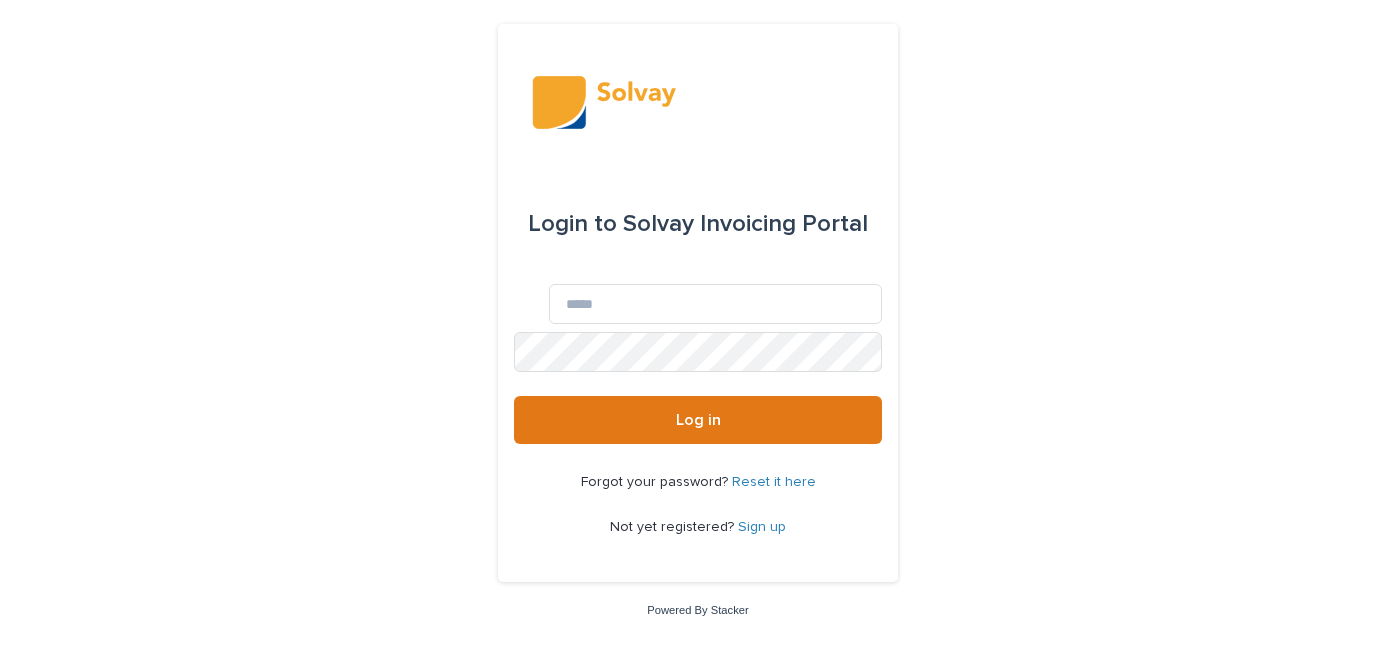 scroll, scrollTop: 0, scrollLeft: 0, axis: both 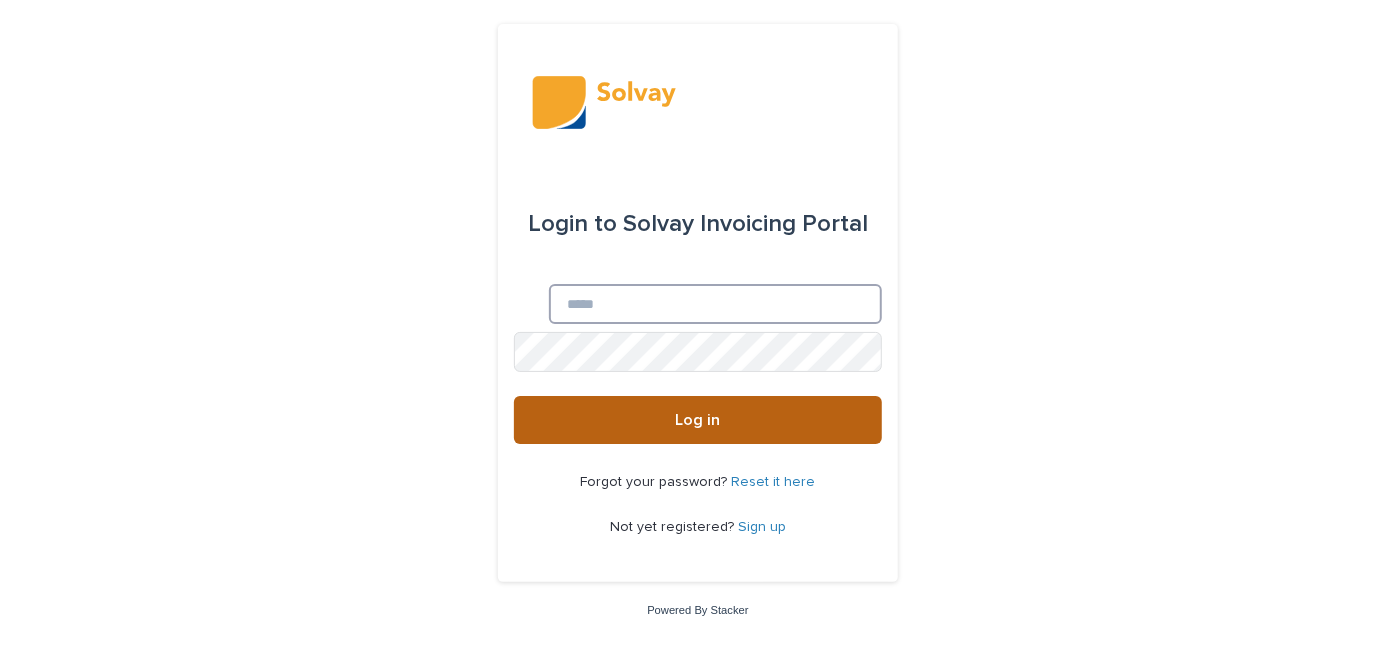 type on "**********" 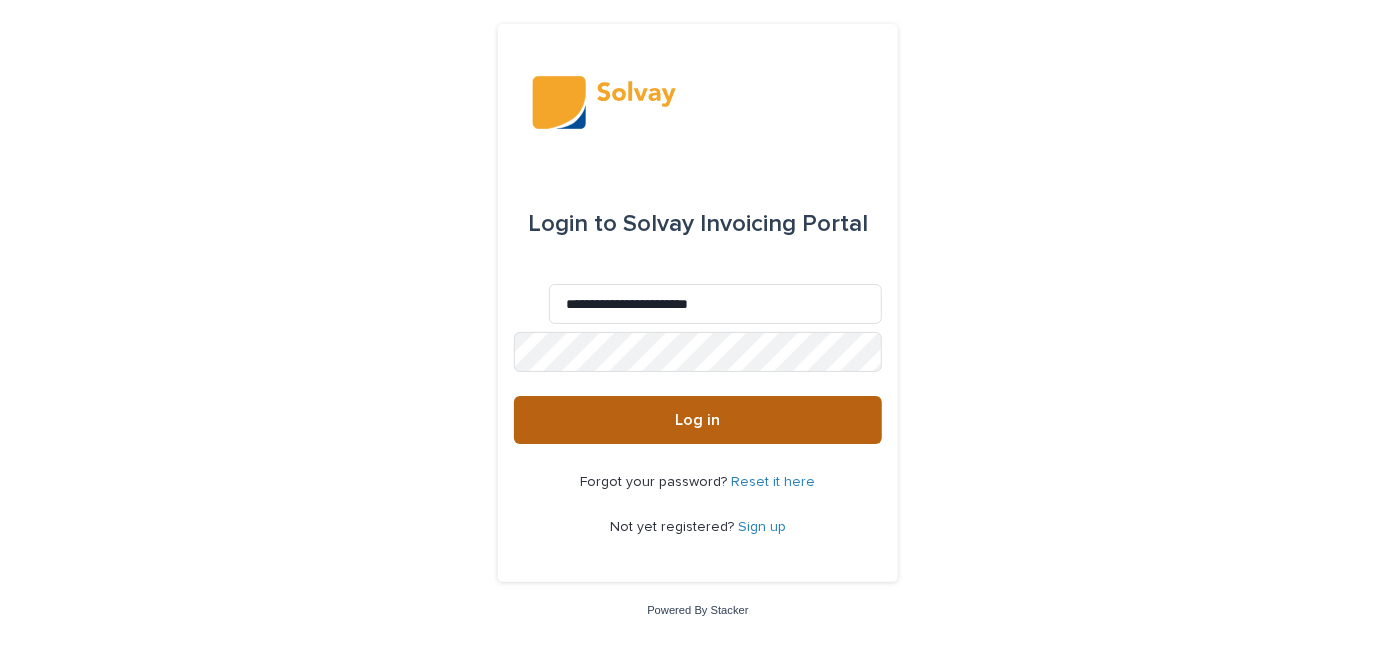 click on "Log in" at bounding box center (698, 420) 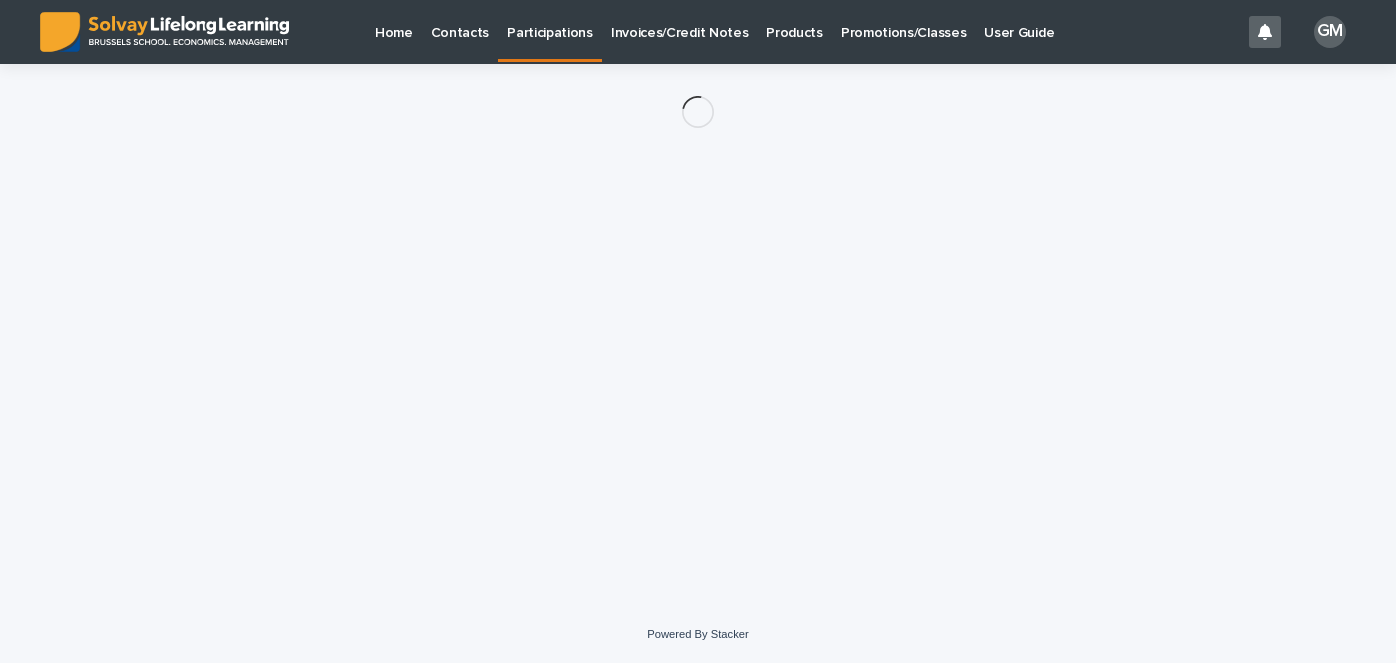 scroll, scrollTop: 0, scrollLeft: 0, axis: both 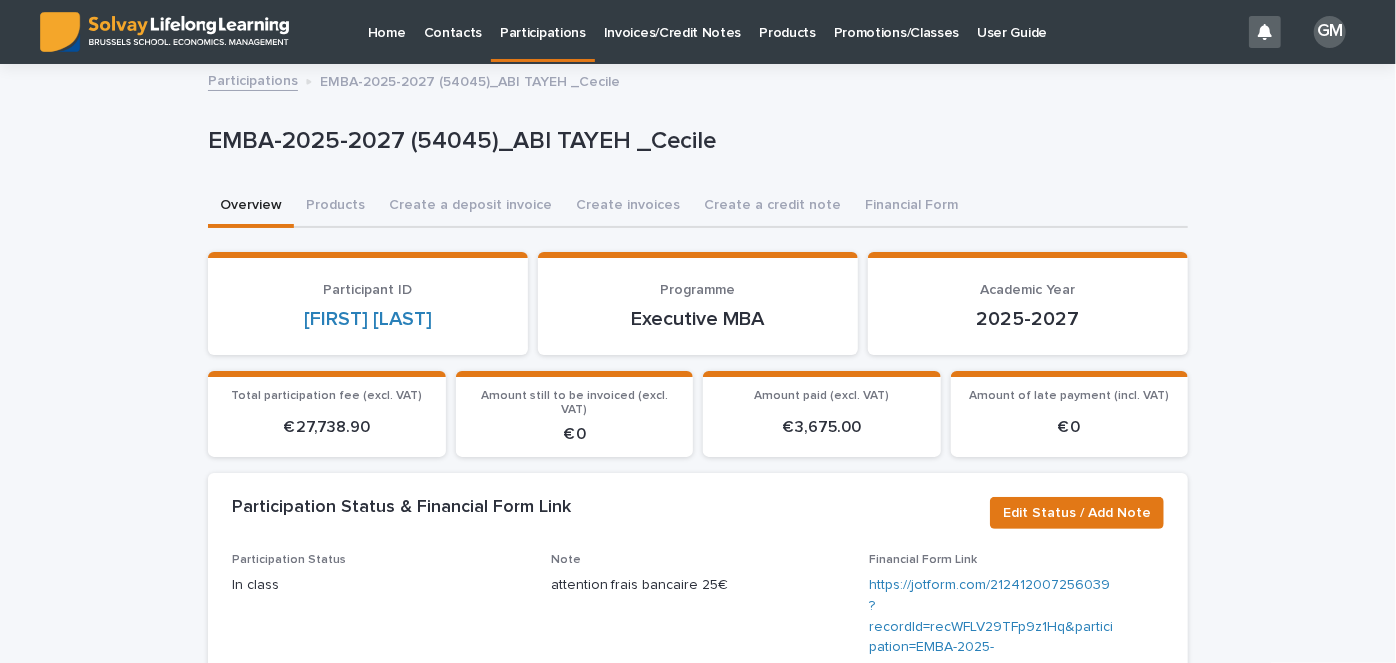 click on "Invoices/Credit Notes" at bounding box center (673, 21) 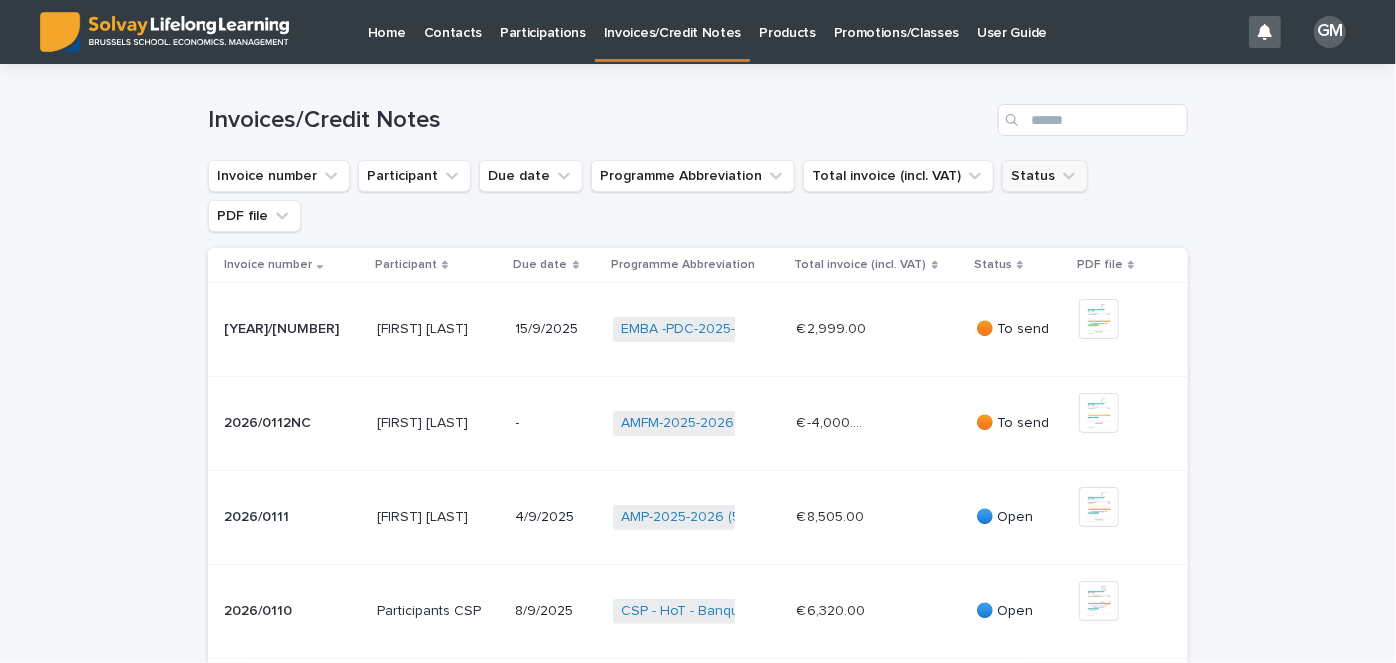 click on "Status" at bounding box center (1045, 176) 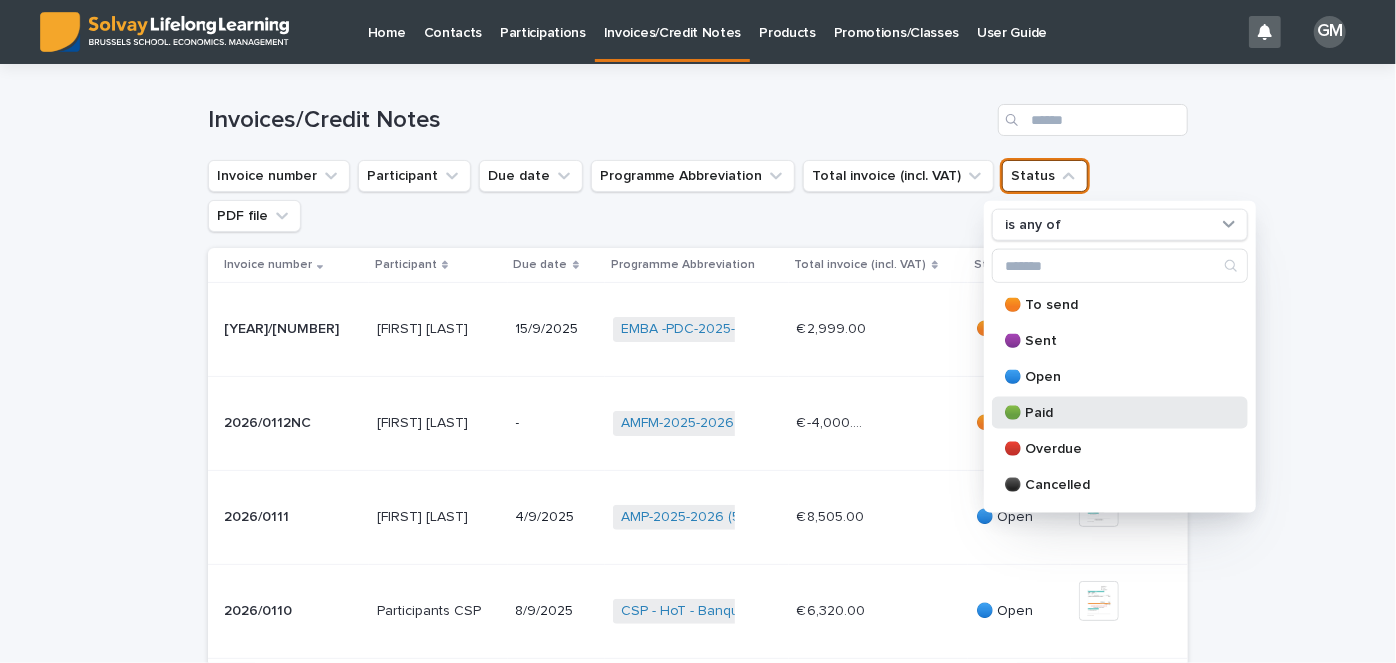 click on "🟢 Paid" at bounding box center (1120, 413) 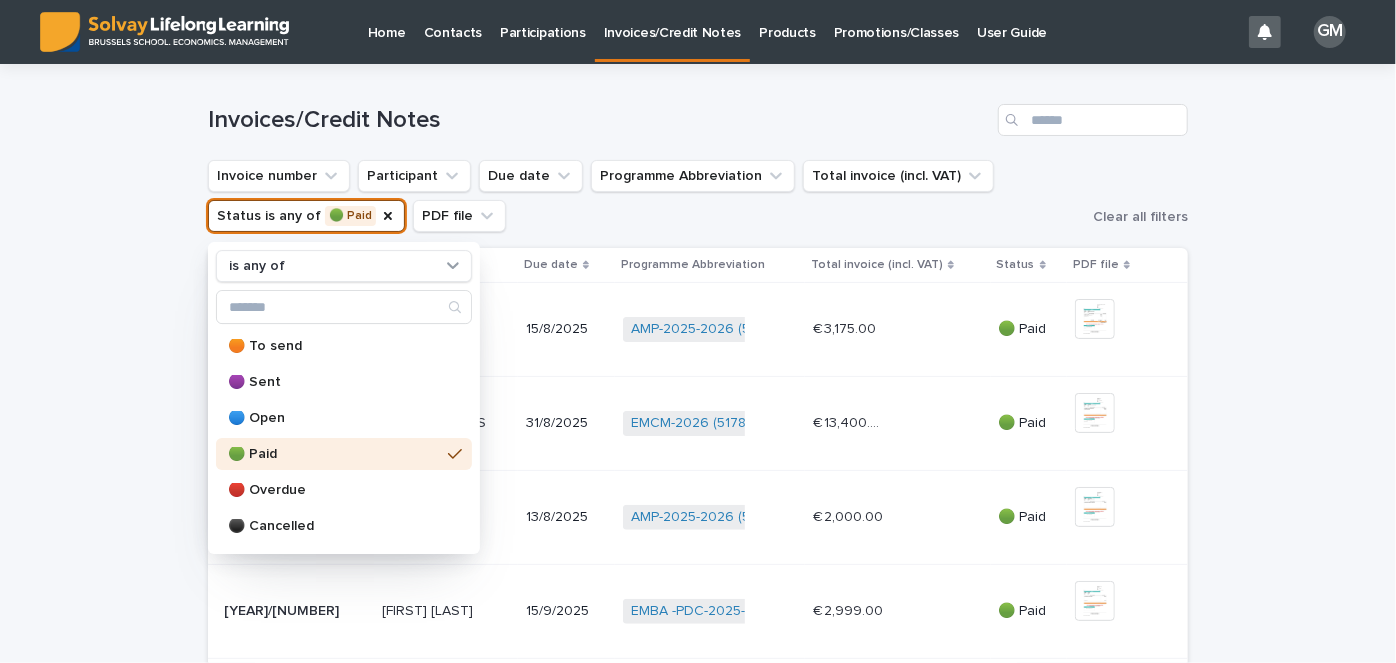 click on "Loading... Saving… Loading... Saving… Loading... Saving… Invoices/Credit Notes Invoice number Participant Due date Programme Abbreviation Total invoice (incl. VAT) Status is any of 🟢 Paid is any of 🟠 To send 🟣 Sent 🔵 Open 🟢 Paid 🔴 Overdue ⚫ Cancelled 🟡 Overpaid 🟤 Partially paid PDF file Clear all filters Invoice number Participant Due date Programme Abbreviation Total invoice (incl. VAT) Status PDF file 2026/0107 2026/0107   [FIRST] [LAST] [FIRST] [LAST]   [DATE] AMP-2025-2026 (51024)   + 0 € 3,175.00 € 3,175.00   🟢 Paid + 0 This file cannot be opened Download File 2026/0103 2026/0103   [FIRST] [LAST] [FIRST] [LAST]   [DATE] EMCM-2026 (51785)   + 0 € 13,400.00 € 13,400.00   🟢 Paid + 0 This file cannot be opened Download File 2026/0091 2026/0091   [FIRST] [LAST] [FIRST] [LAST]   [DATE] AMP-2025-2026 (51024)   + 0 € 2,000.00 € 2,000.00   🟢 Paid + 0 This file cannot be opened Download File 2026/0089 2026/0089   [FIRST] [LAST] [FIRST] [LAST]   [DATE]   +" at bounding box center (698, 727) 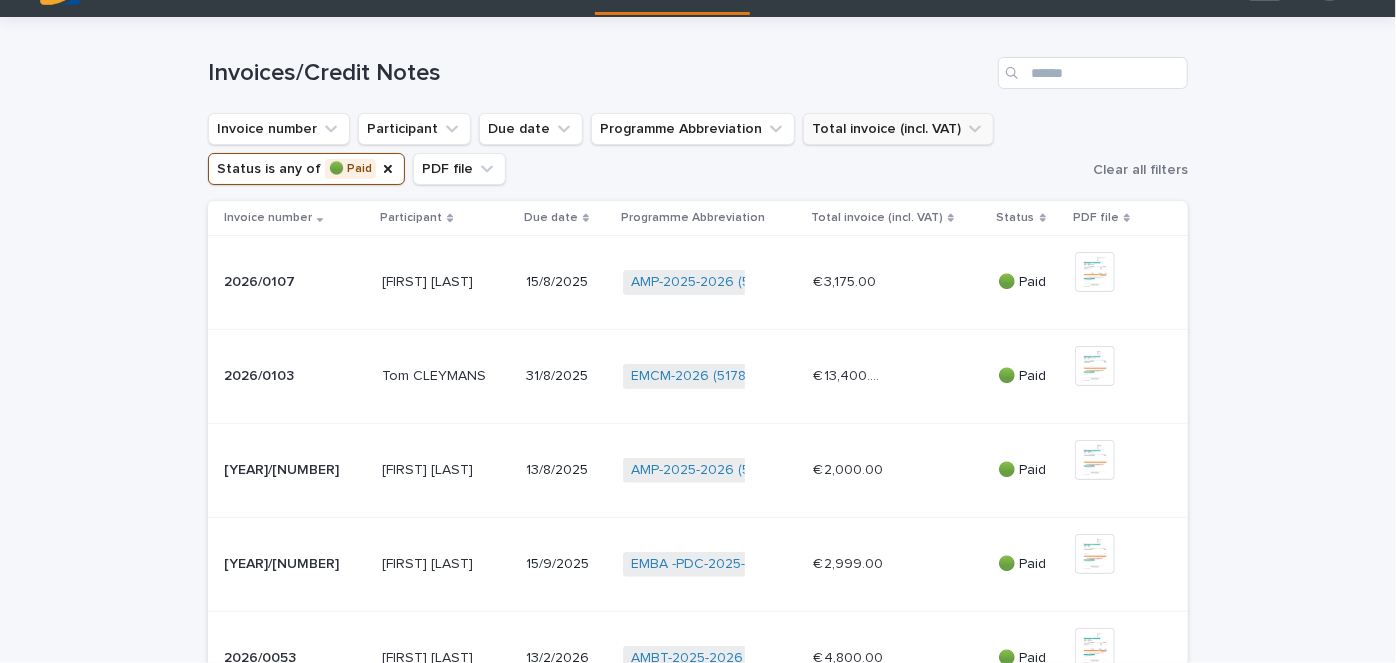 scroll, scrollTop: 0, scrollLeft: 0, axis: both 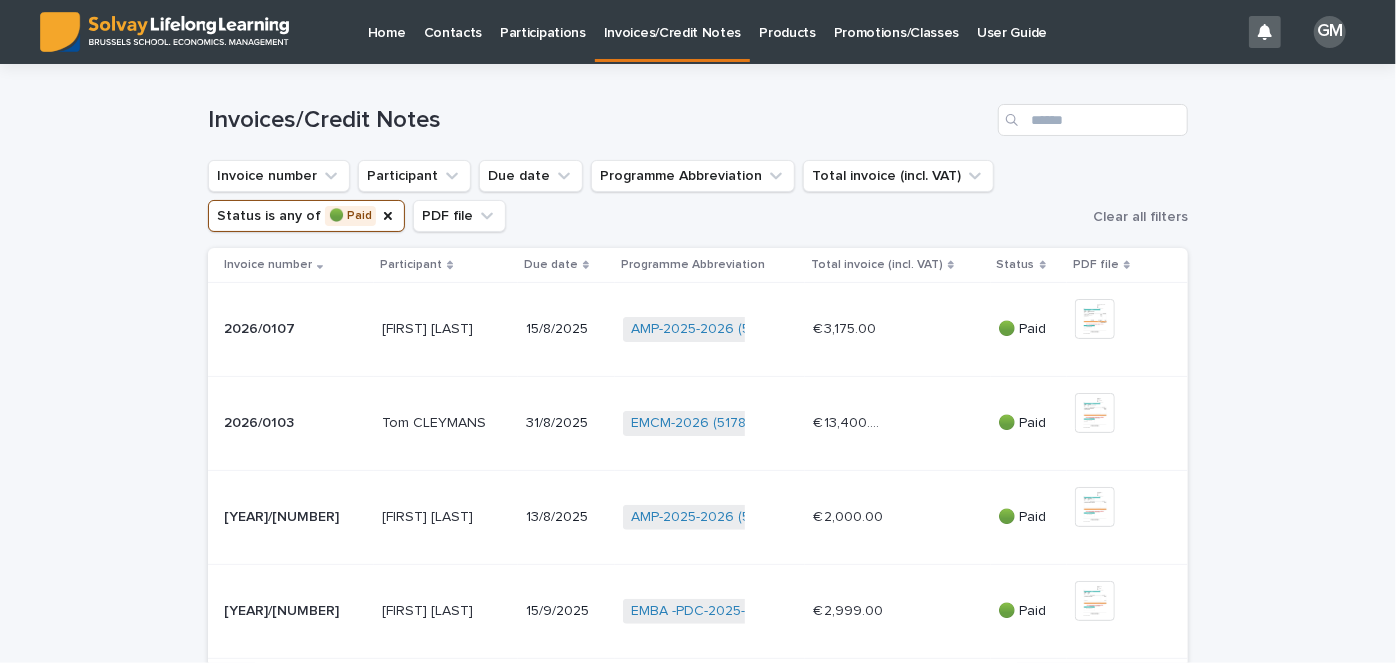 click on "Contacts" at bounding box center [453, 21] 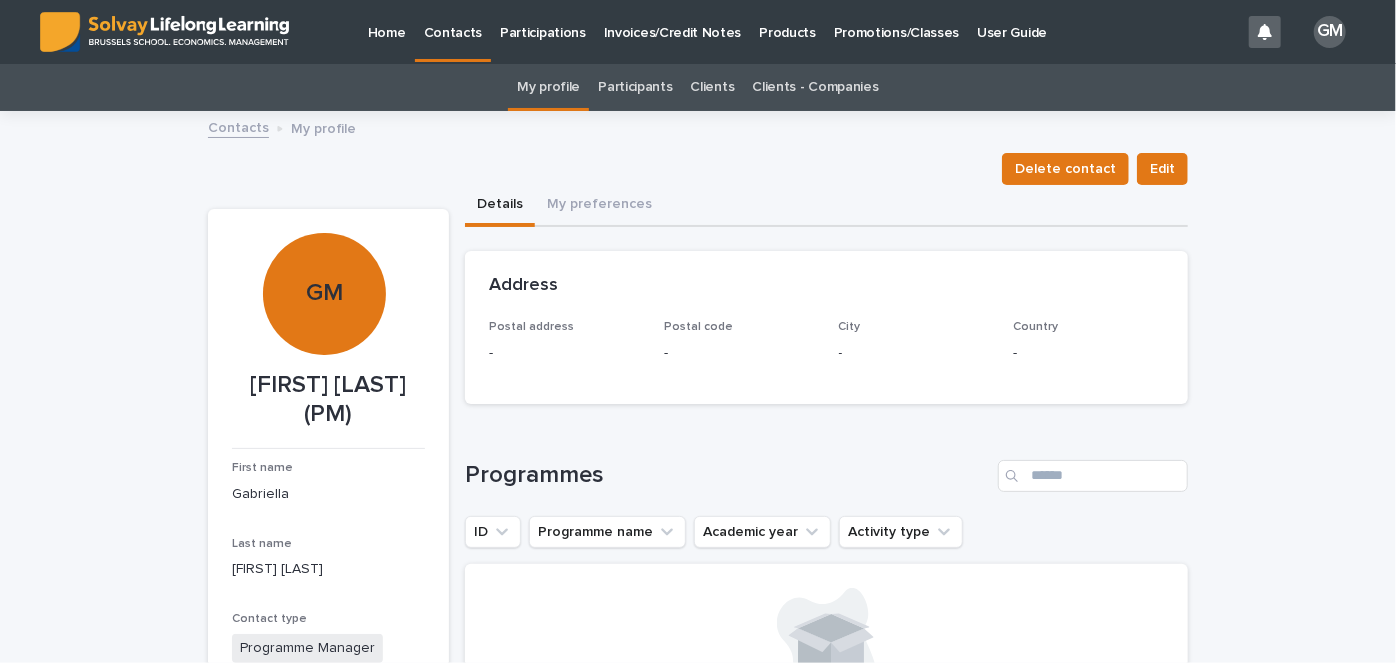 click on "Participants" at bounding box center [635, 87] 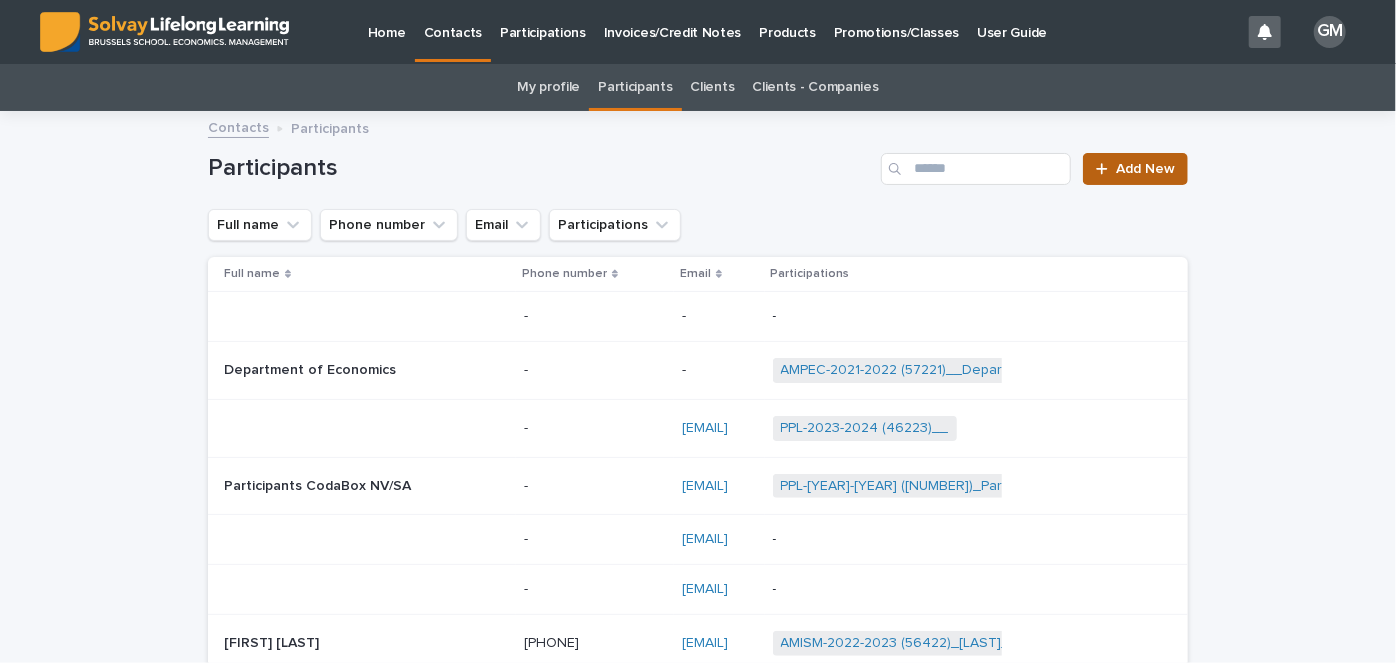 click on "Add New" at bounding box center (1145, 169) 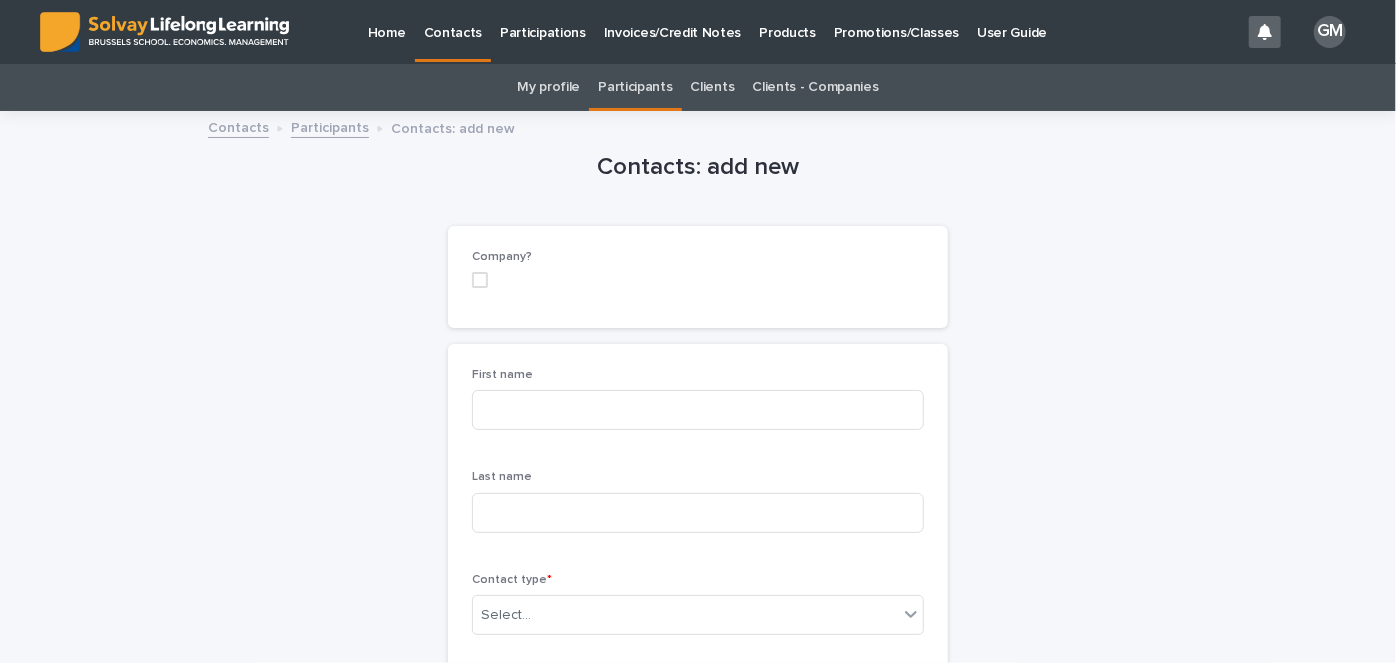 scroll, scrollTop: 64, scrollLeft: 0, axis: vertical 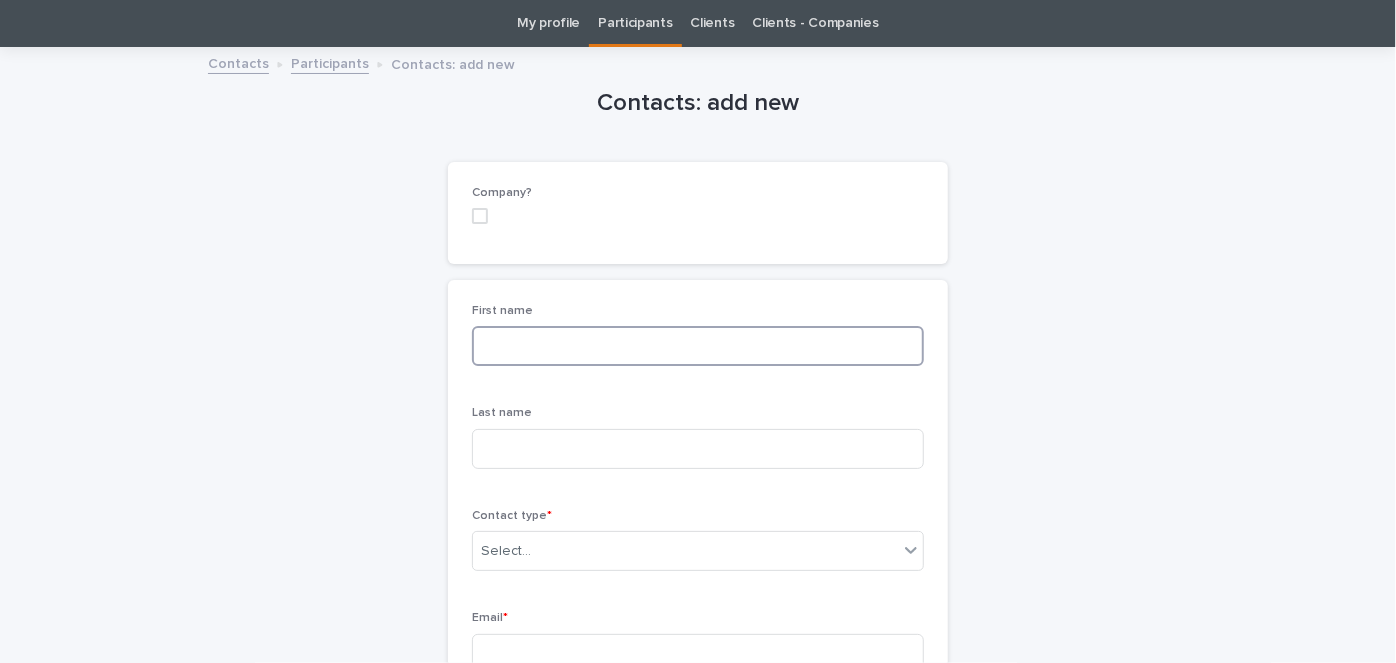 click at bounding box center [698, 346] 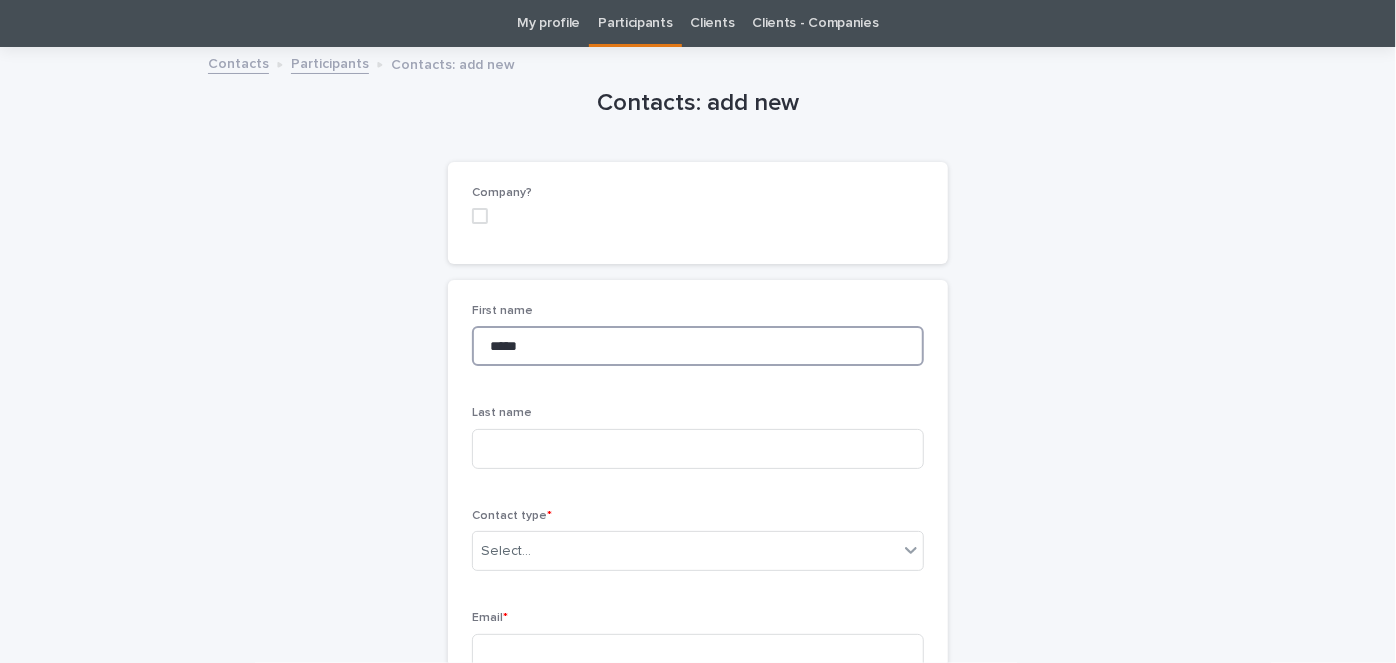 type on "*****" 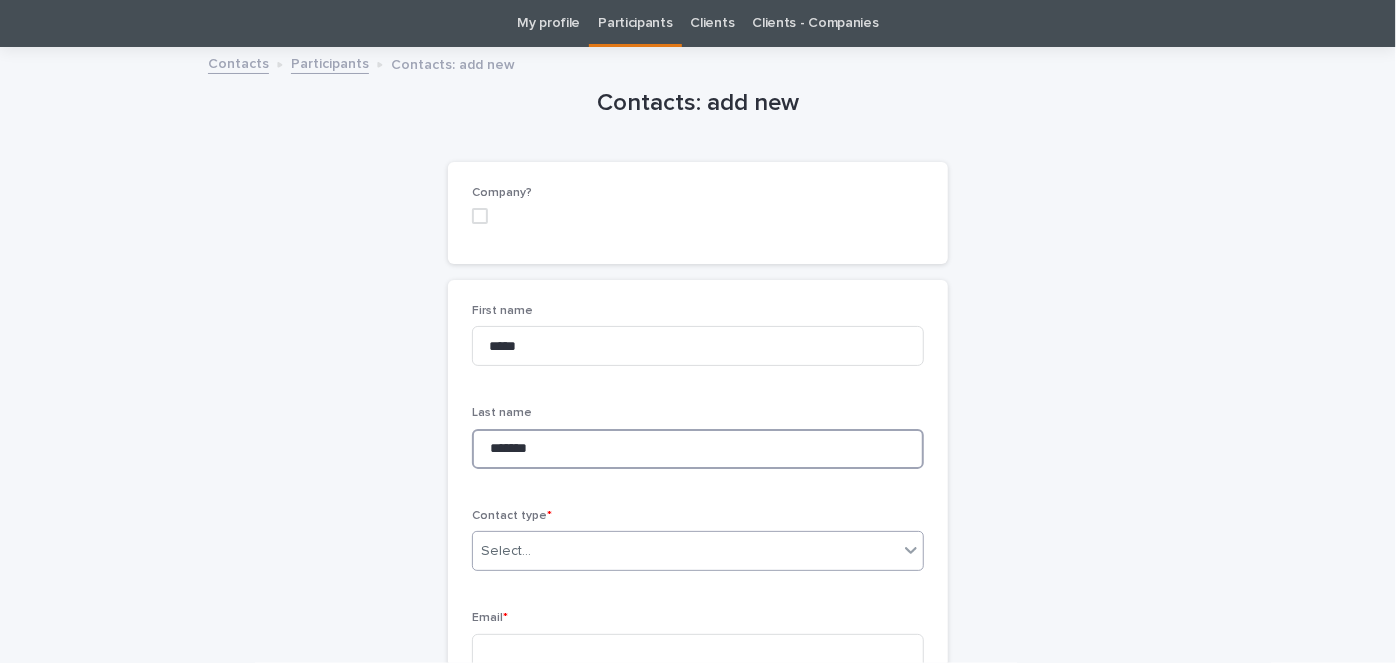 type on "*******" 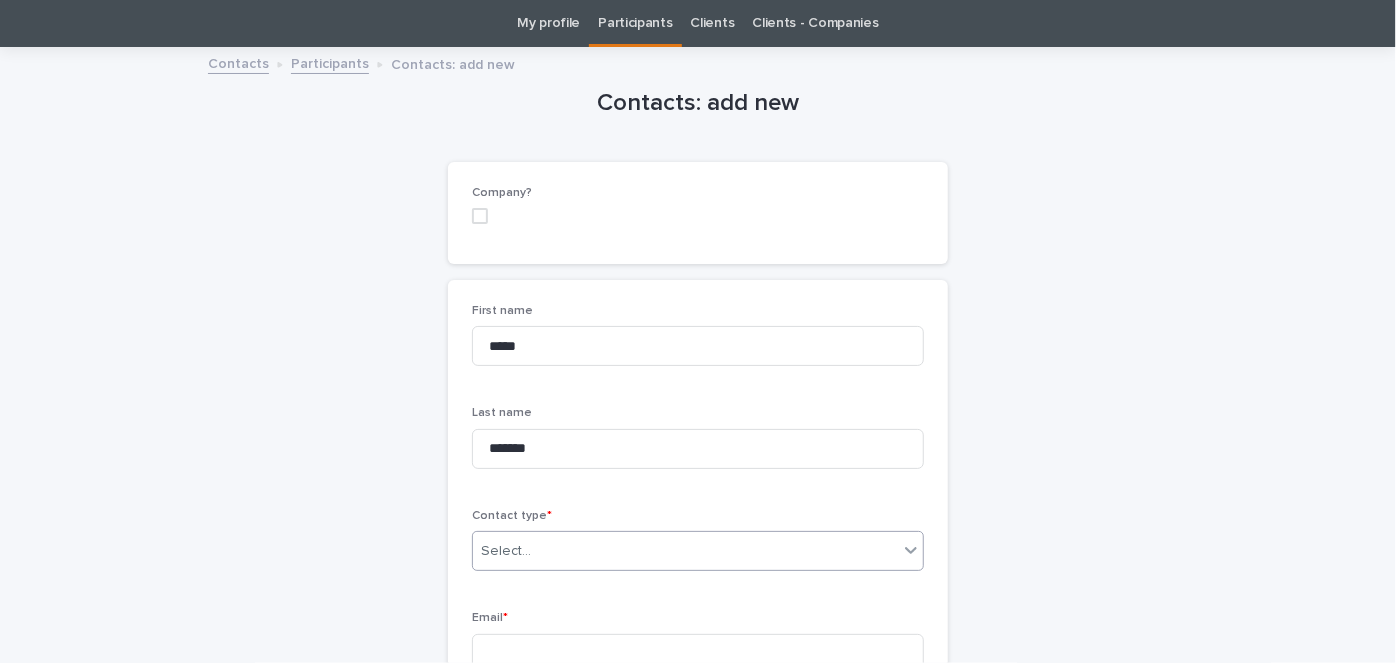 click on "Select..." at bounding box center (506, 551) 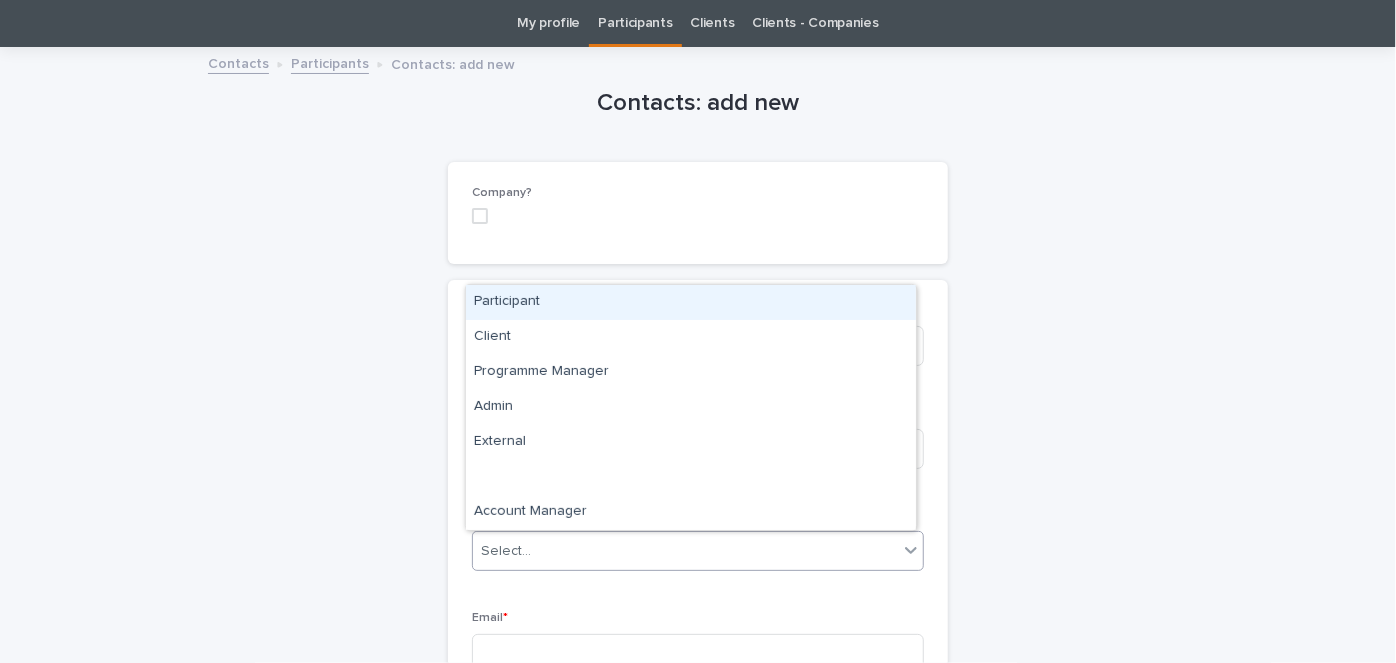 click on "Participant" at bounding box center [691, 302] 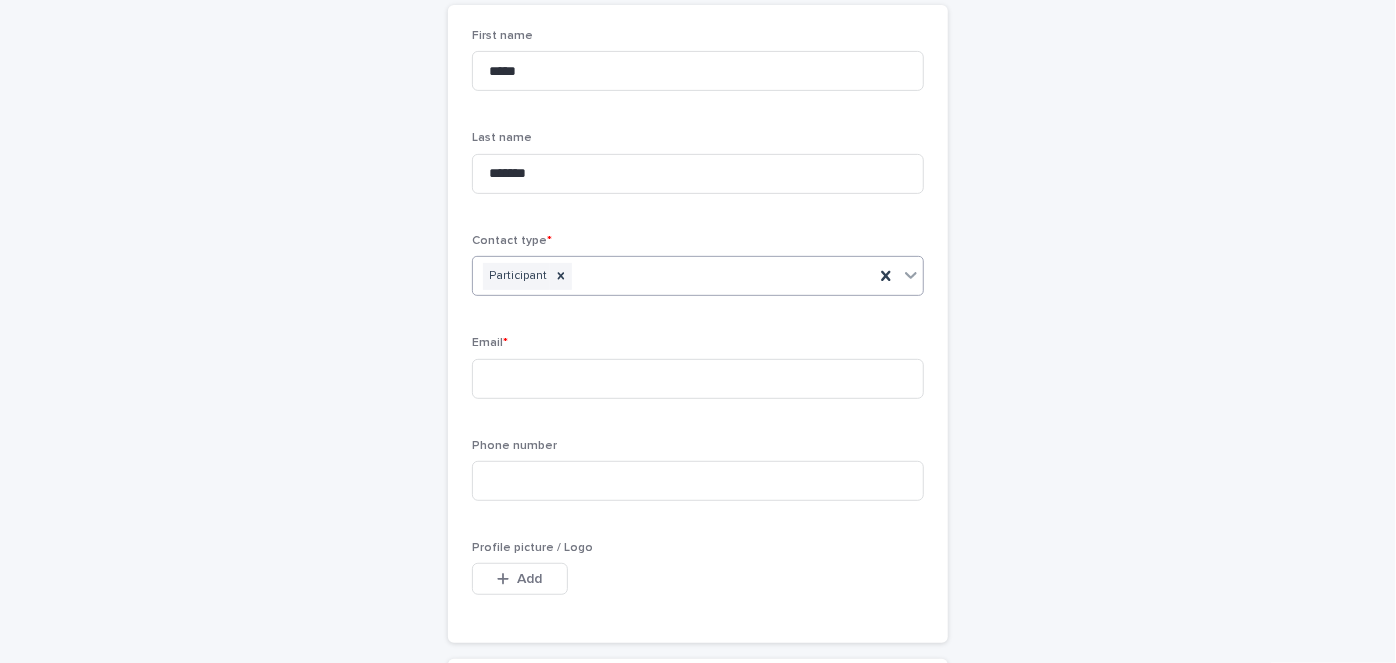 scroll, scrollTop: 340, scrollLeft: 0, axis: vertical 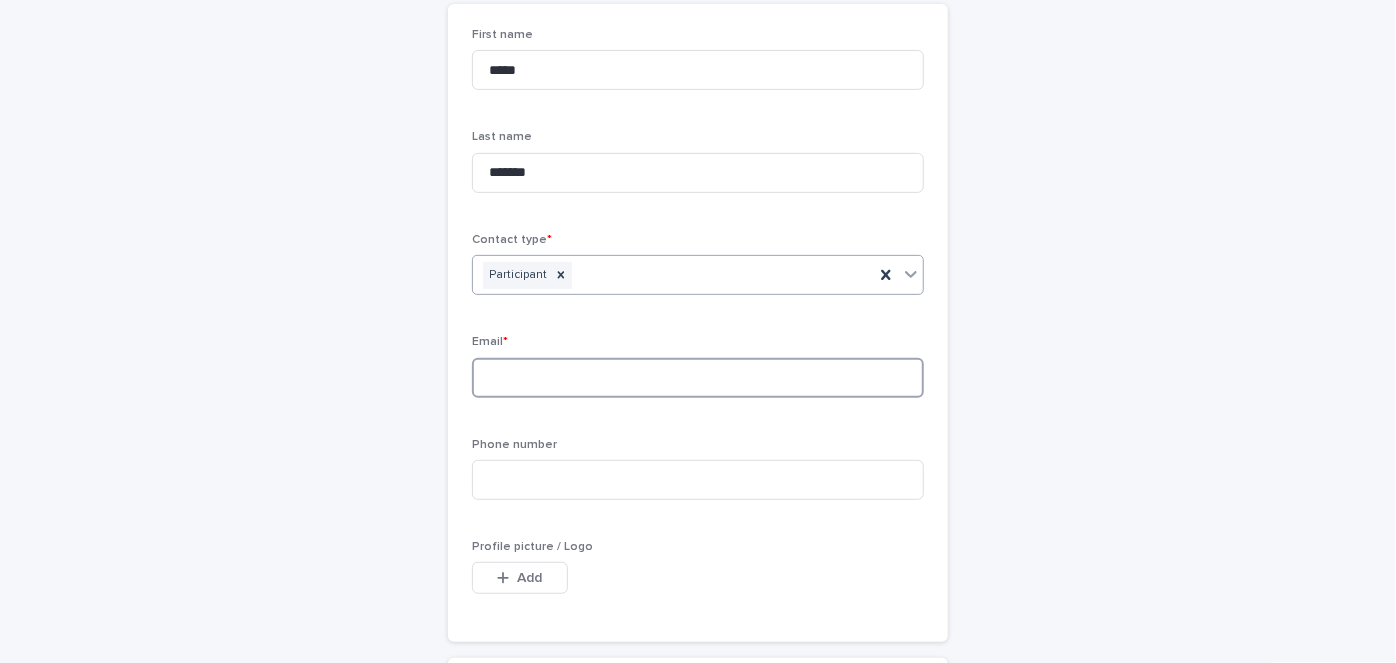 click at bounding box center [698, 378] 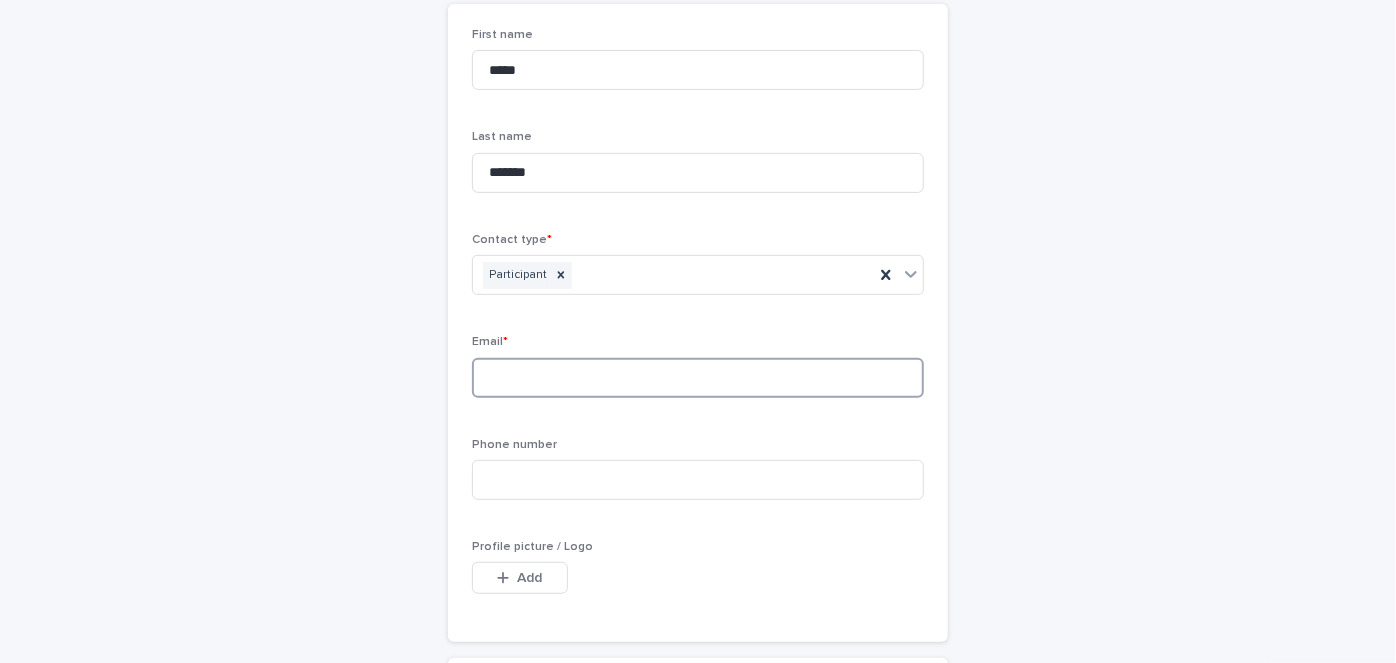 paste on "**********" 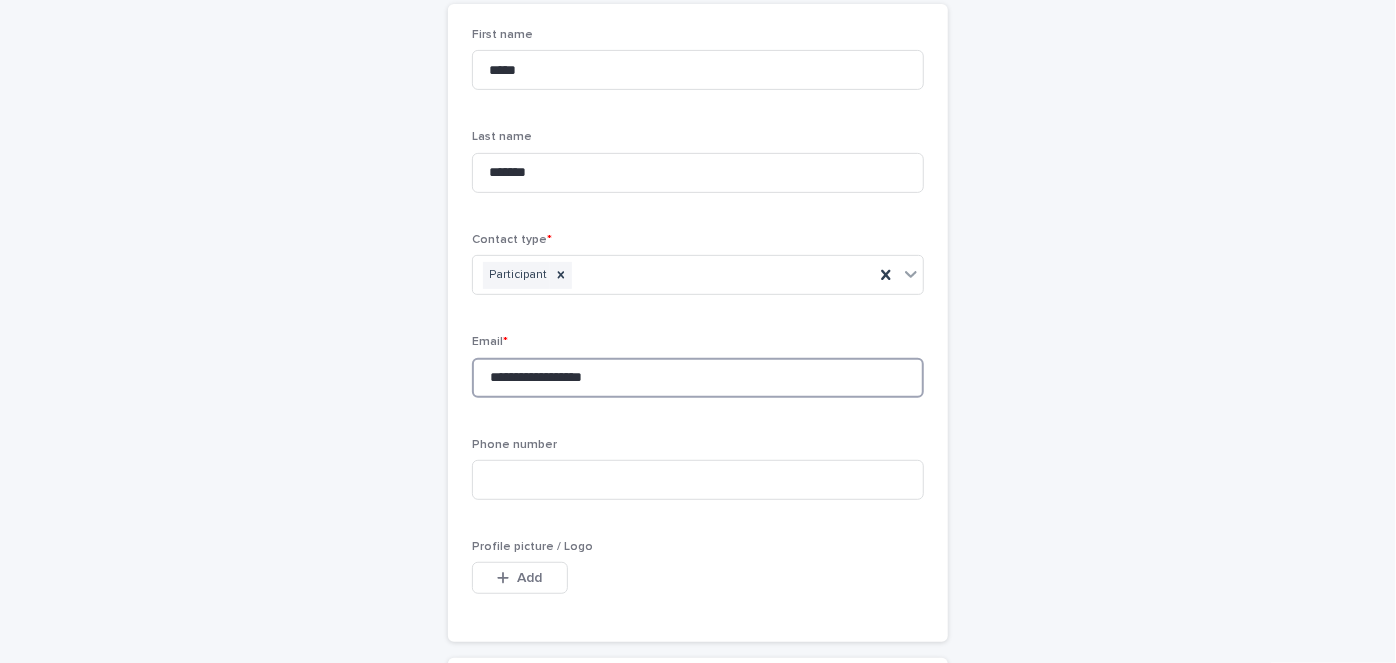 type on "**********" 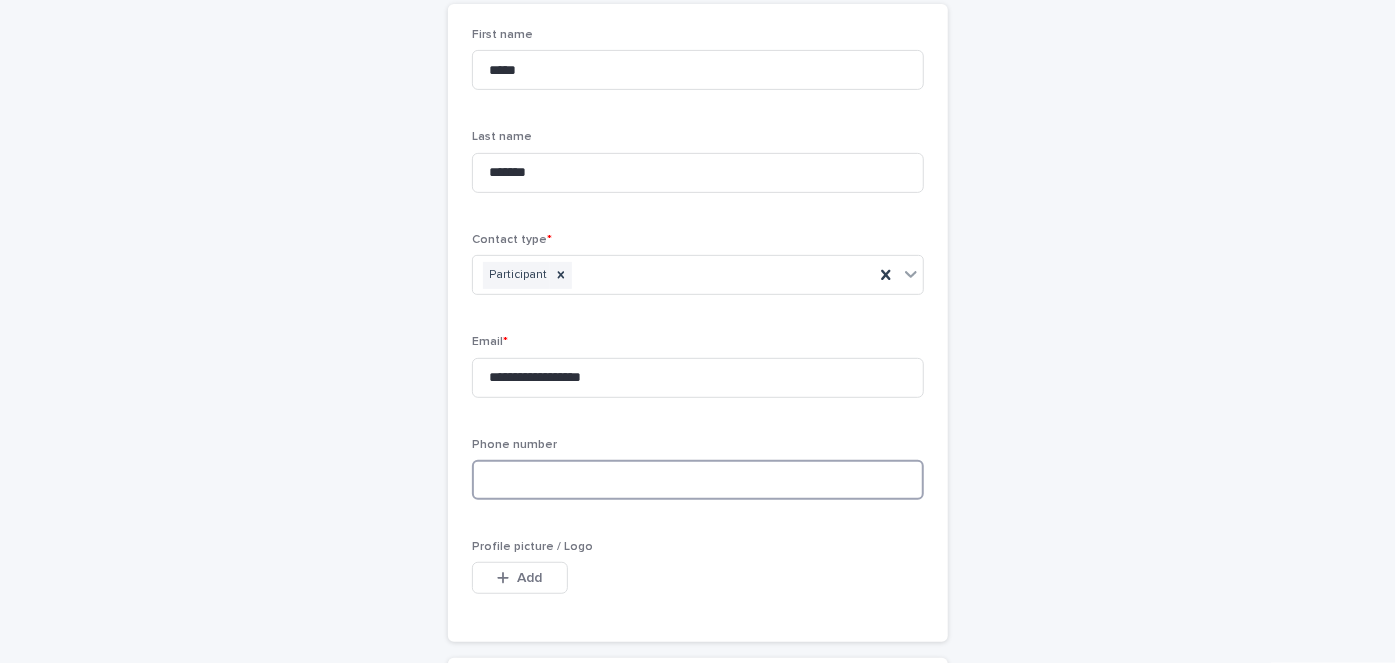 click at bounding box center (698, 480) 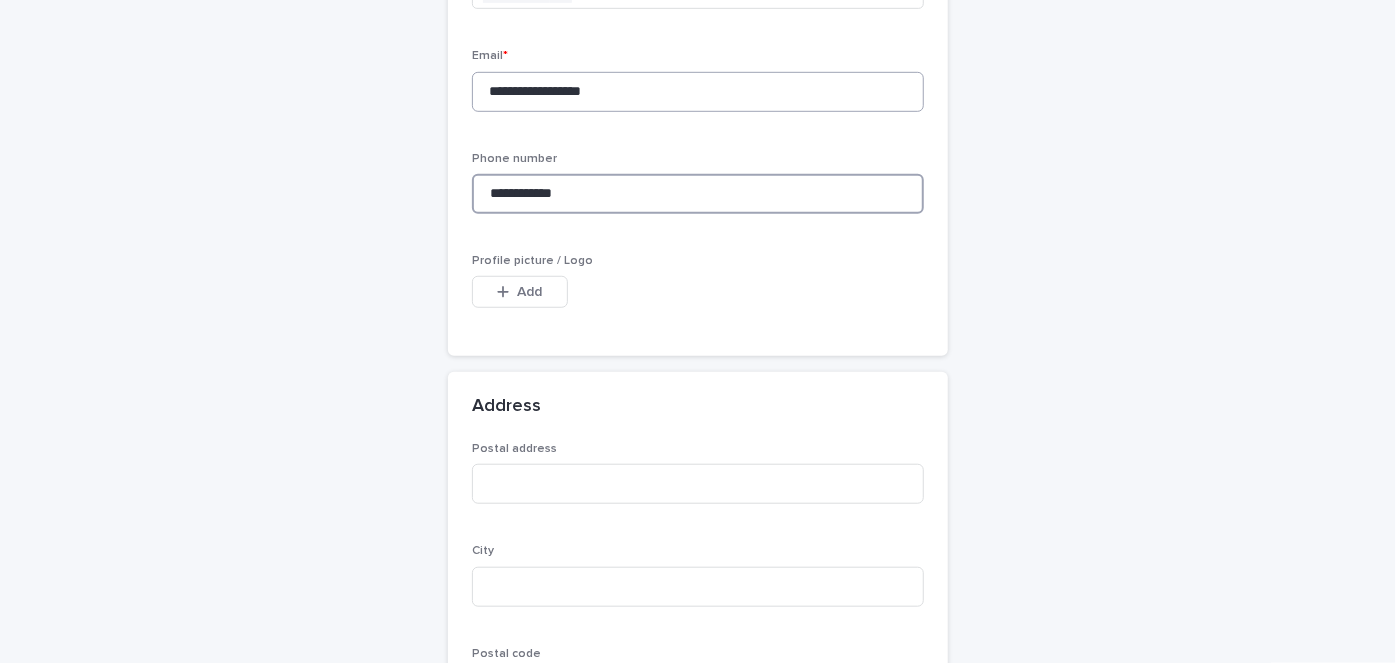 scroll, scrollTop: 627, scrollLeft: 0, axis: vertical 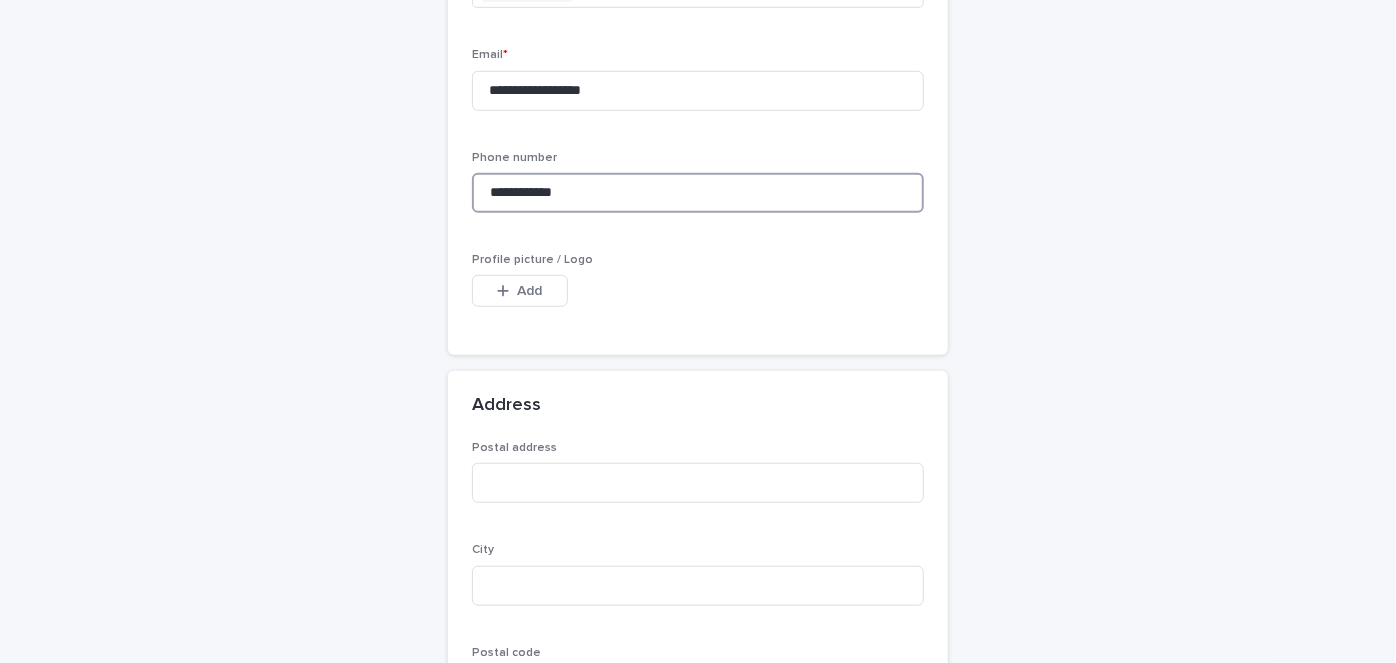 type on "**********" 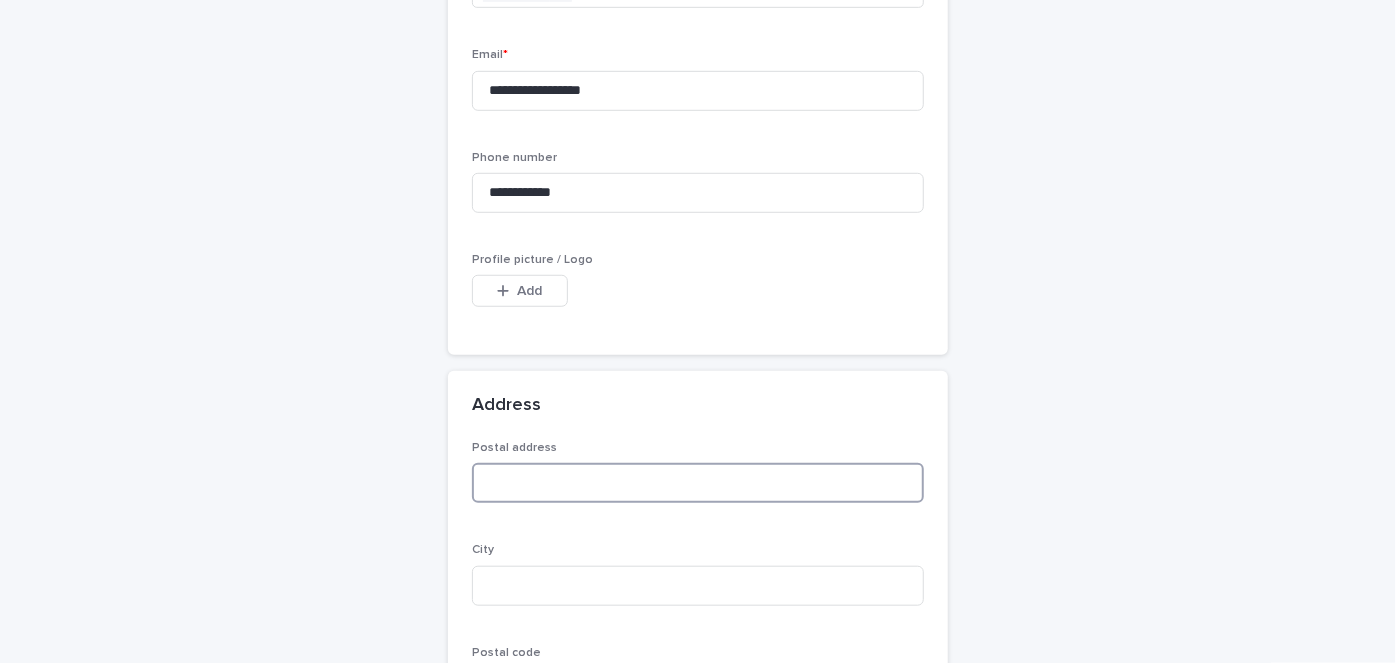 click at bounding box center [698, 483] 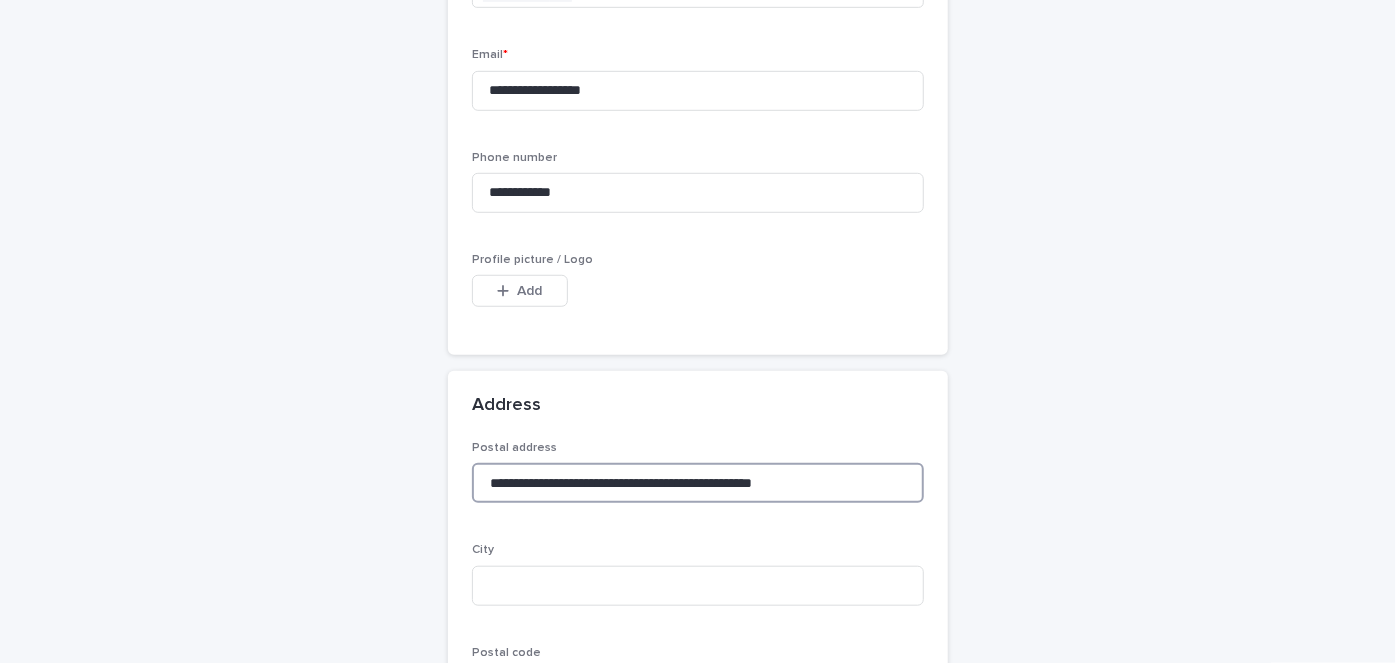 drag, startPoint x: 833, startPoint y: 483, endPoint x: 764, endPoint y: 479, distance: 69.115845 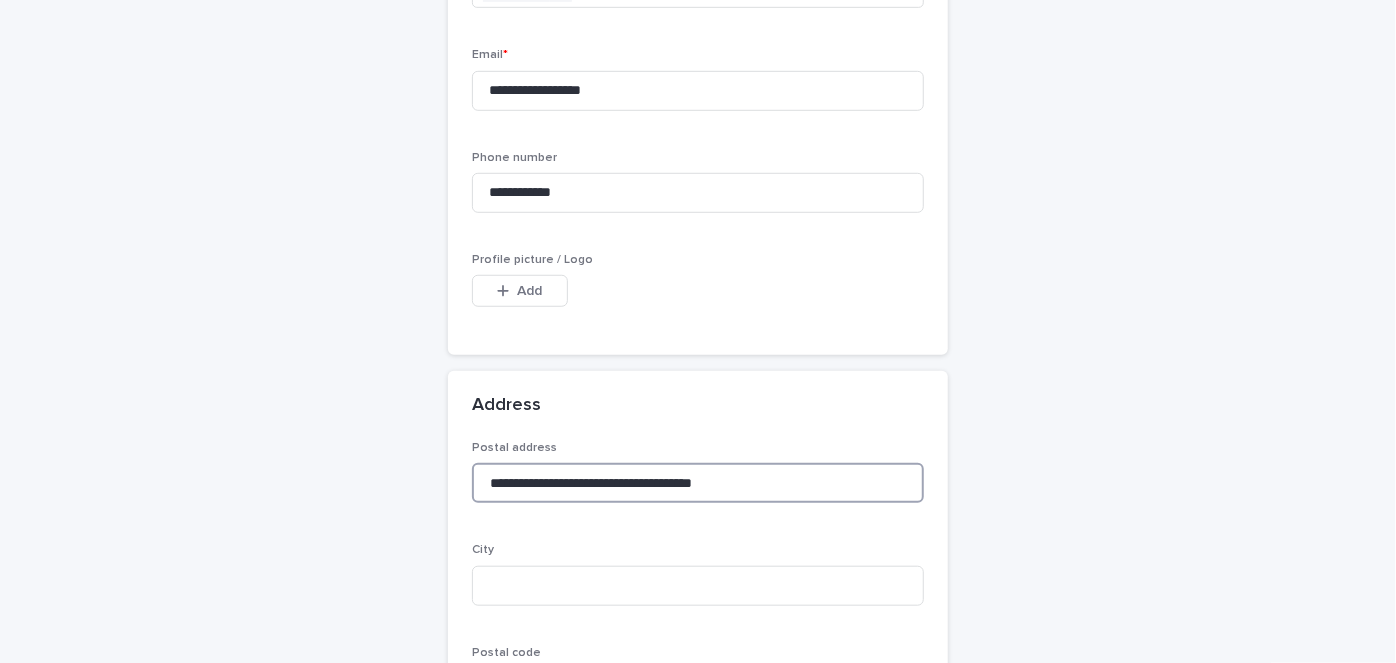 drag, startPoint x: 764, startPoint y: 479, endPoint x: 693, endPoint y: 483, distance: 71.11259 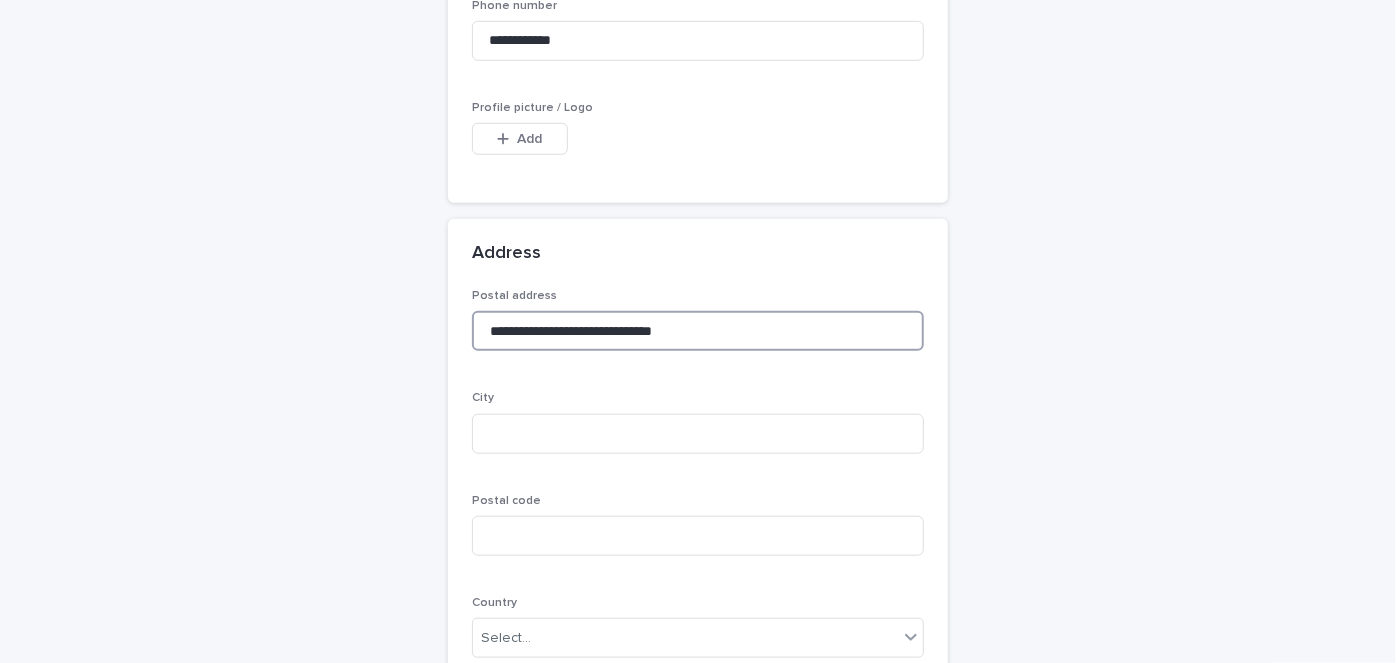 scroll, scrollTop: 784, scrollLeft: 0, axis: vertical 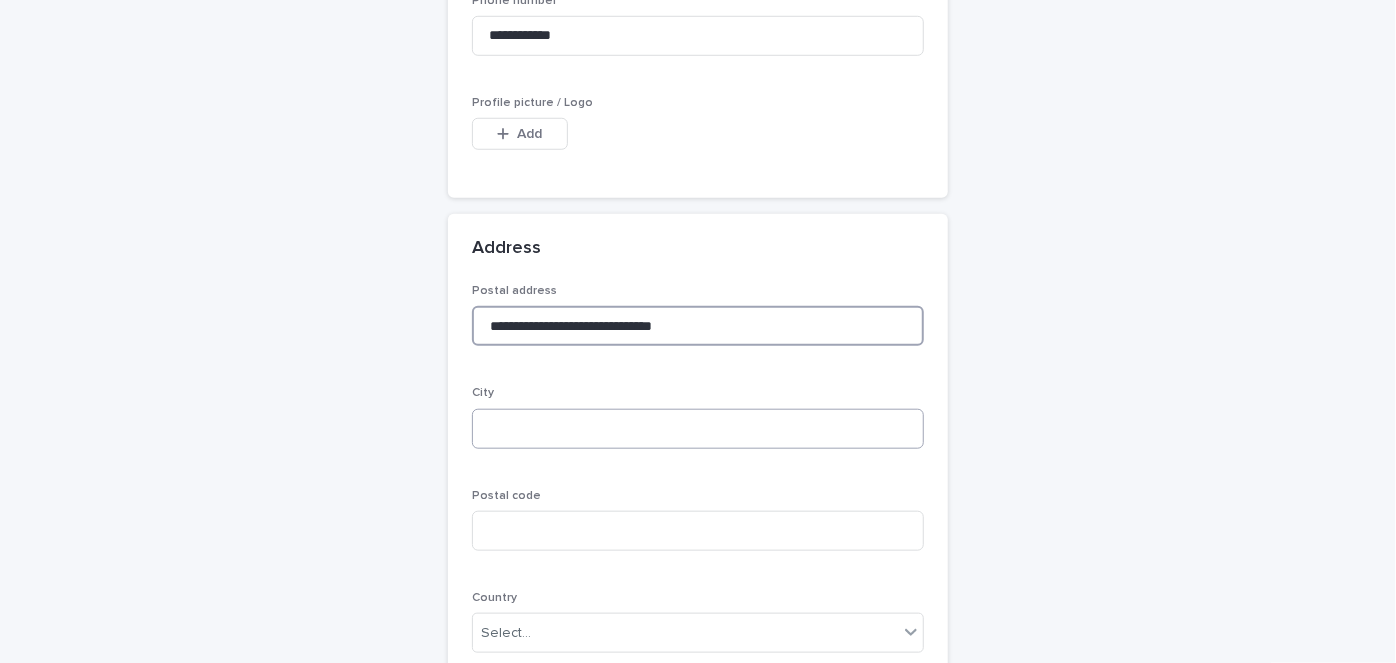 type on "**********" 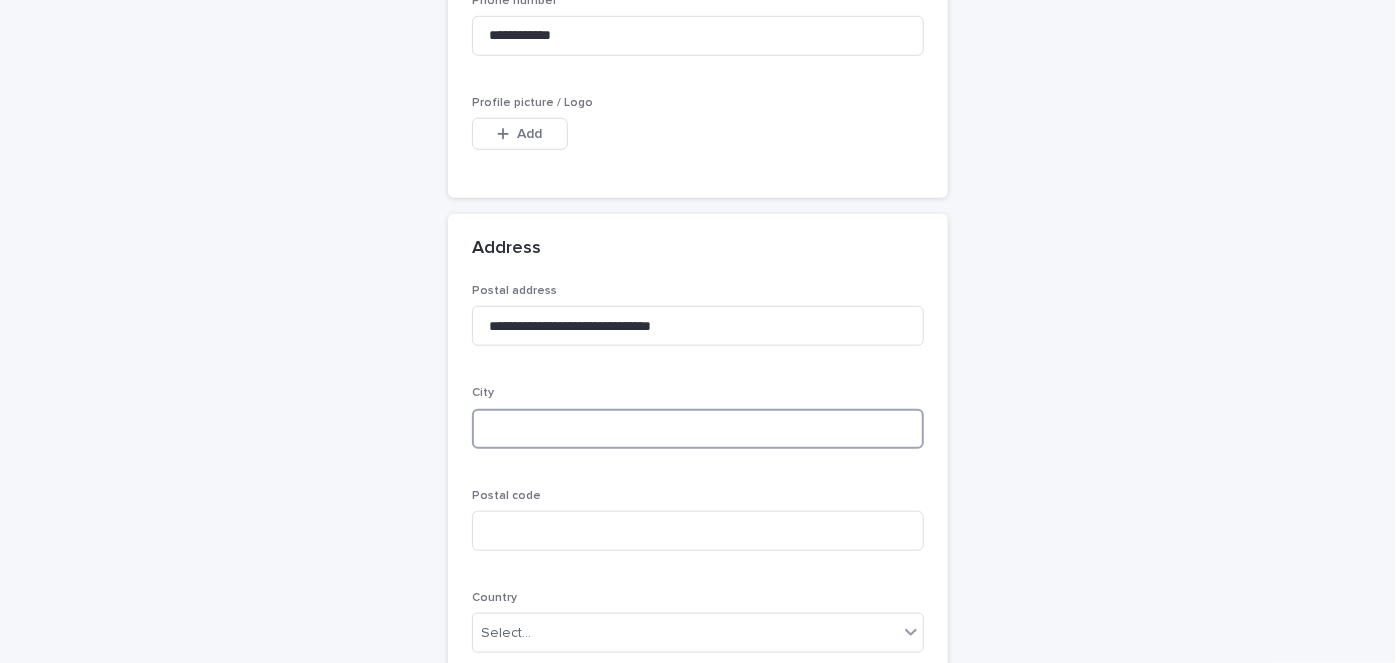 click at bounding box center [698, 429] 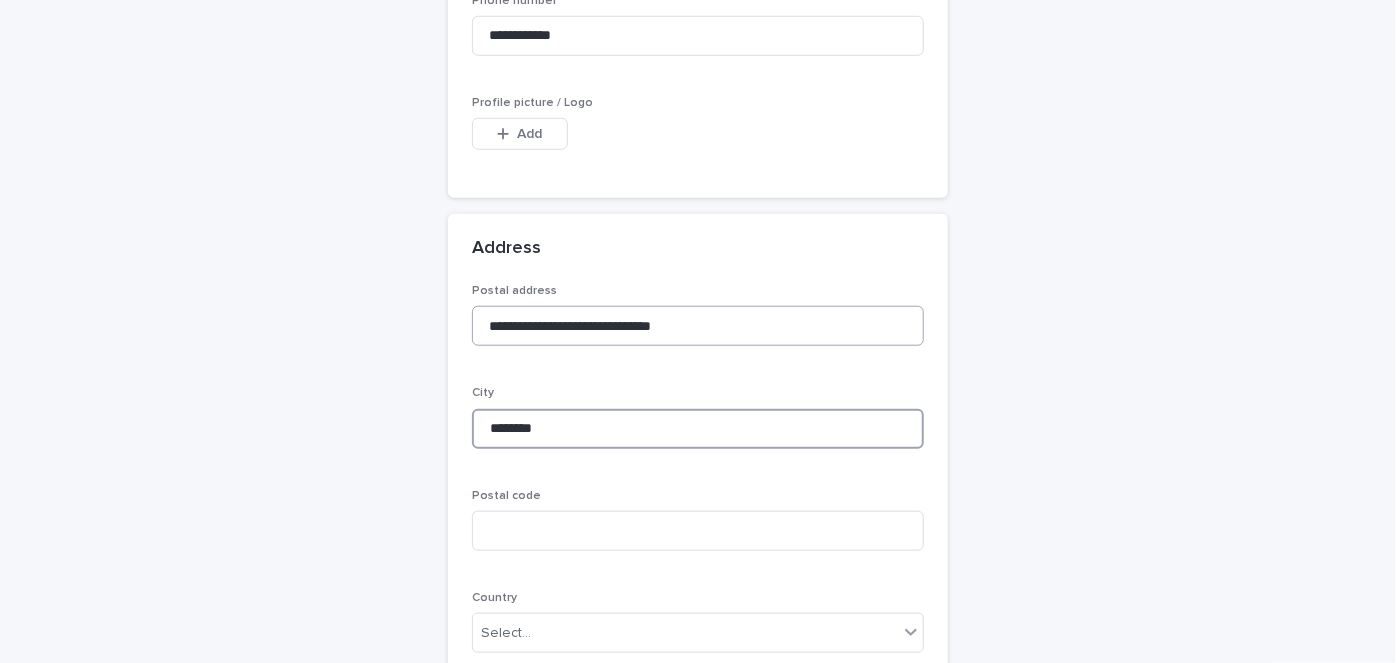 type on "********" 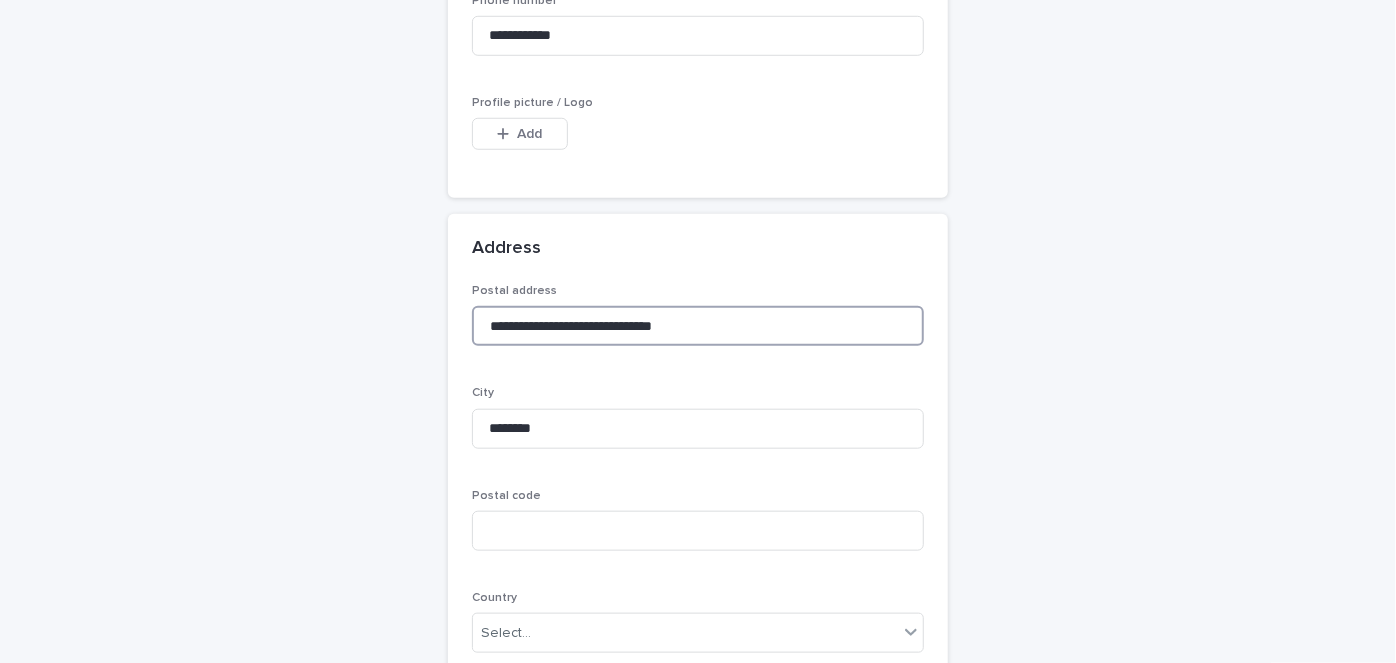 drag, startPoint x: 710, startPoint y: 321, endPoint x: 664, endPoint y: 320, distance: 46.010868 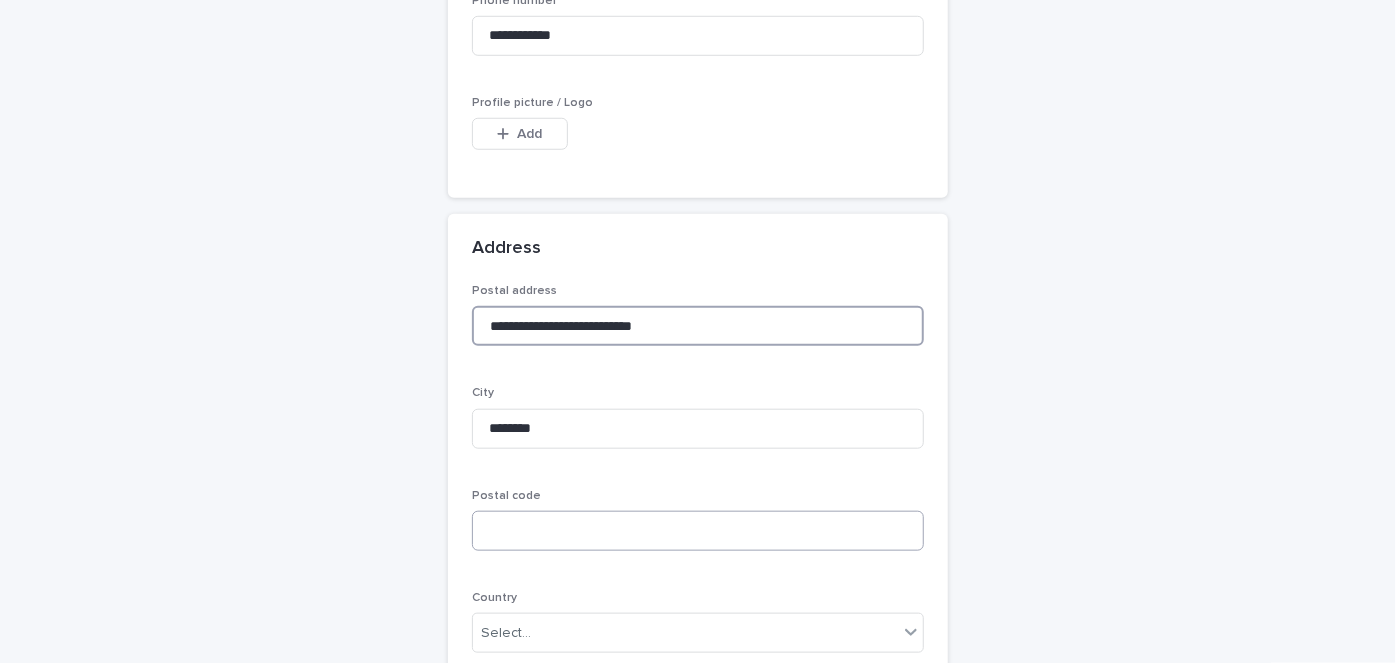 type on "**********" 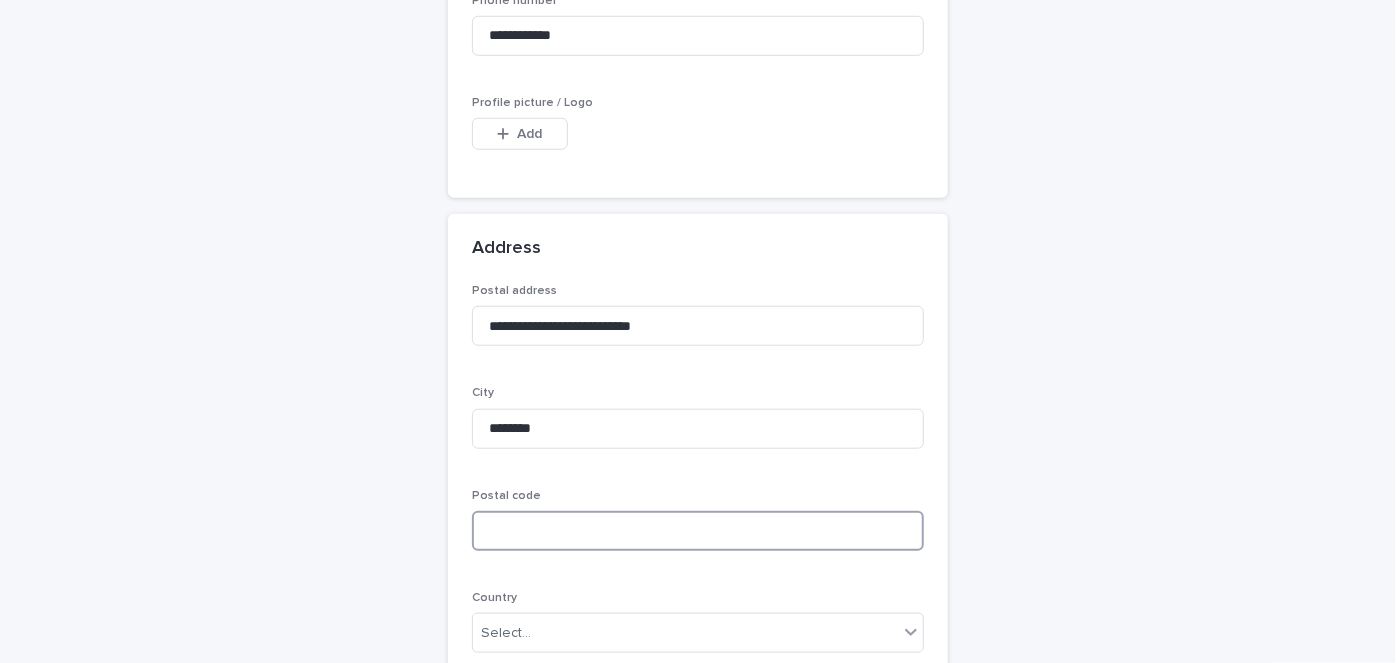 click at bounding box center (698, 531) 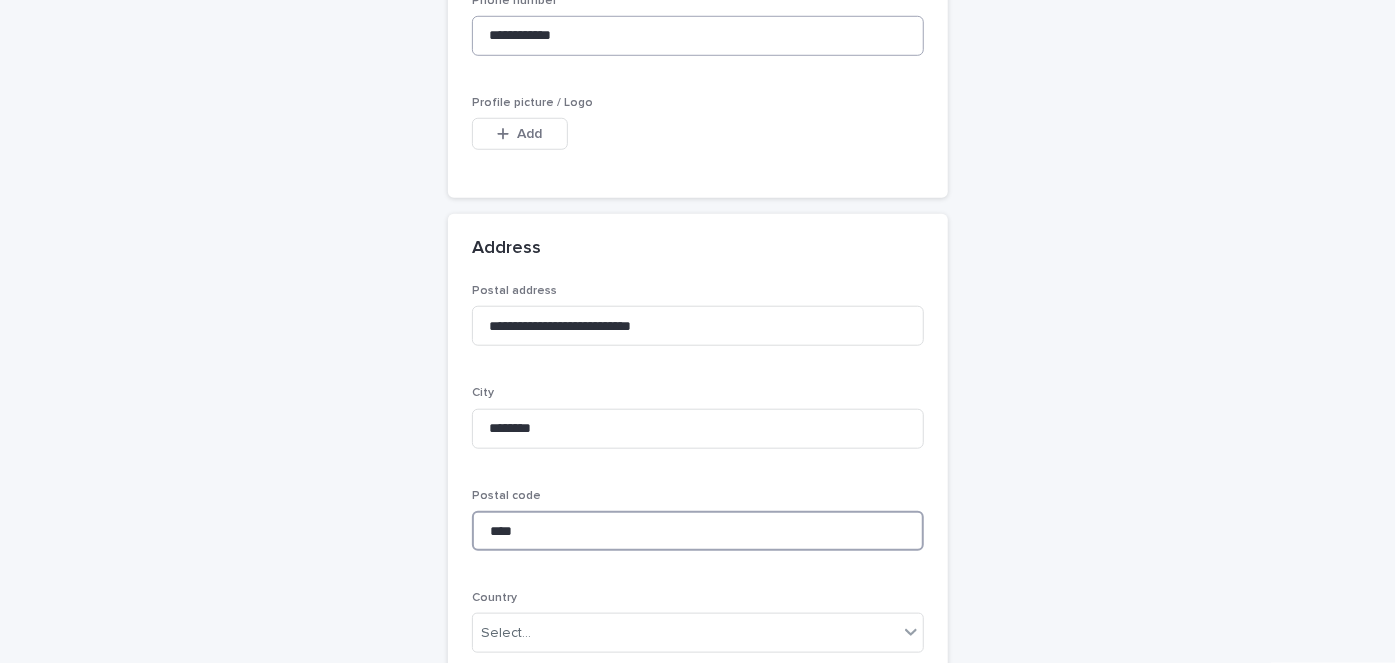 type on "****" 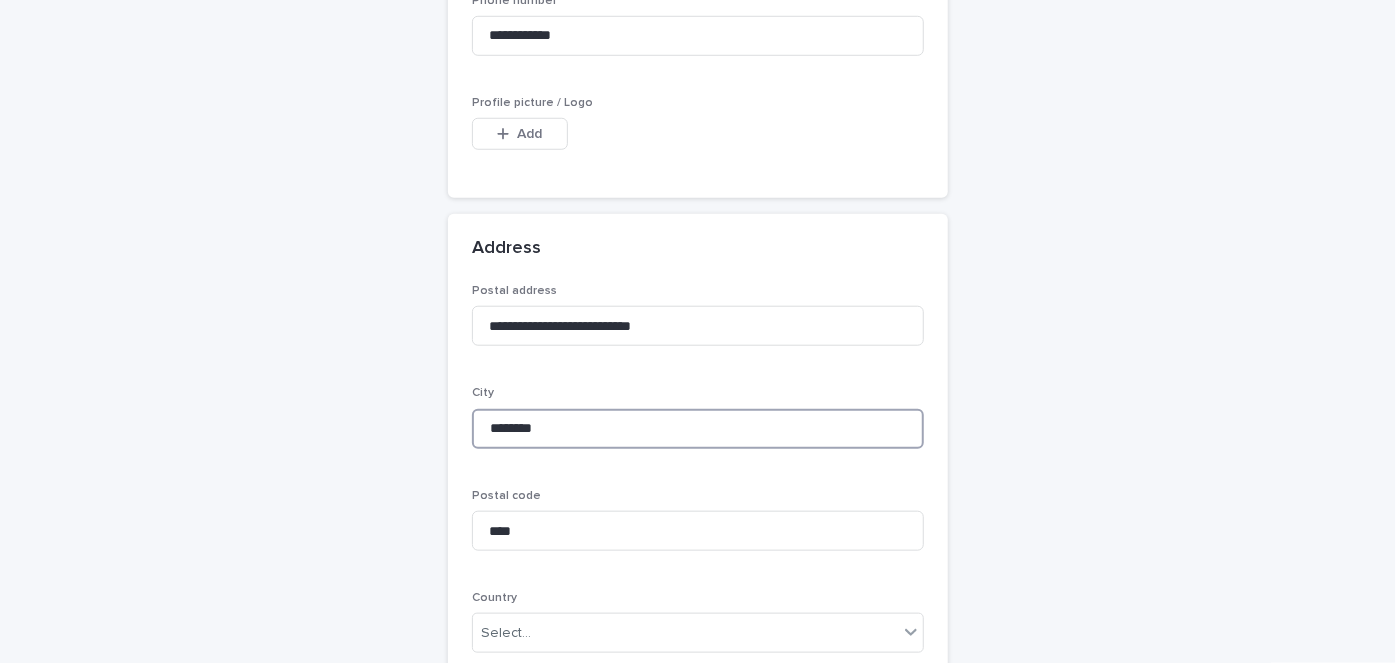 drag, startPoint x: 530, startPoint y: 433, endPoint x: 339, endPoint y: 451, distance: 191.8463 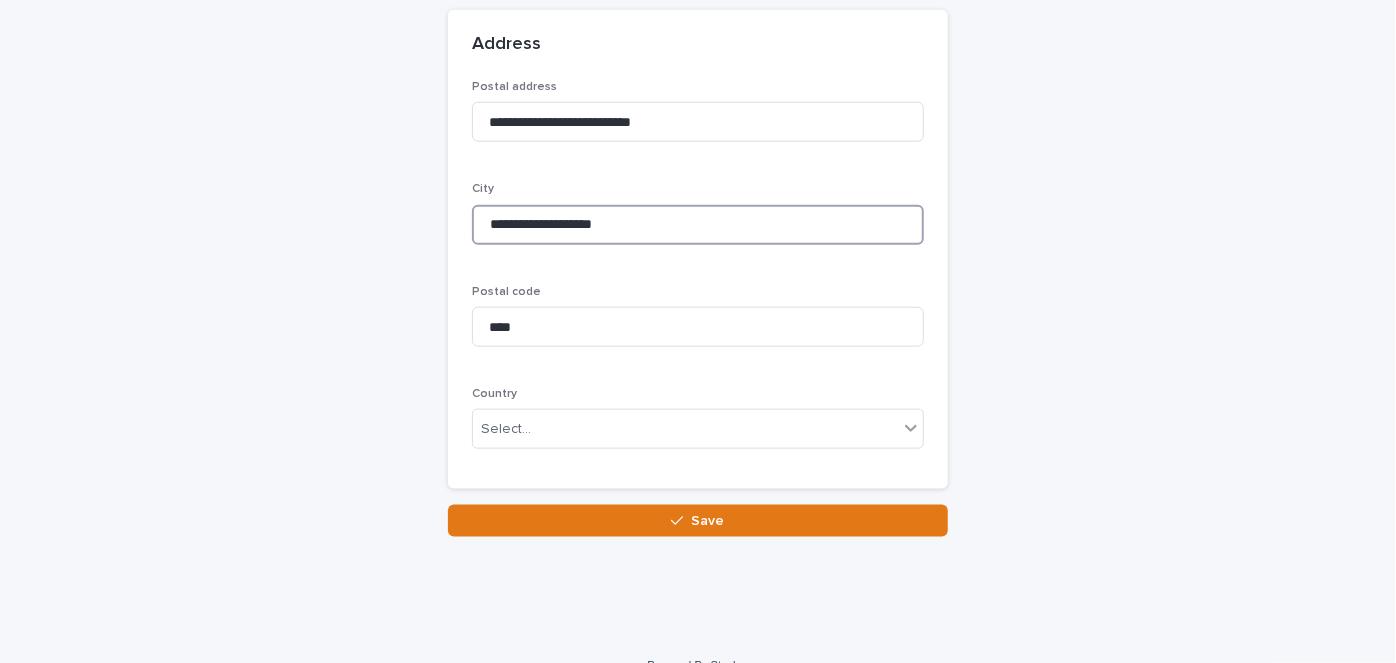 scroll, scrollTop: 994, scrollLeft: 0, axis: vertical 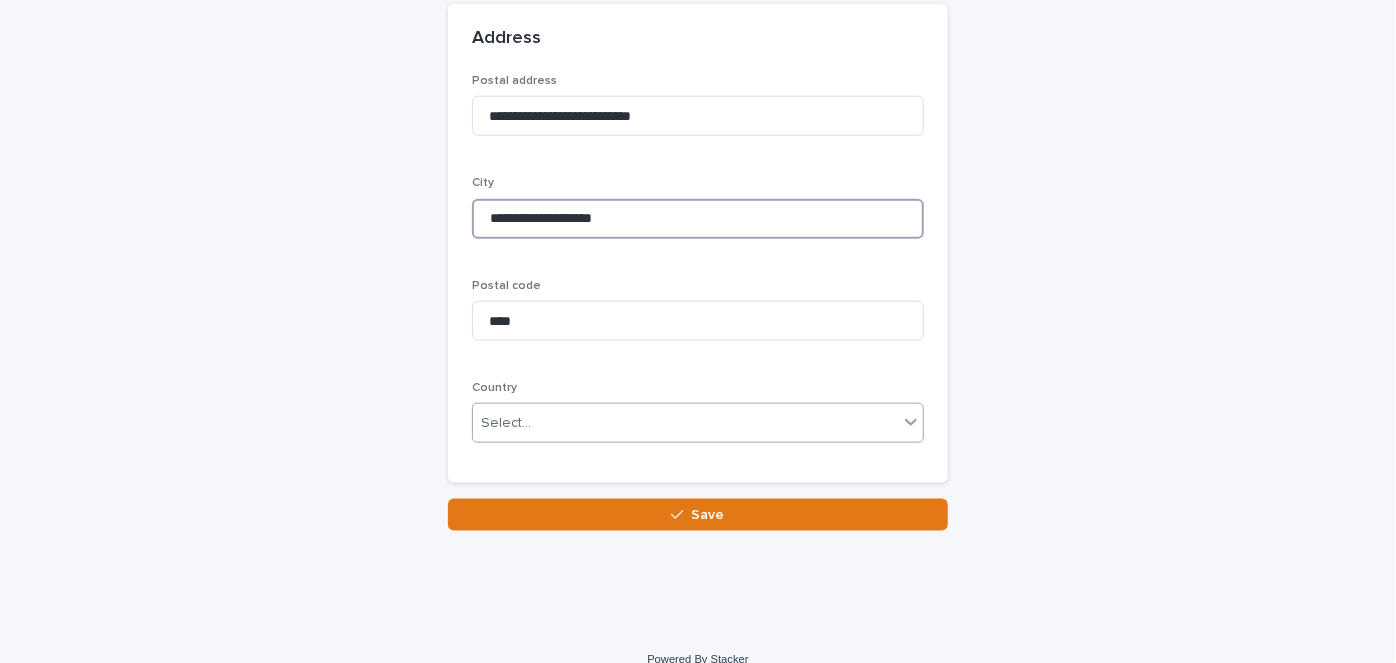 type on "**********" 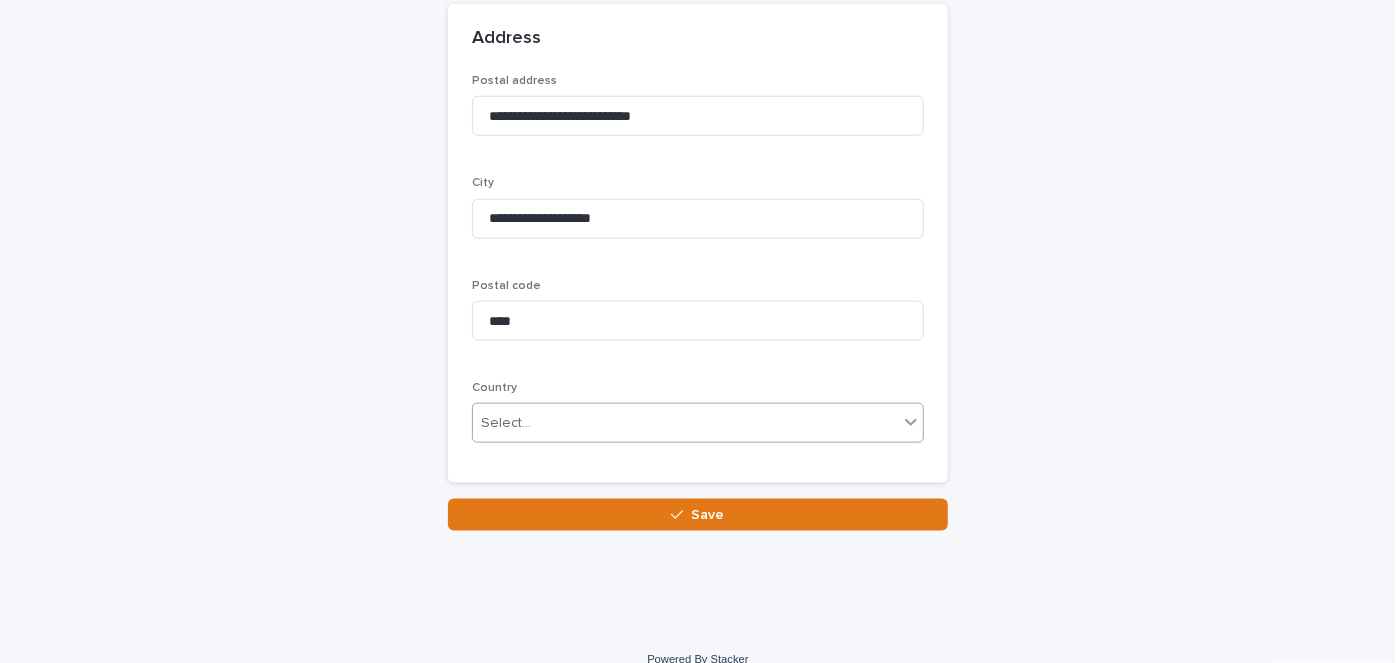 click on "Select..." at bounding box center (685, 423) 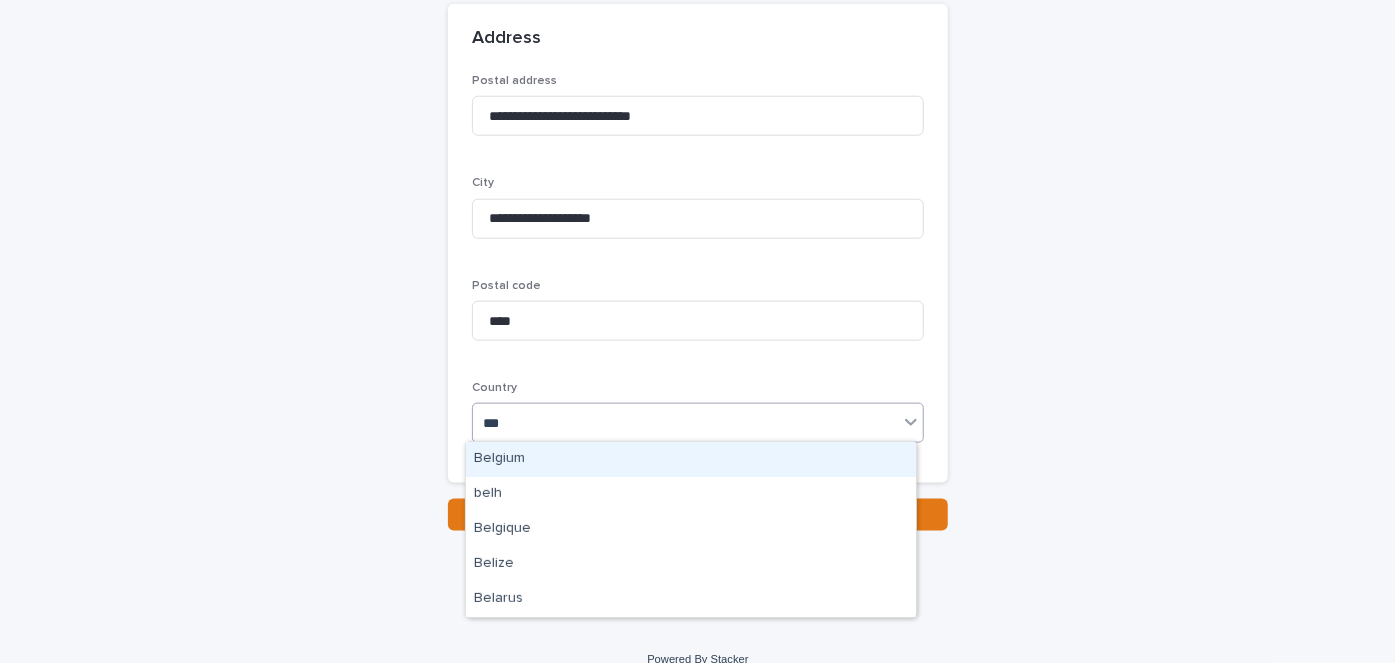 type on "****" 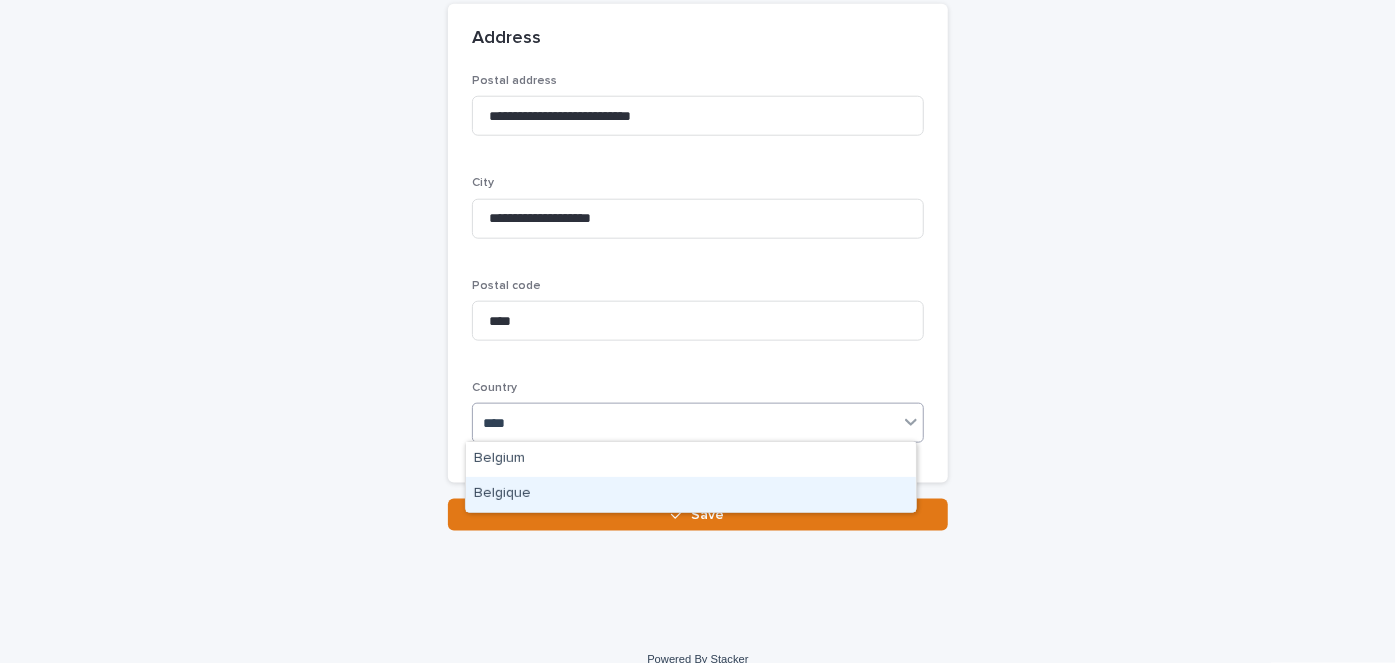 click on "Belgique" at bounding box center [691, 494] 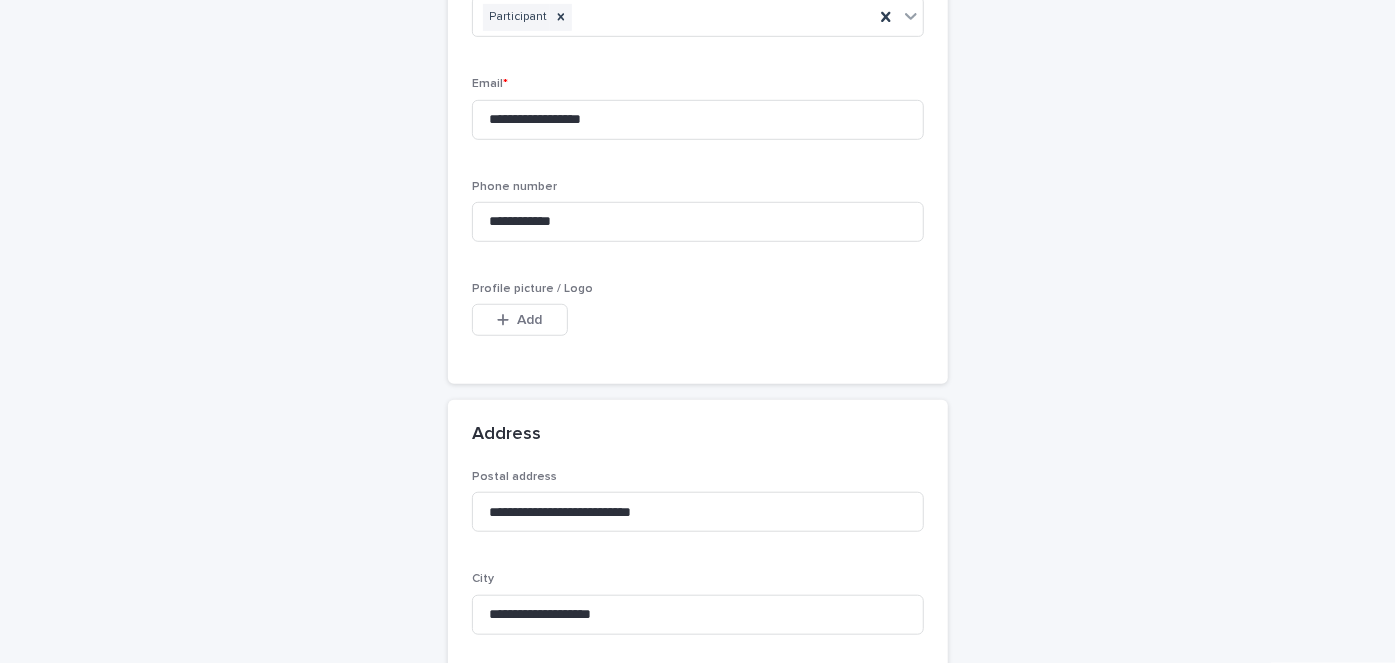 scroll, scrollTop: 594, scrollLeft: 0, axis: vertical 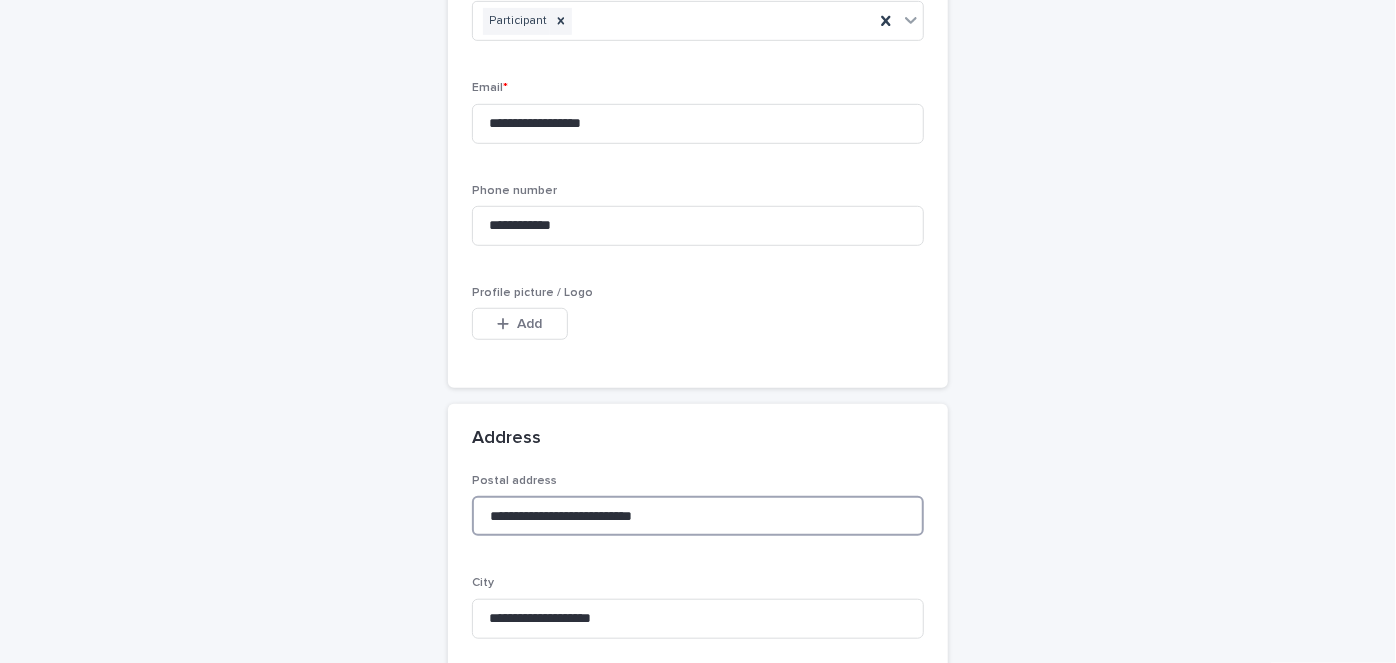 click on "**********" at bounding box center (698, 516) 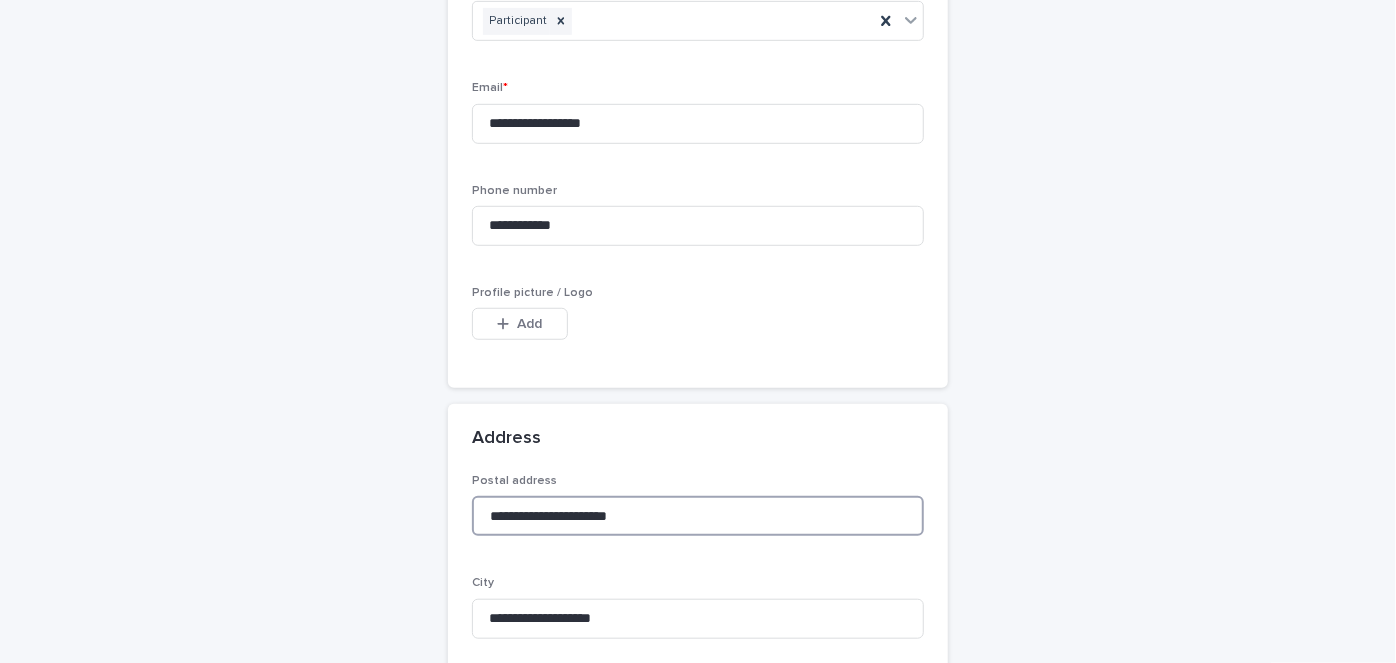 click on "**********" at bounding box center [698, 516] 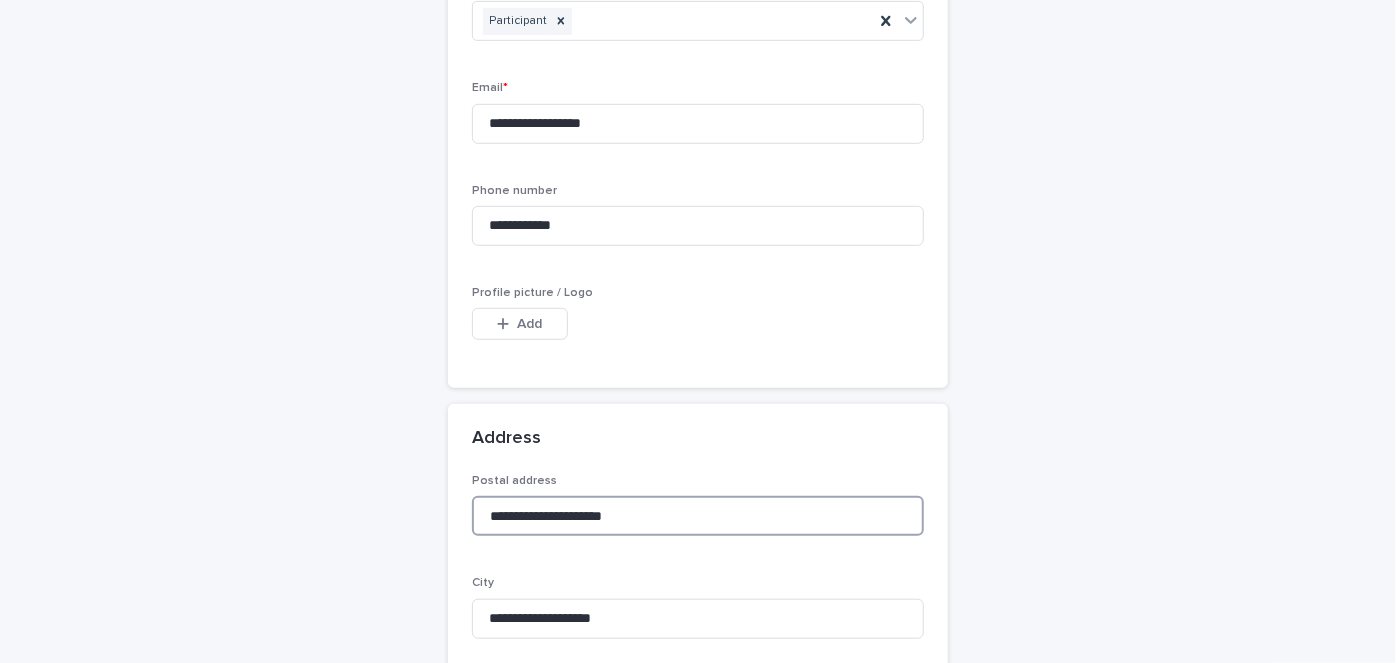 type on "**********" 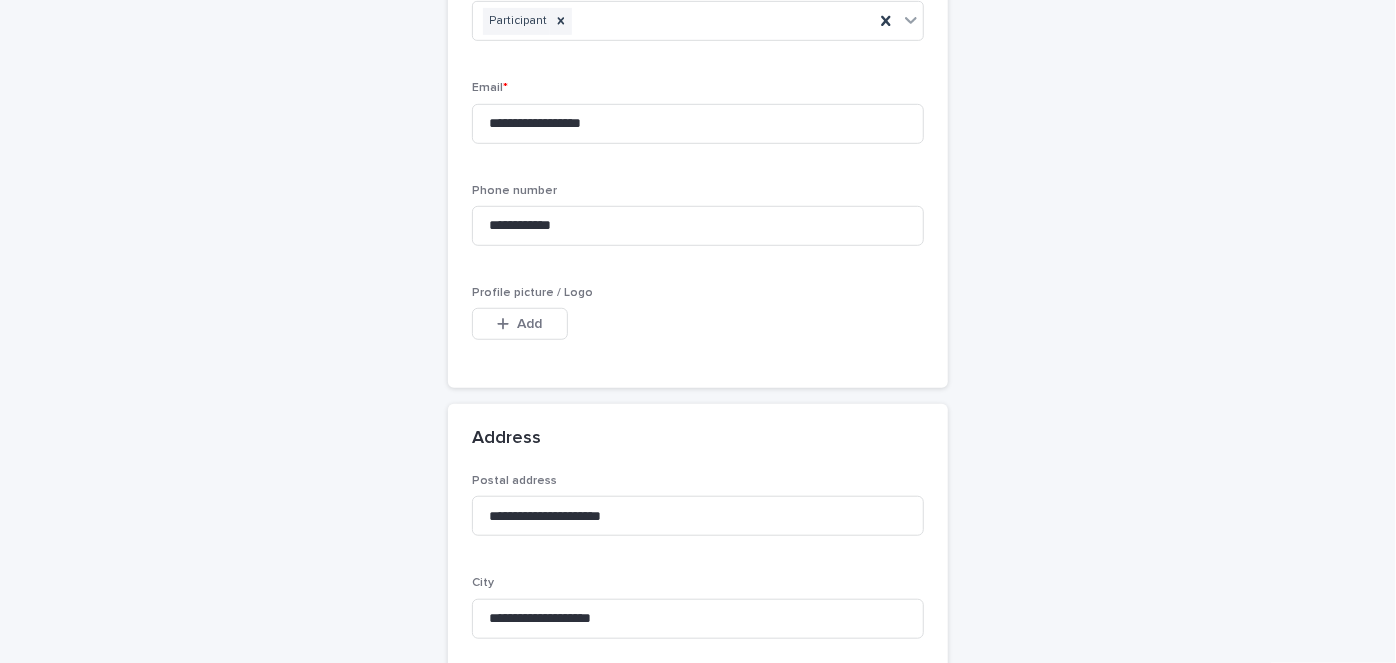 click on "**********" at bounding box center (698, 225) 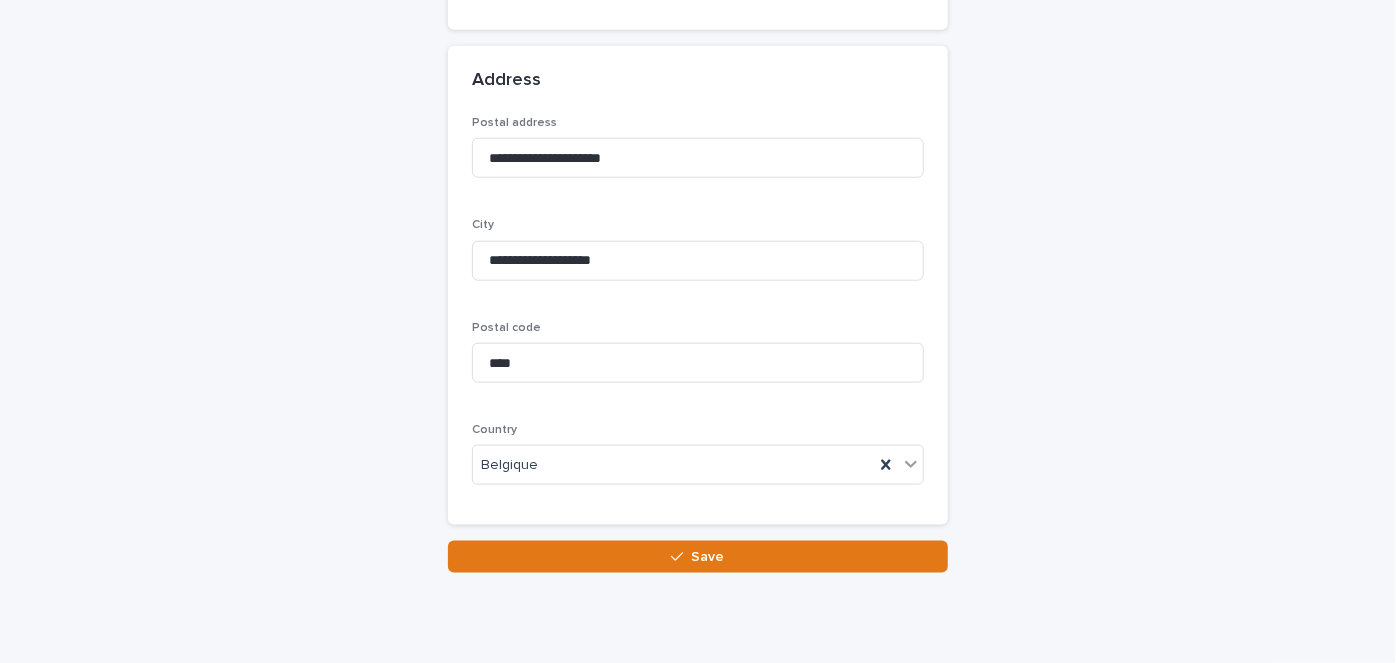 scroll, scrollTop: 1017, scrollLeft: 0, axis: vertical 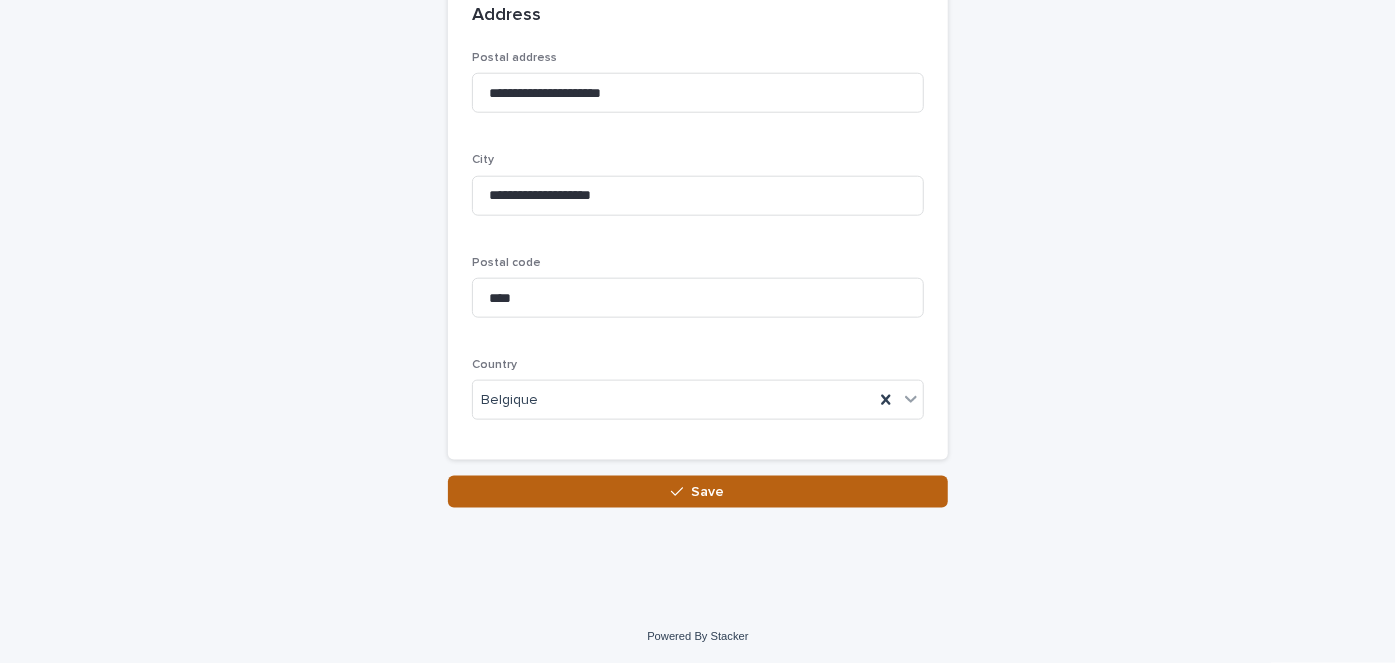 click at bounding box center [681, 492] 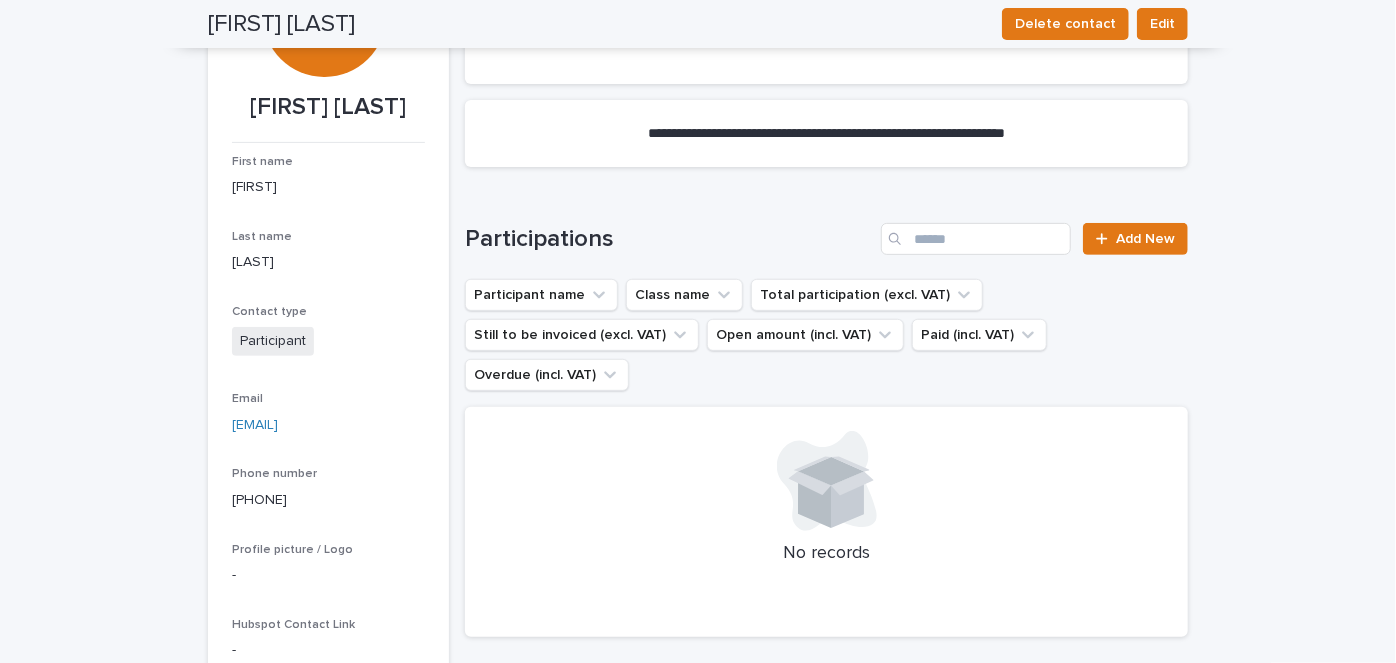 scroll, scrollTop: 0, scrollLeft: 0, axis: both 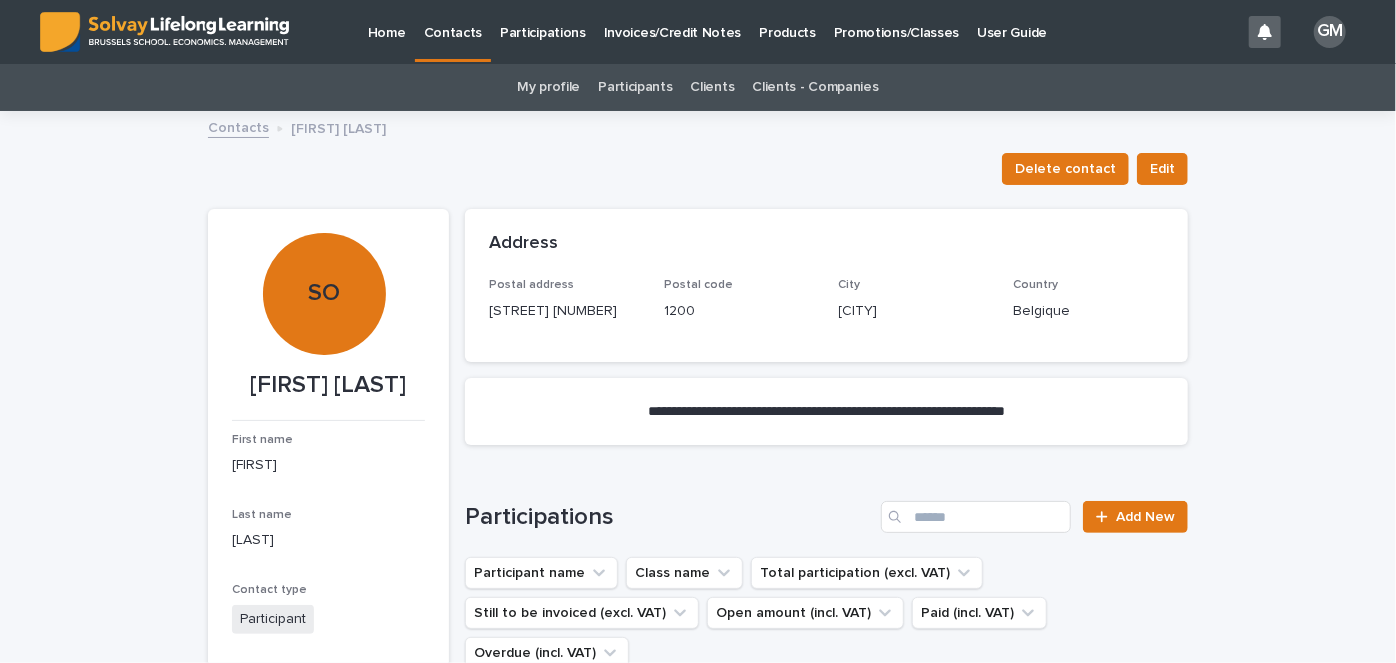click on "Promotions/Classes" at bounding box center (896, 21) 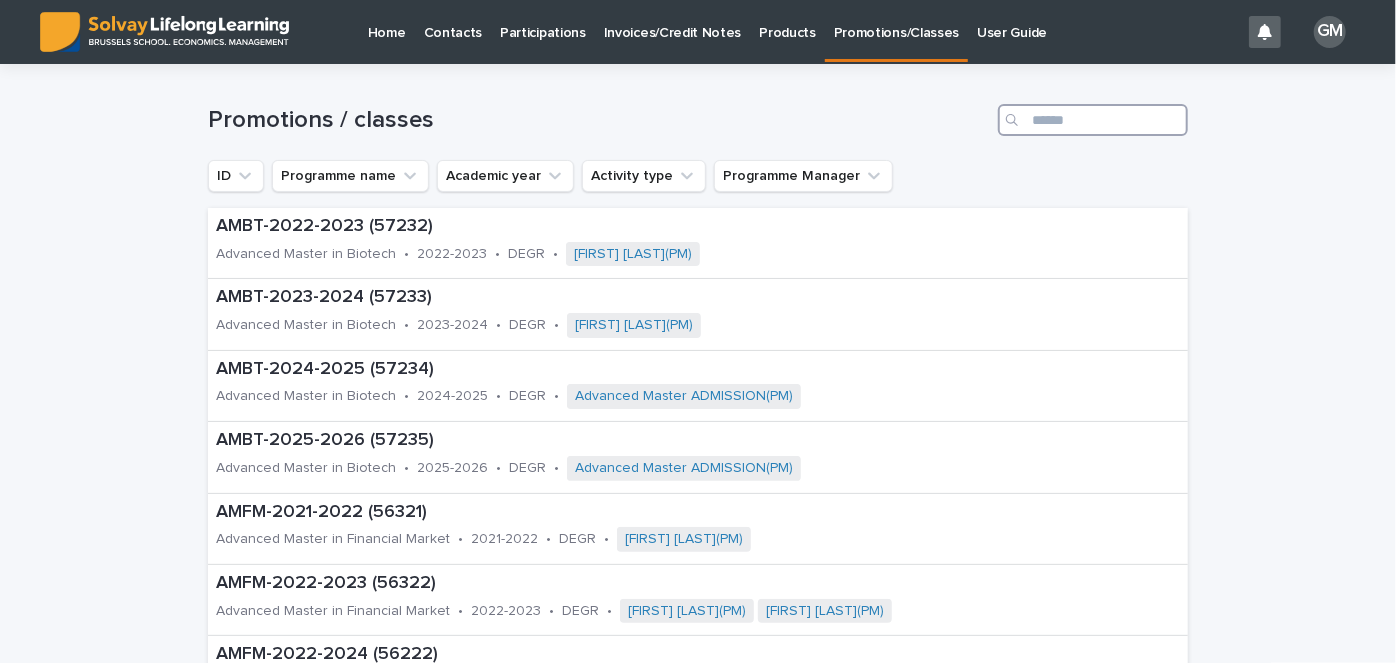 click at bounding box center [1093, 120] 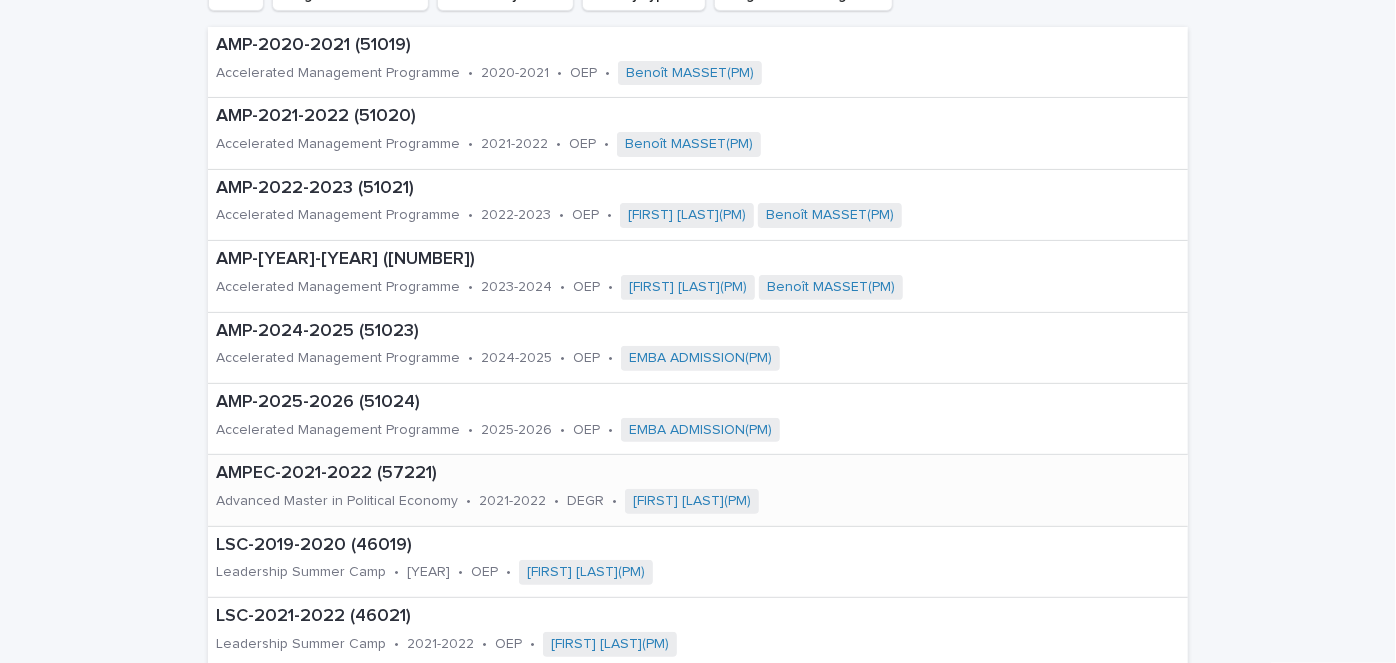 scroll, scrollTop: 191, scrollLeft: 0, axis: vertical 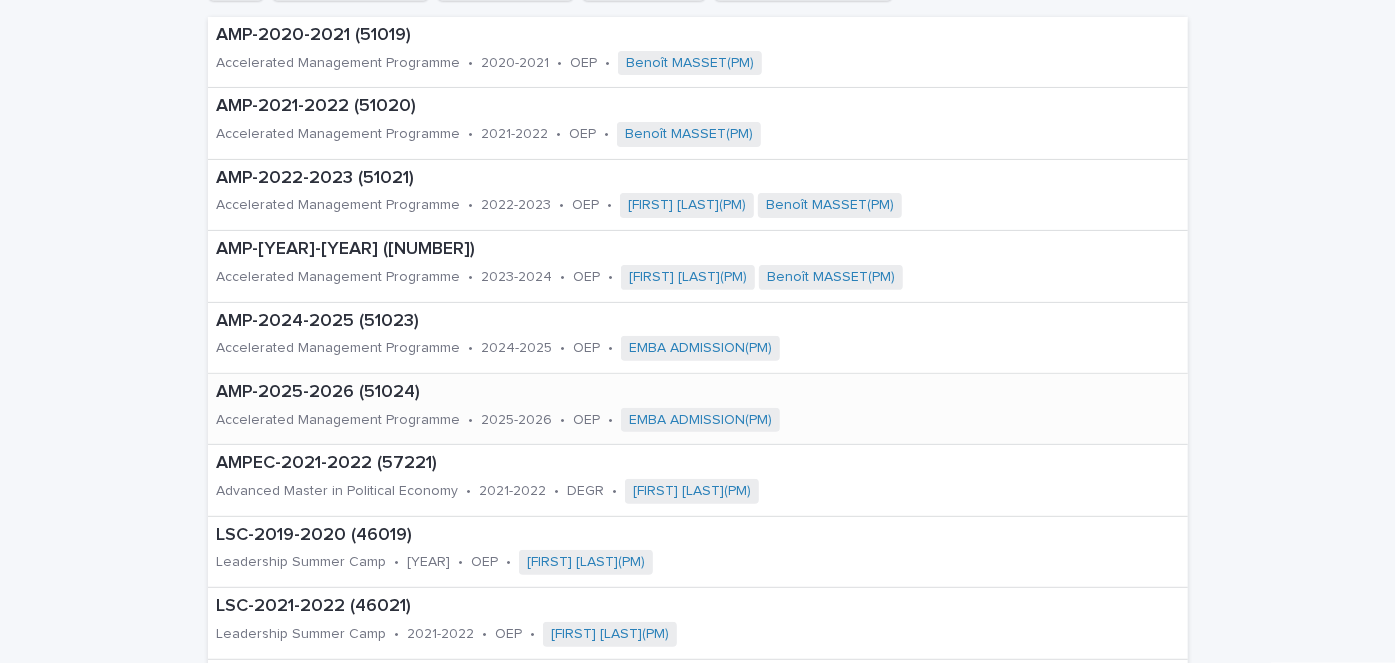 type on "***" 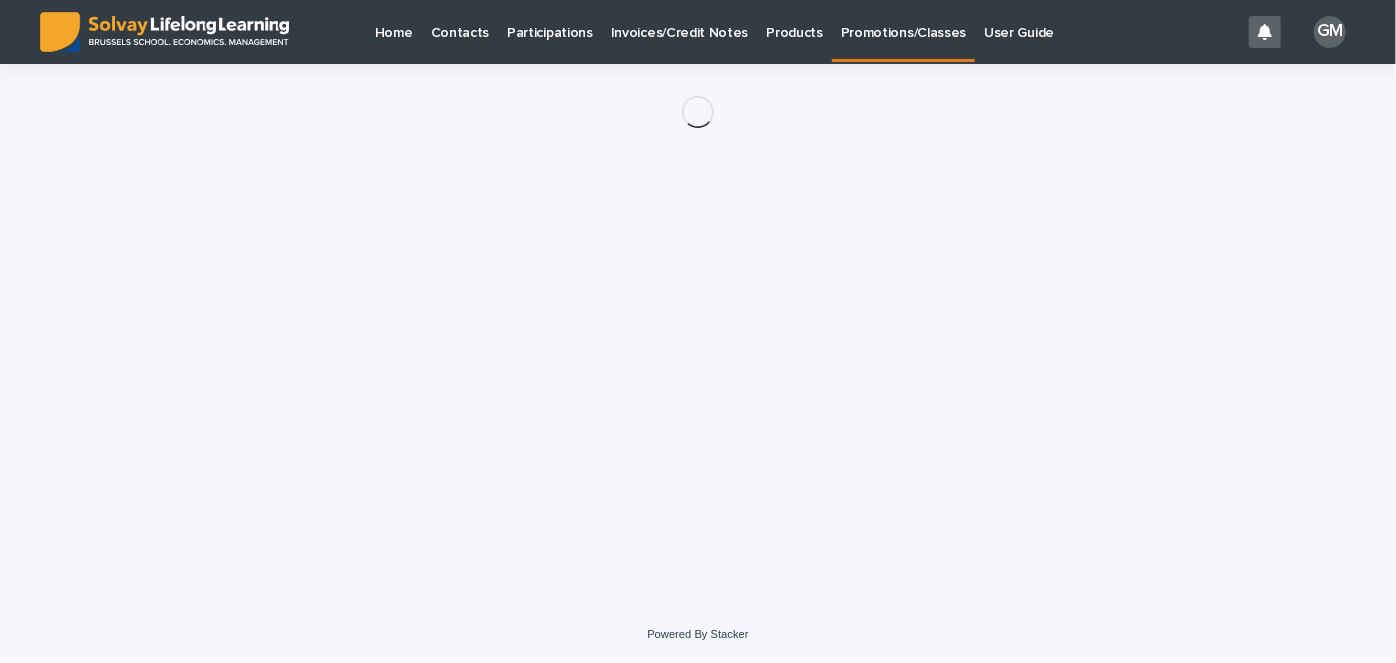 scroll, scrollTop: 0, scrollLeft: 0, axis: both 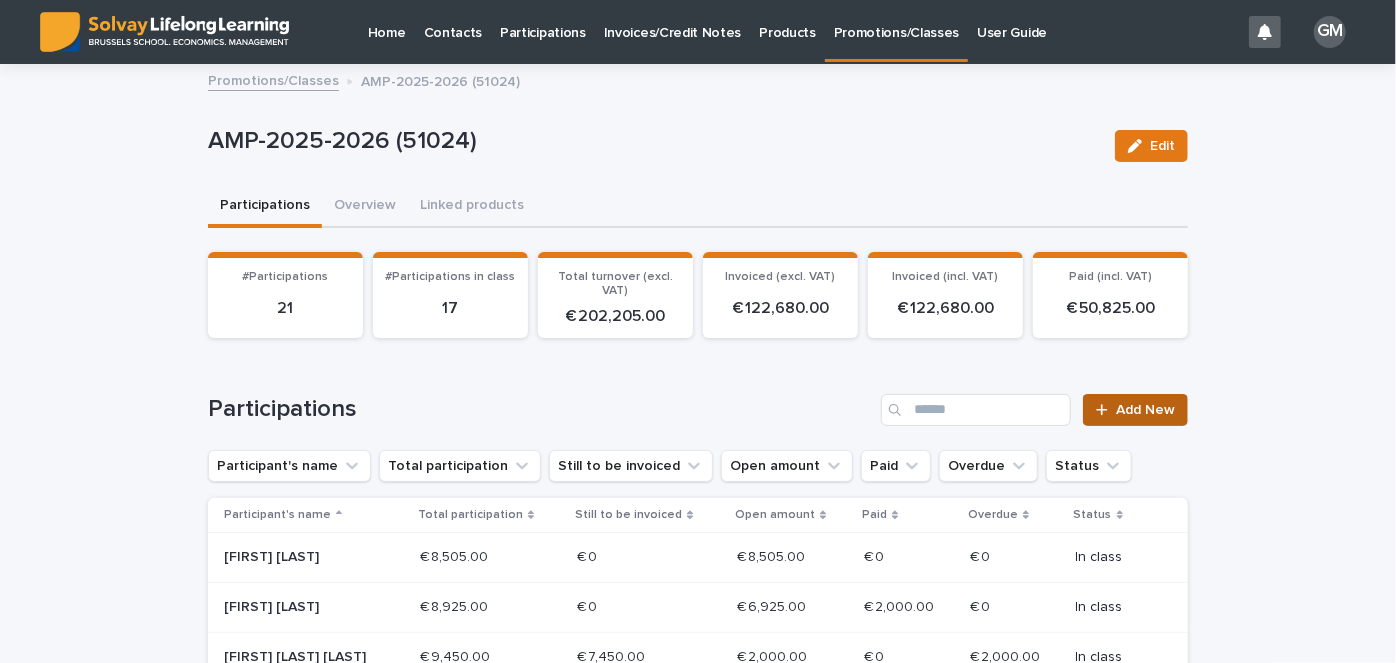 click at bounding box center [1106, 410] 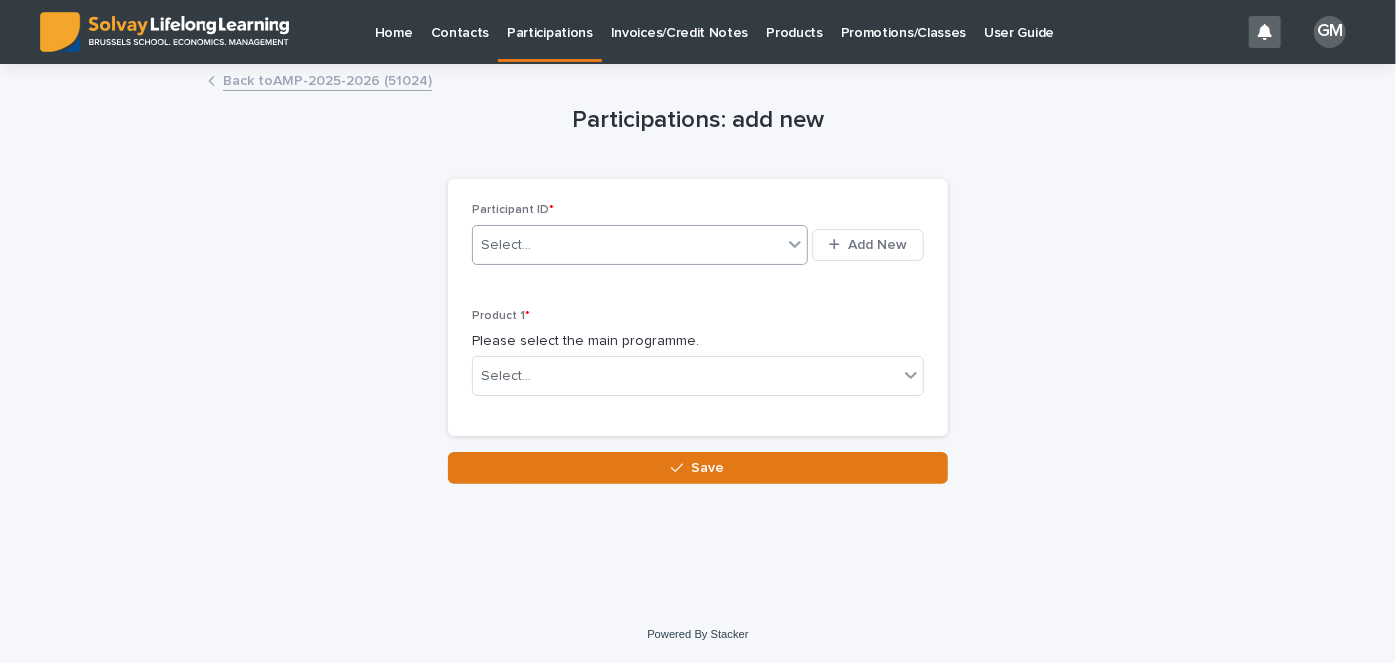 click on "Select..." at bounding box center (627, 245) 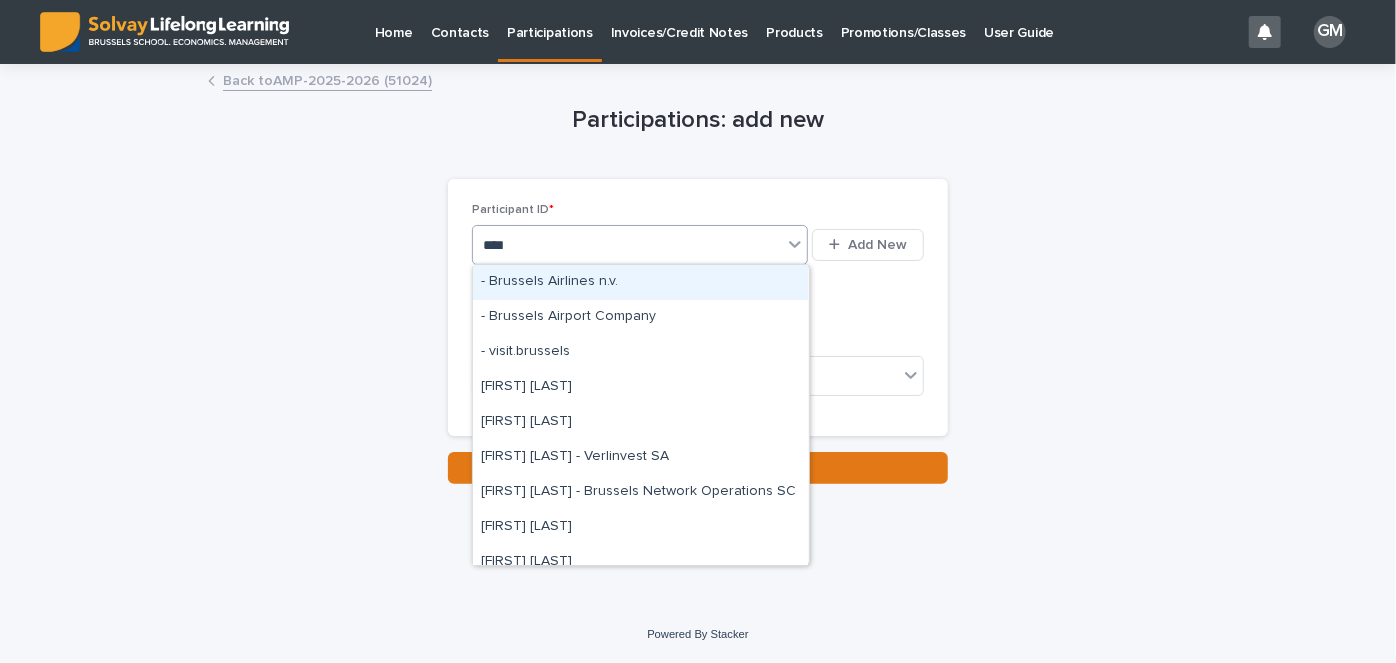 type on "*****" 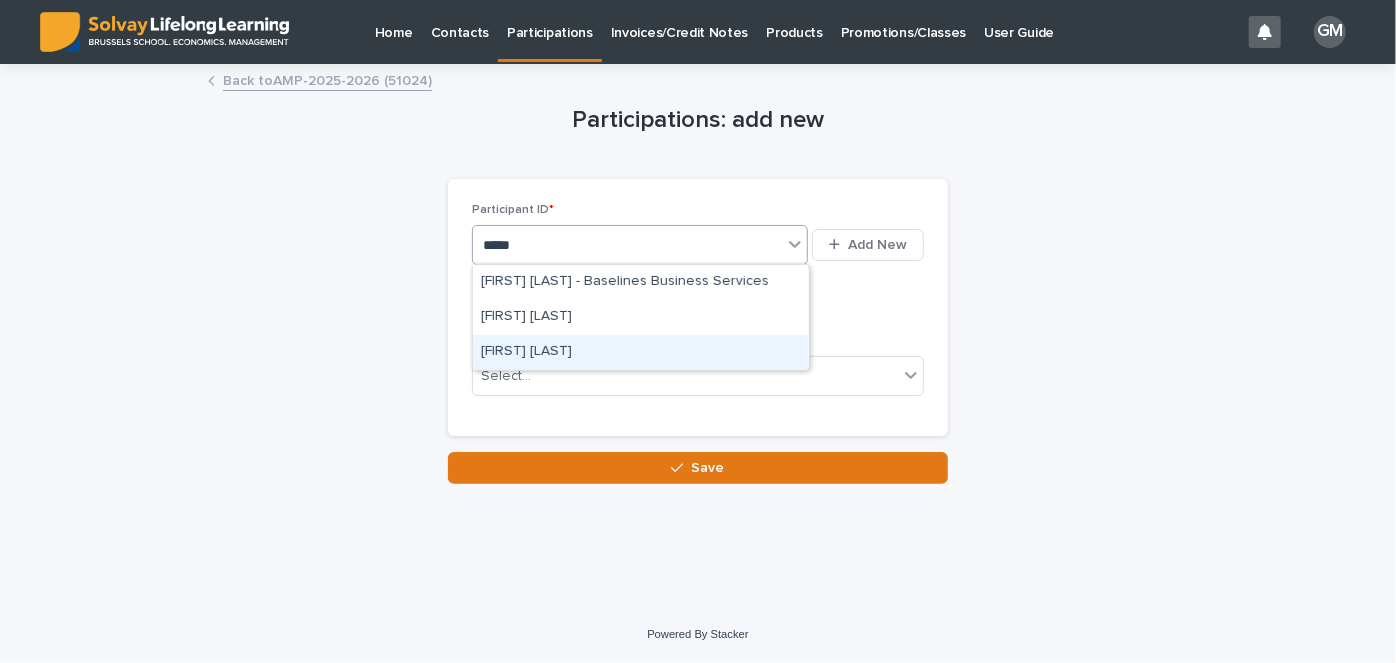 click on "[FIRST] [LAST]" at bounding box center (640, 352) 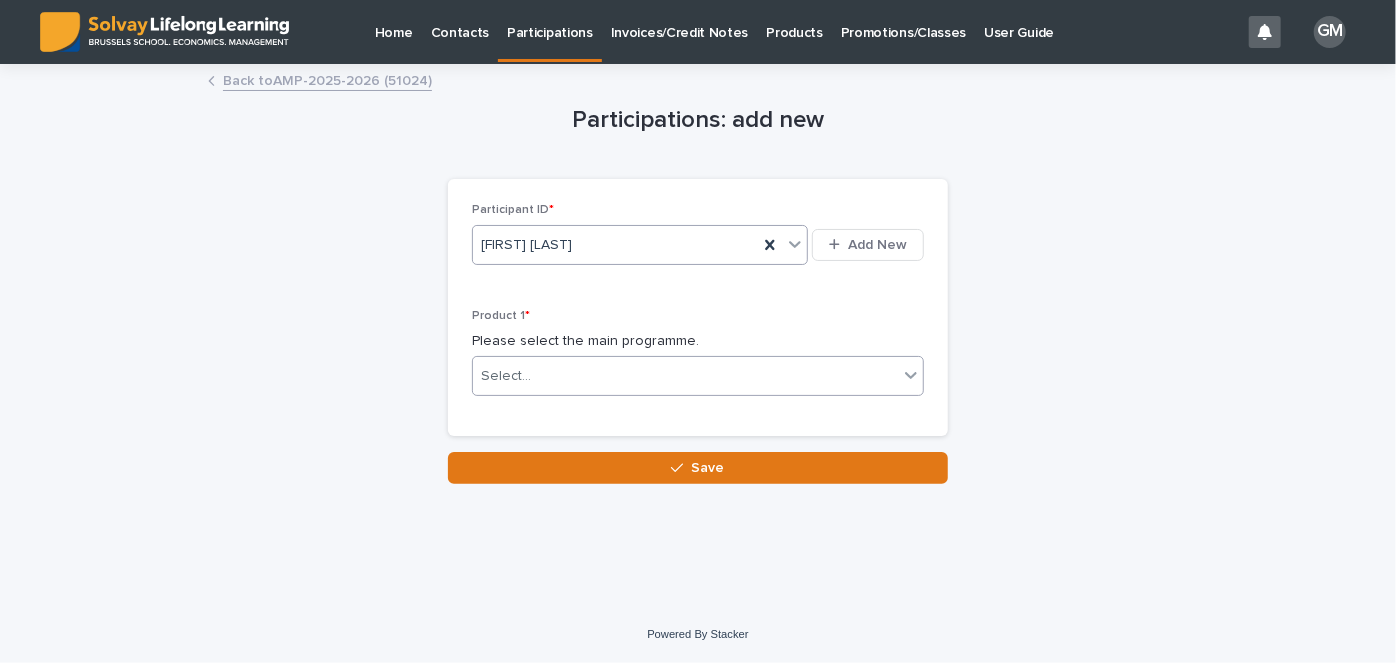 click on "Select..." at bounding box center [685, 376] 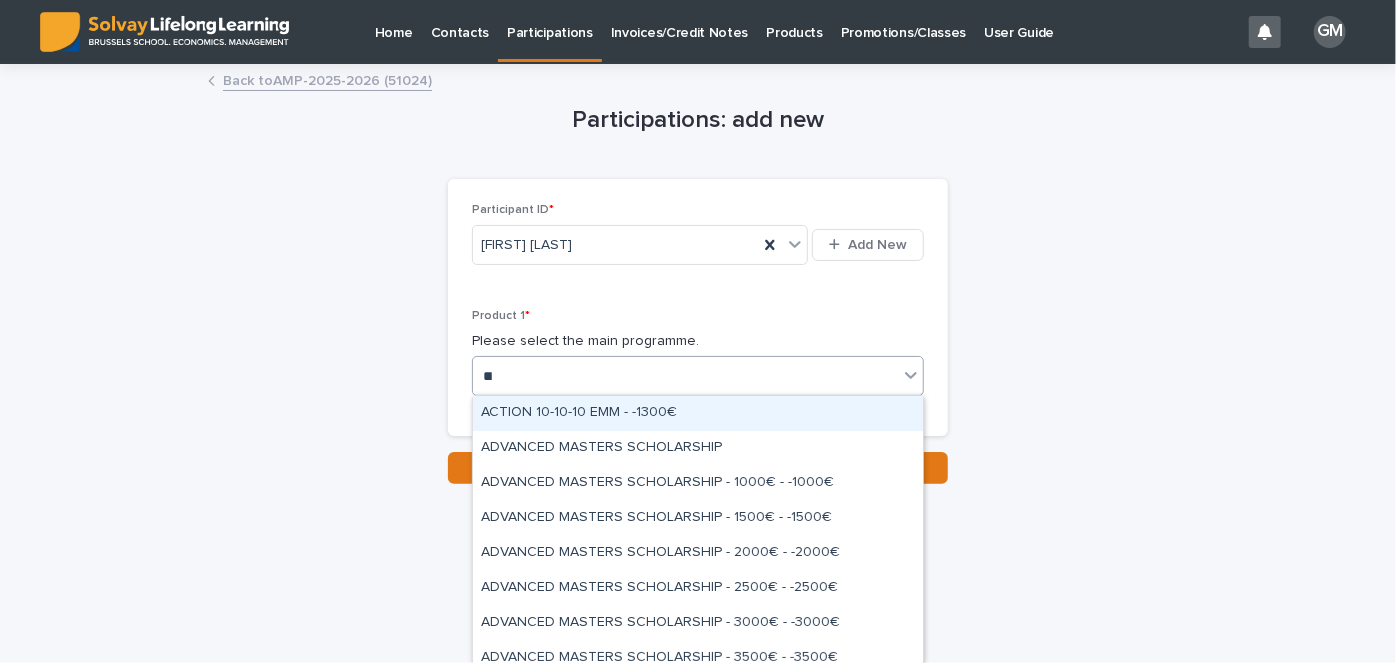 type on "***" 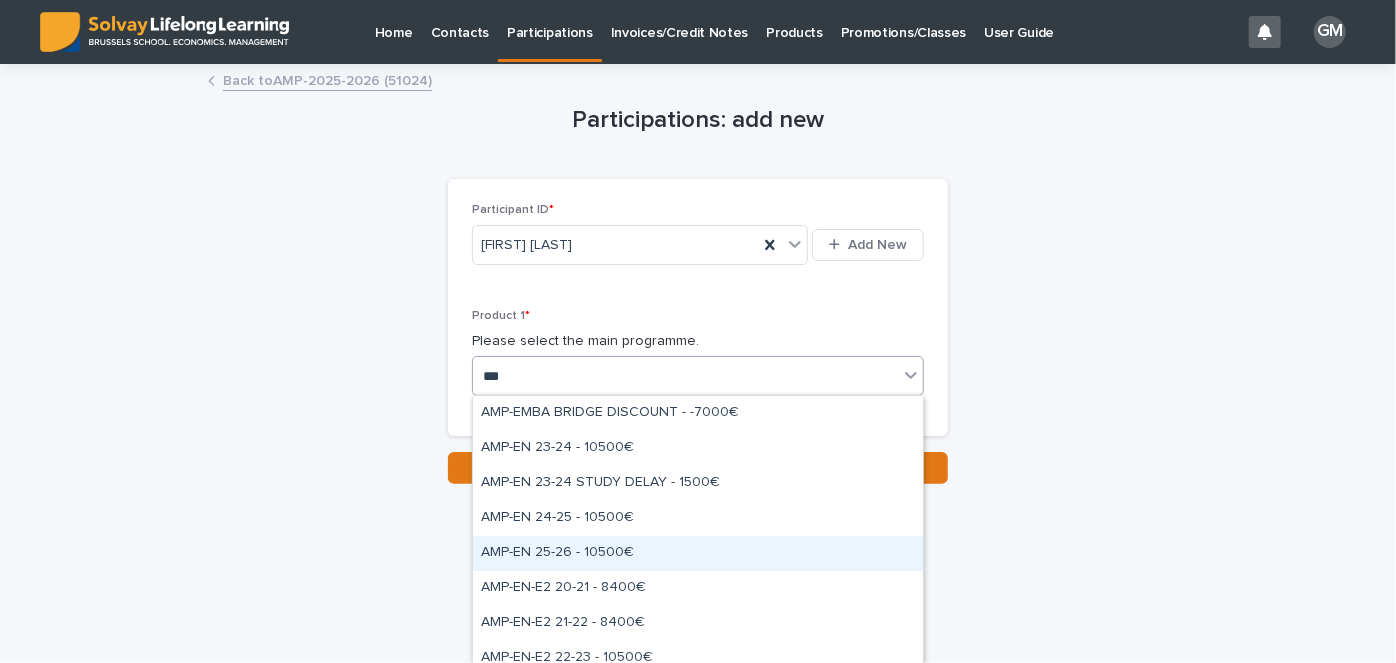 click on "AMP-EN 25-26 - 10500€" at bounding box center (698, 553) 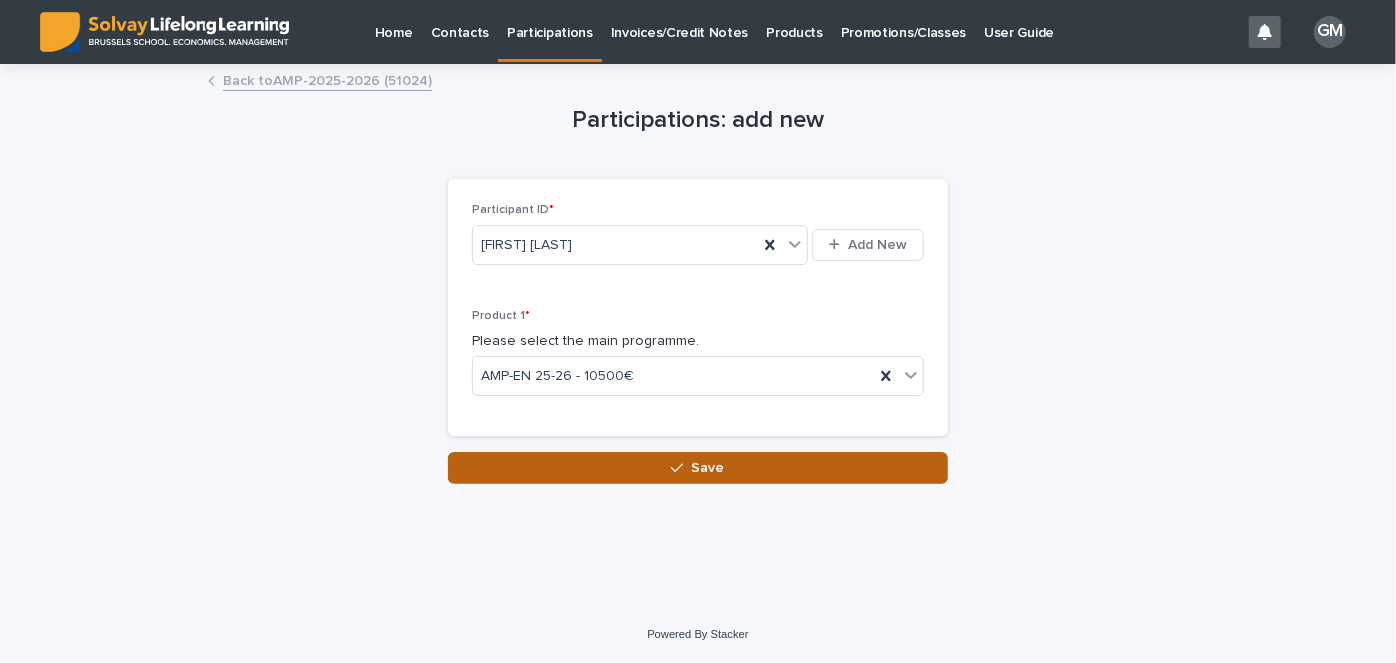 click on "Save" at bounding box center [708, 468] 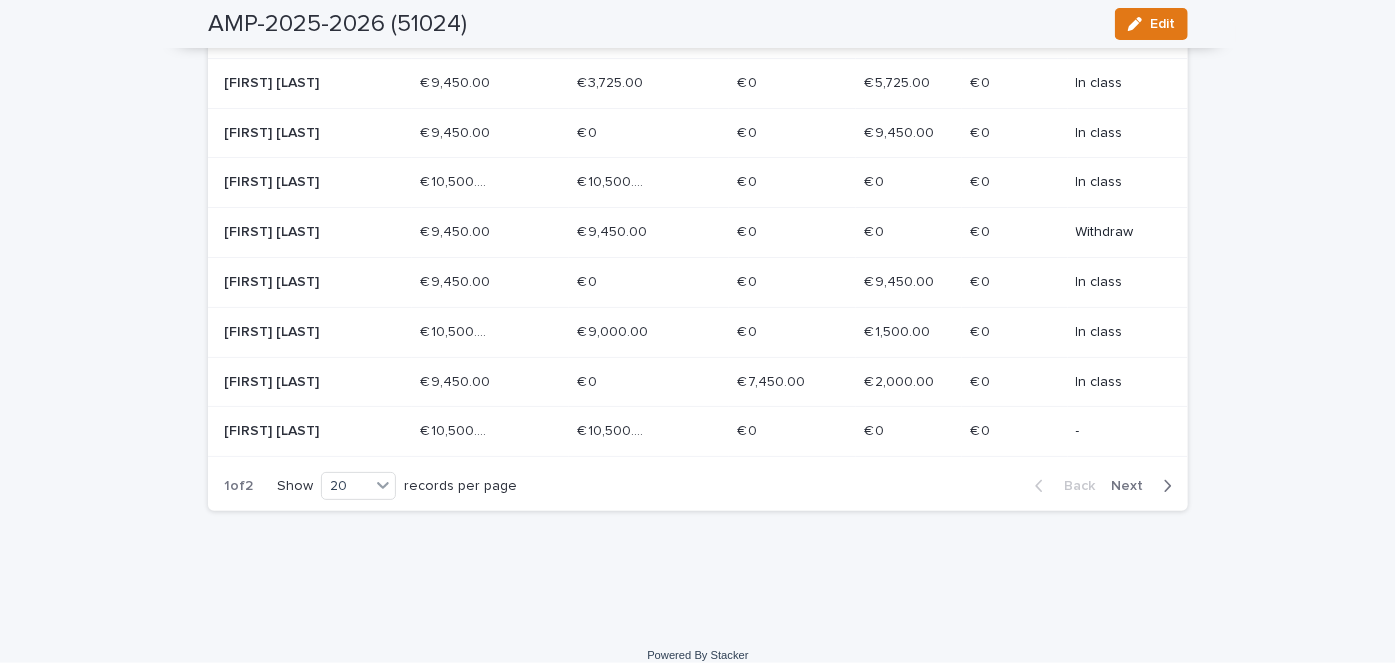 scroll, scrollTop: 1118, scrollLeft: 0, axis: vertical 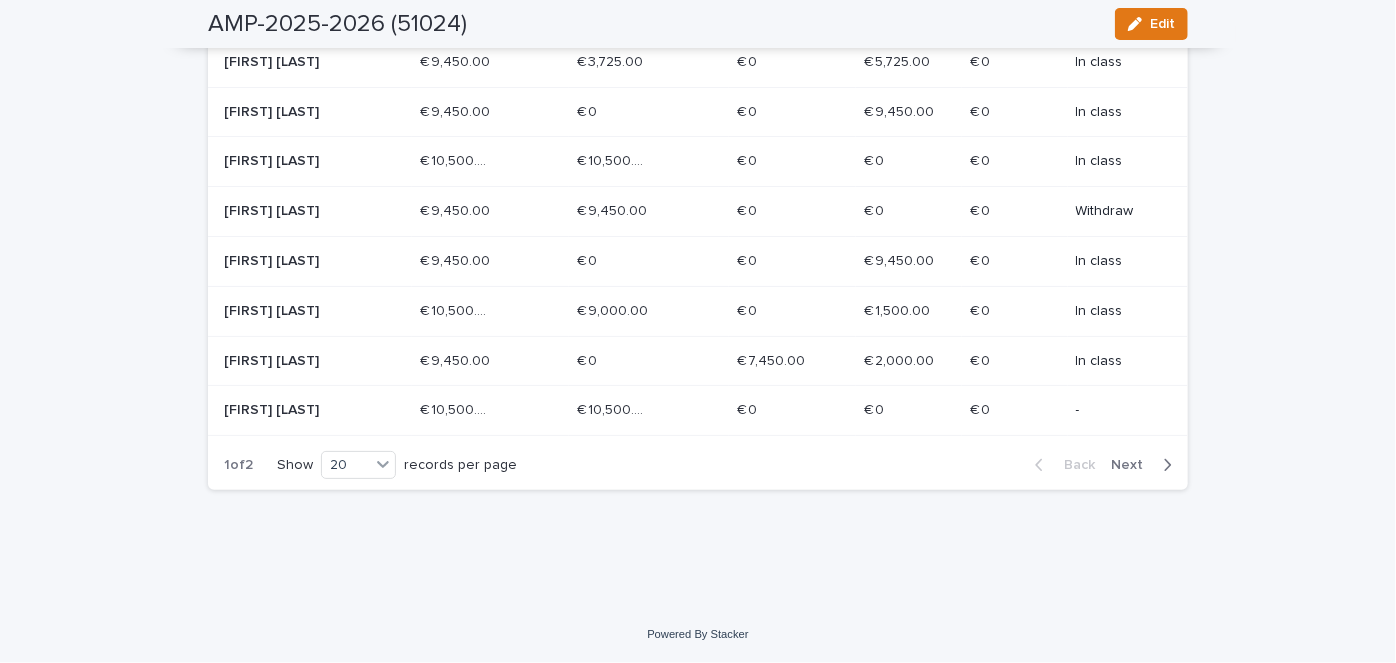 click on "[FIRST] [LAST]" at bounding box center (295, 410) 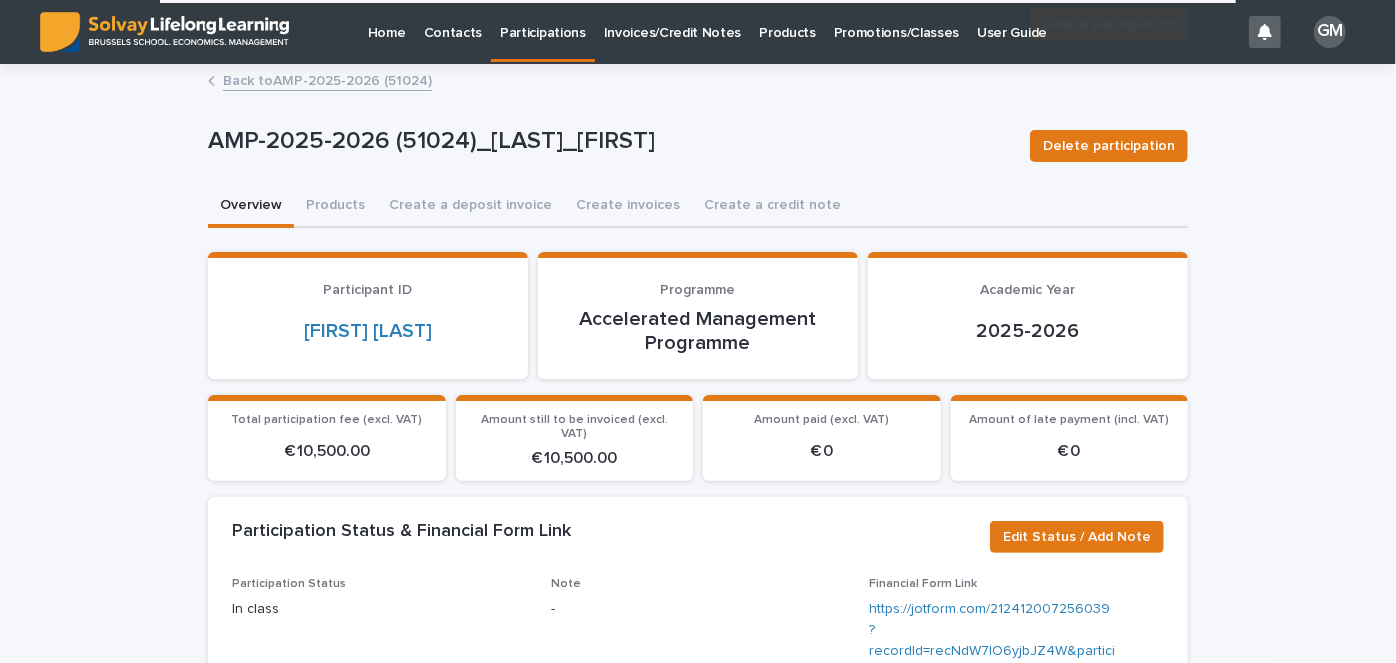 scroll, scrollTop: 393, scrollLeft: 0, axis: vertical 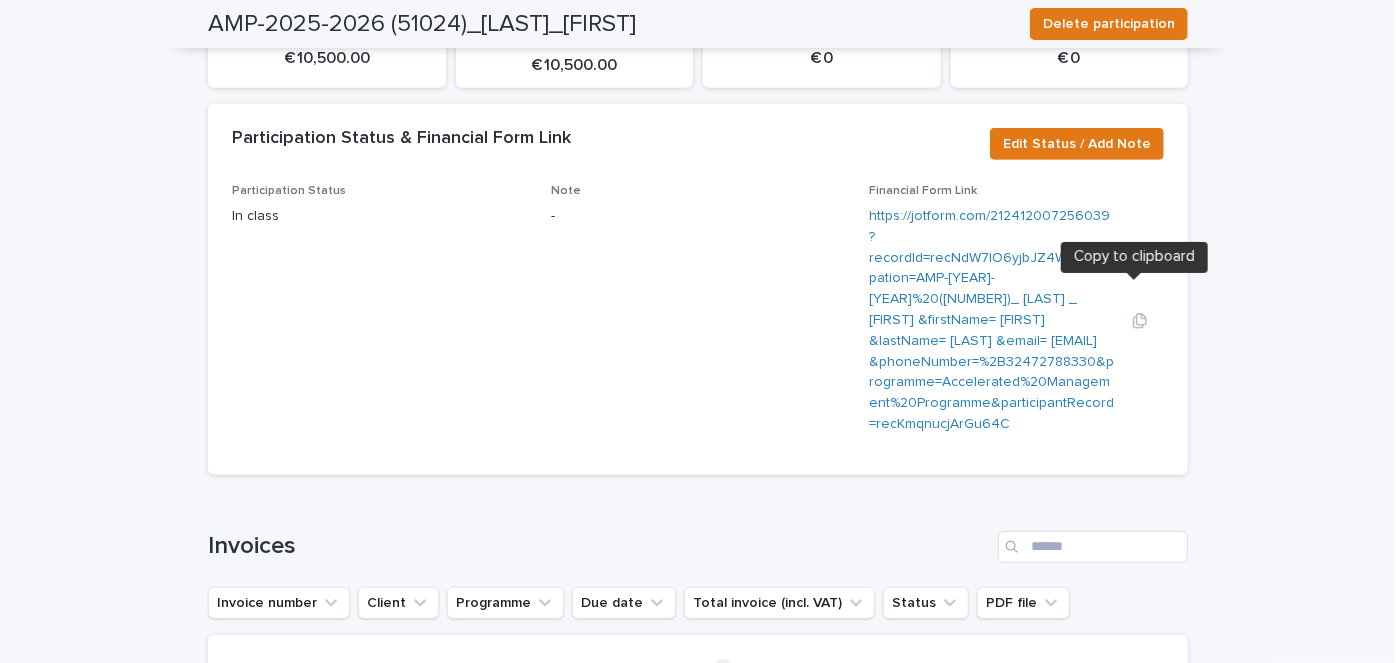 click 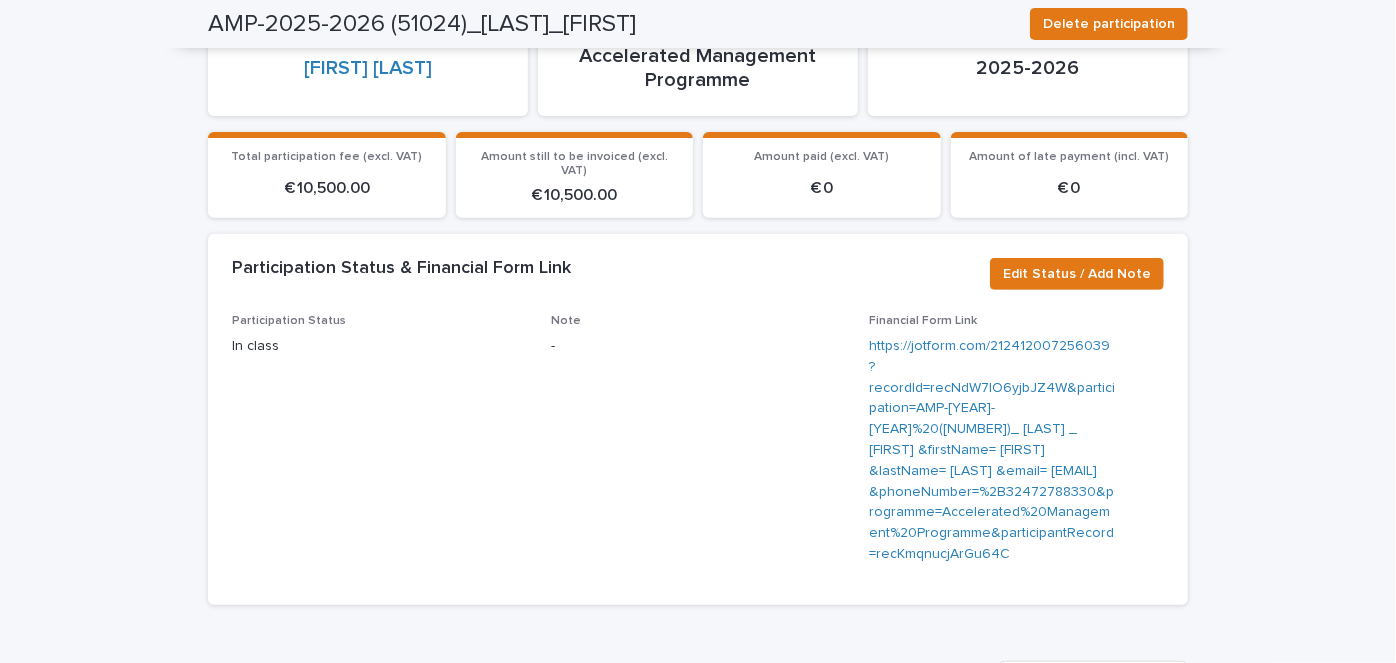 scroll, scrollTop: 0, scrollLeft: 0, axis: both 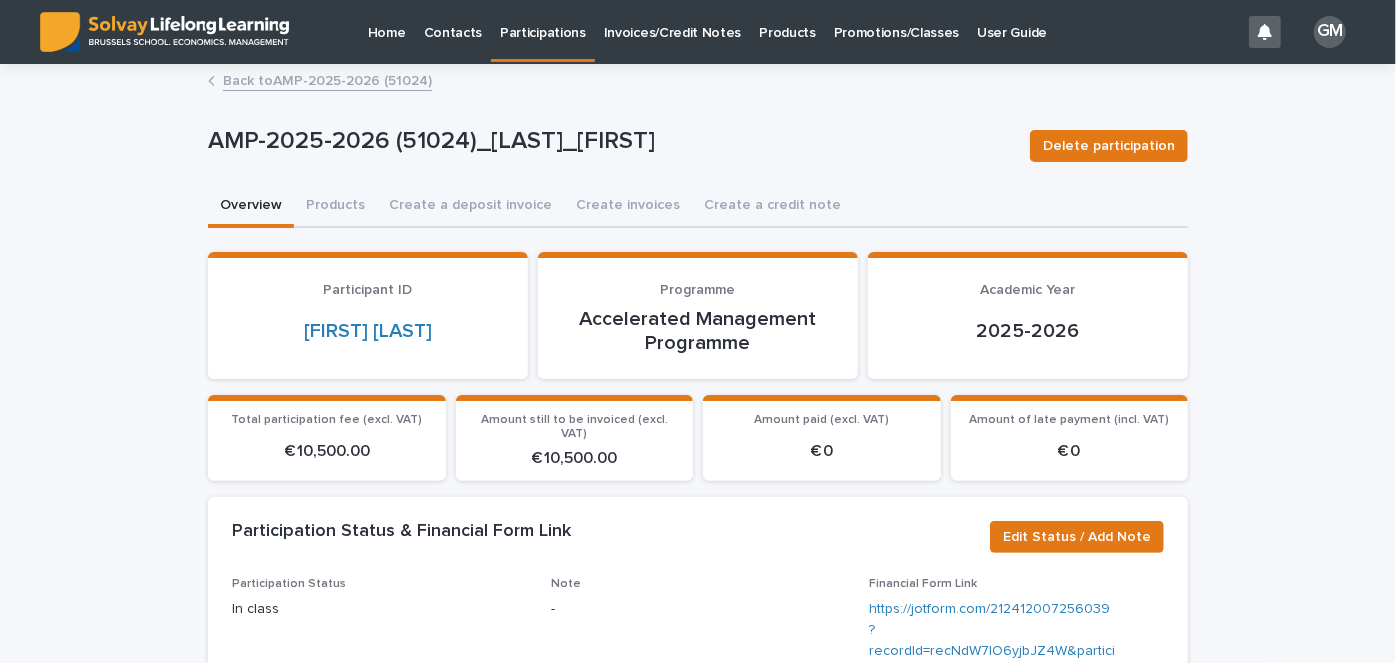 click on "Contacts" at bounding box center (453, 21) 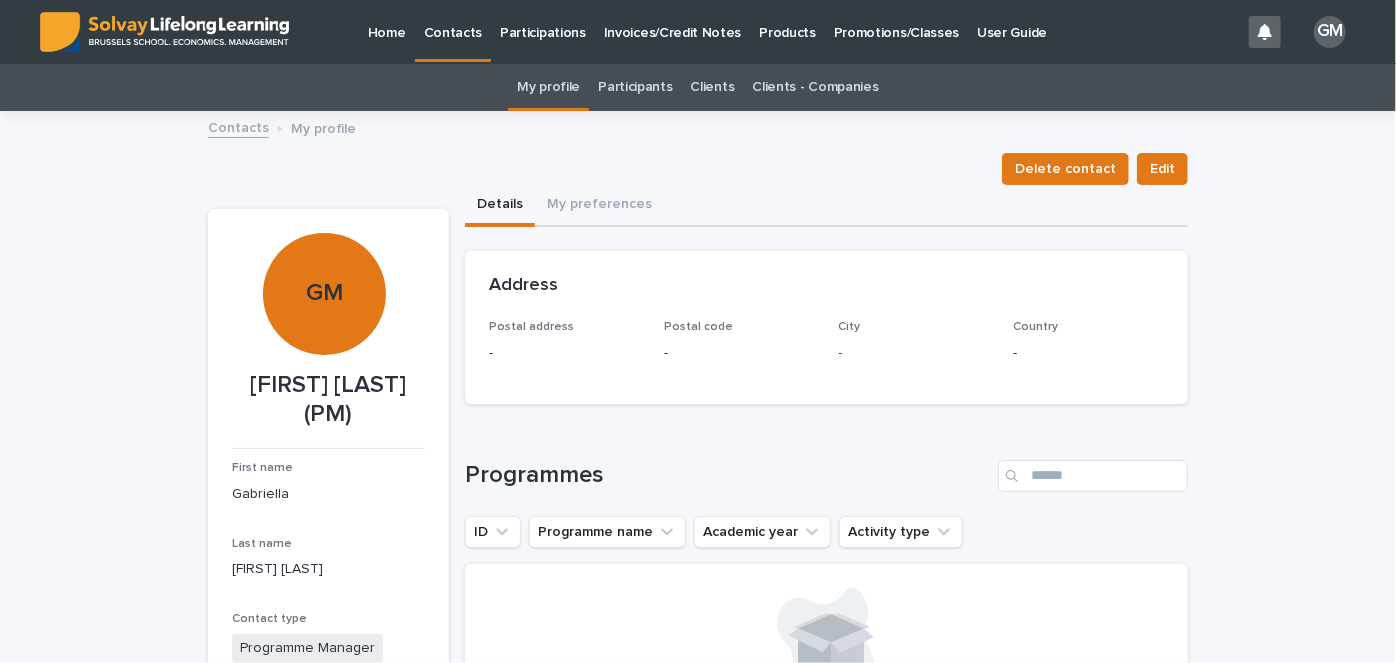 click on "Participations" at bounding box center (543, 21) 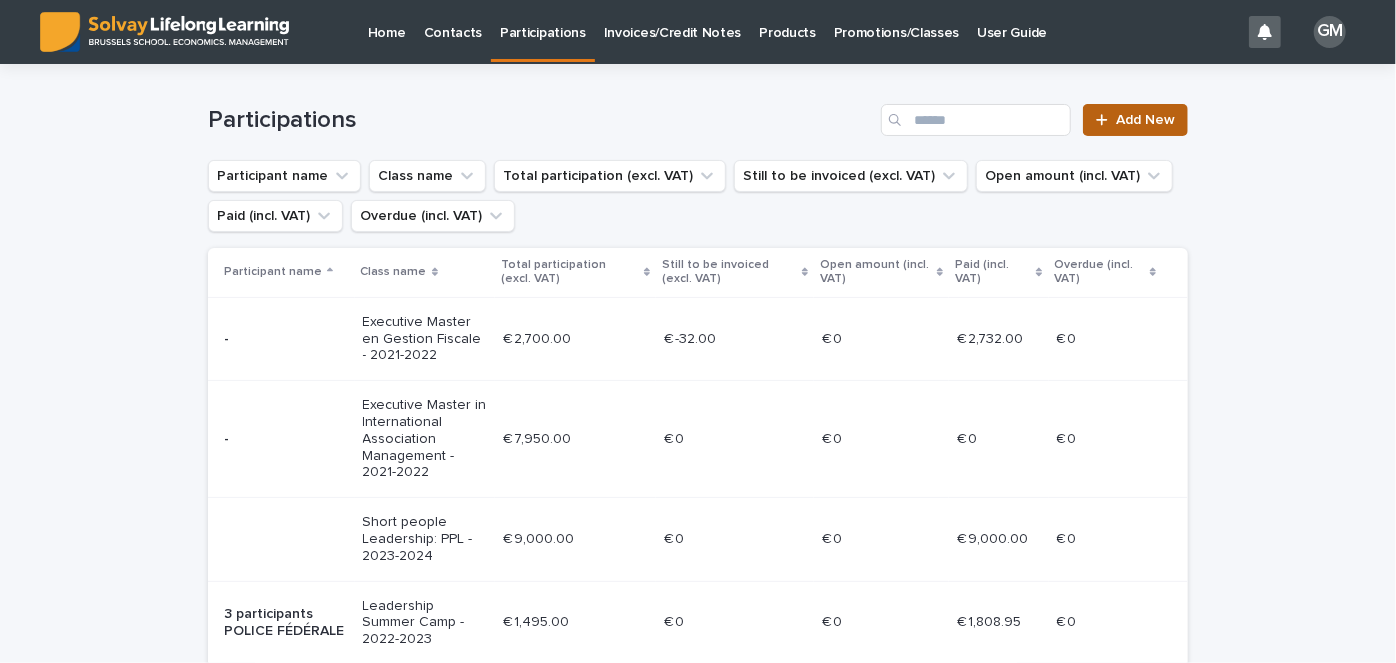 click on "Add New" at bounding box center (1145, 120) 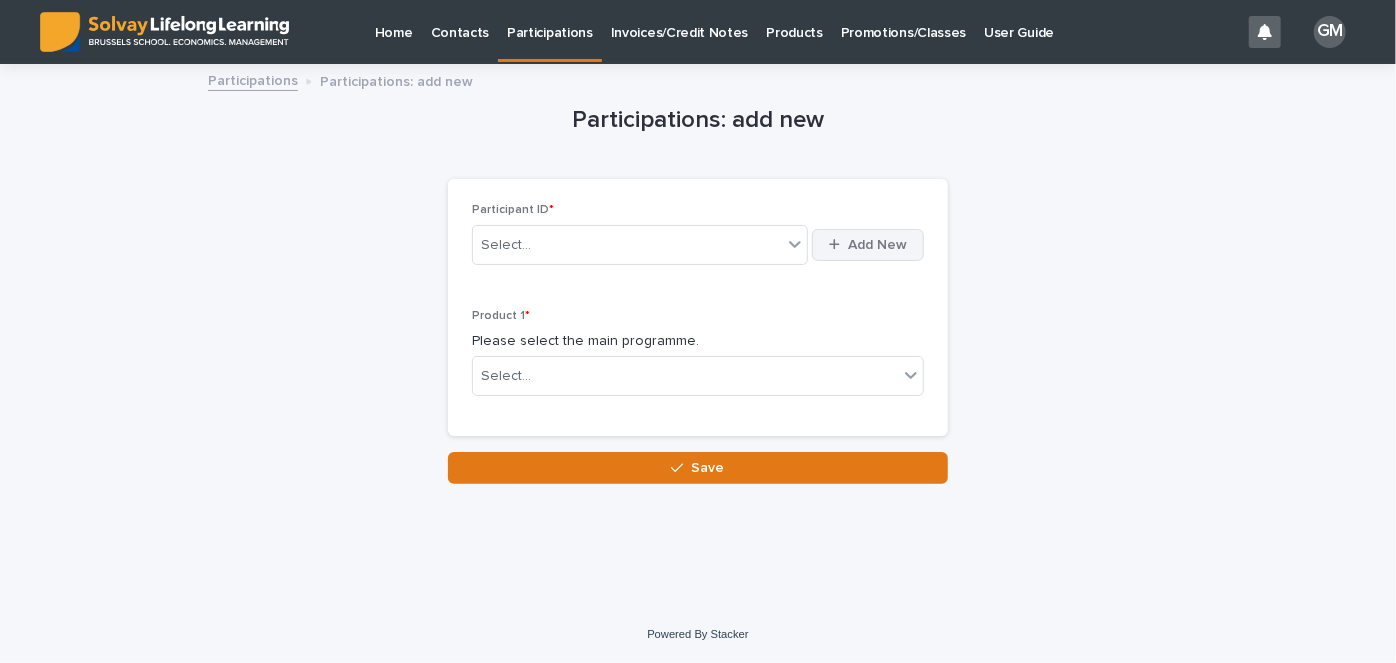 click on "Add New" at bounding box center (877, 245) 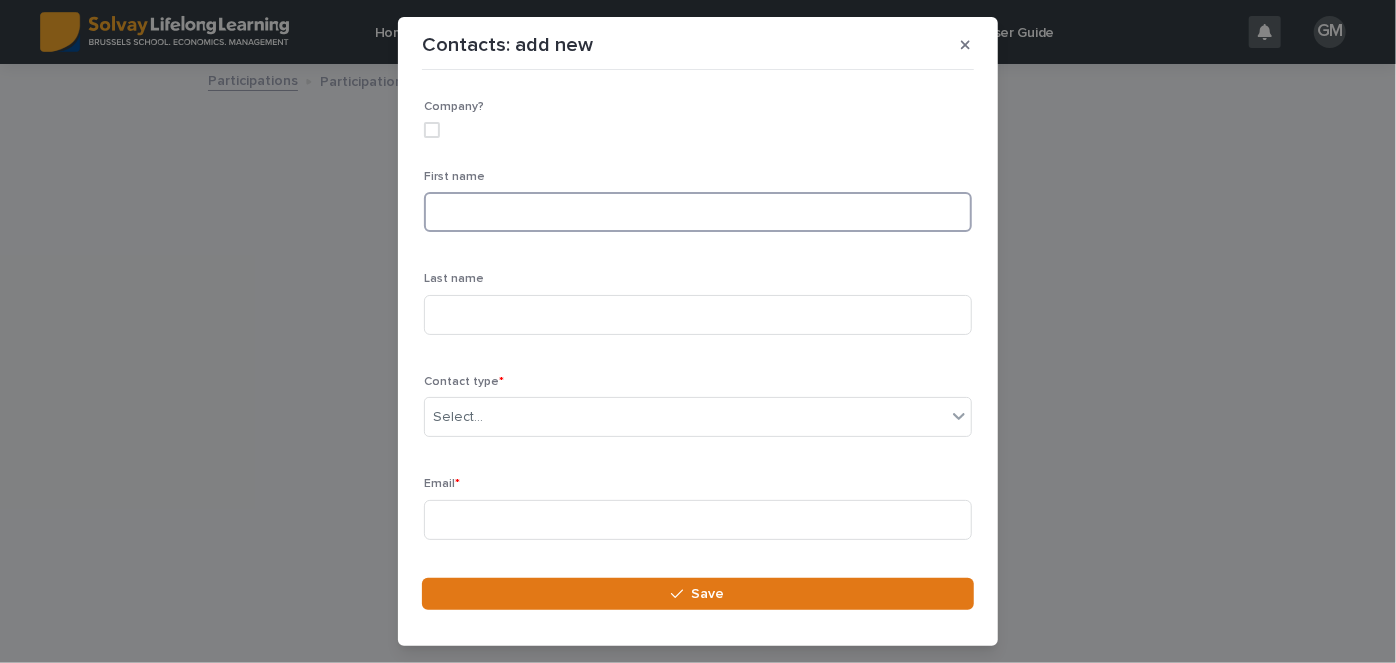 click at bounding box center (698, 212) 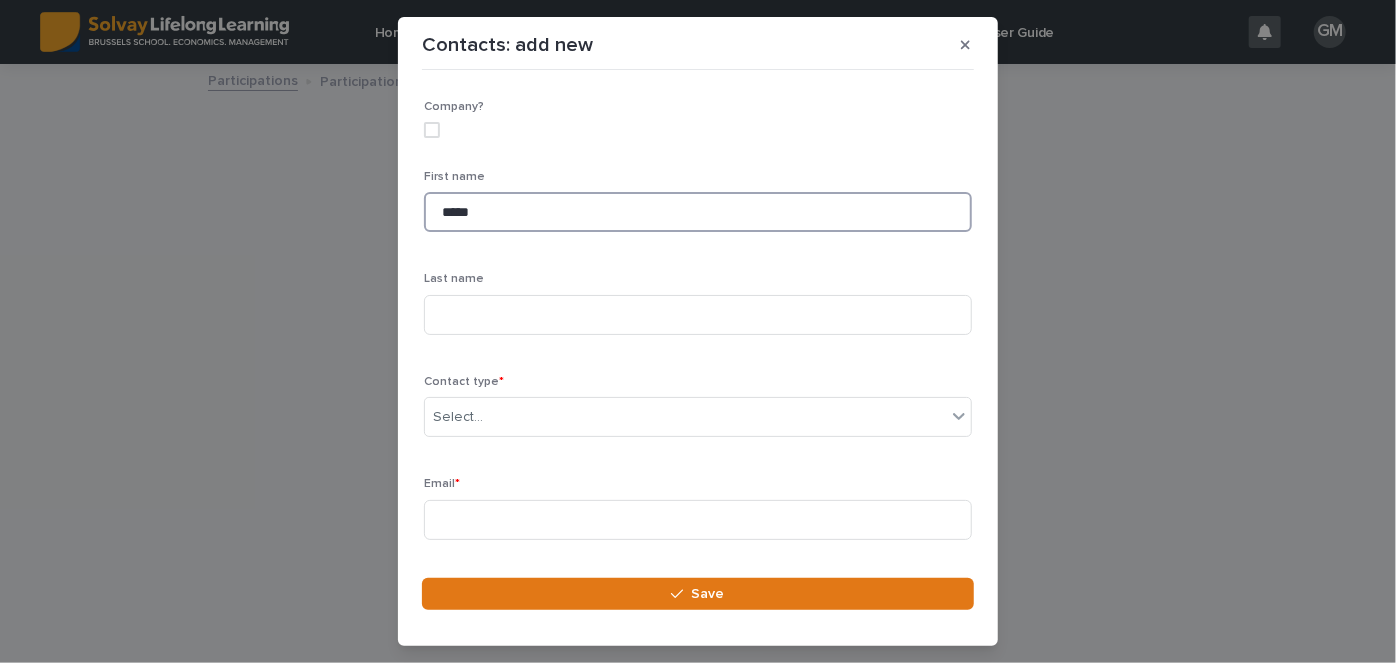 type on "*****" 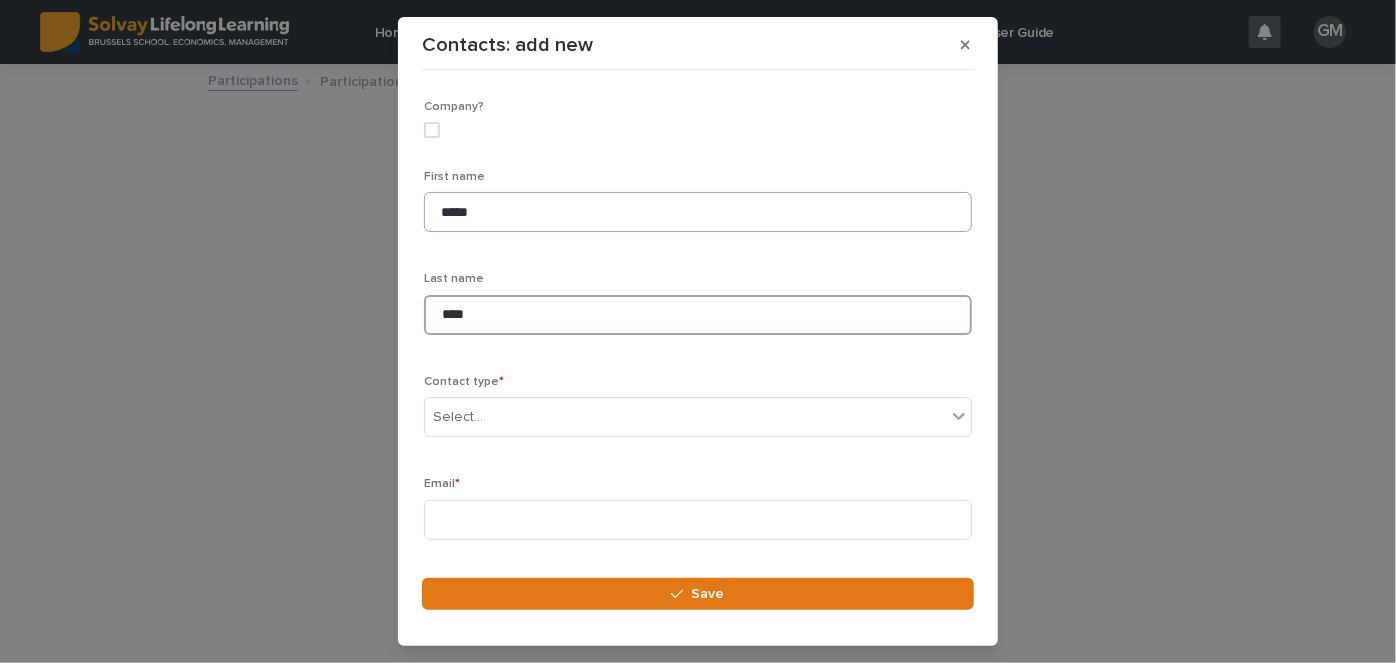 type on "****" 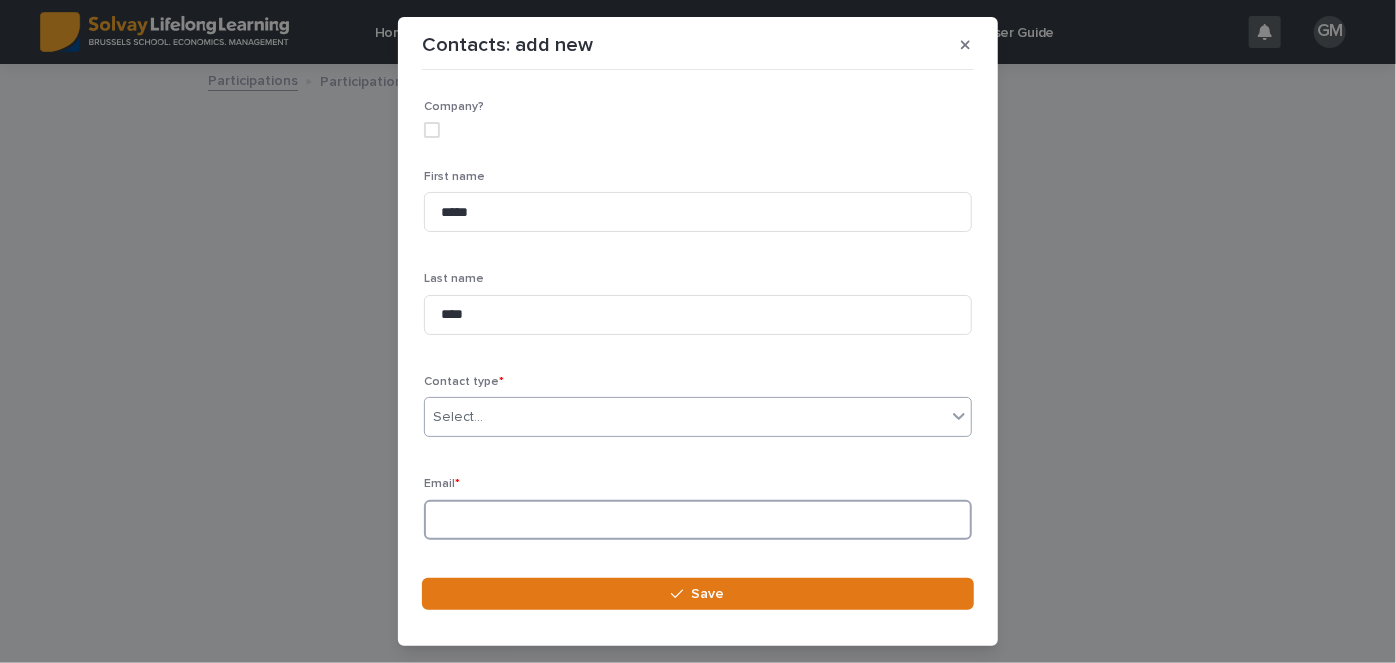 click at bounding box center [698, 520] 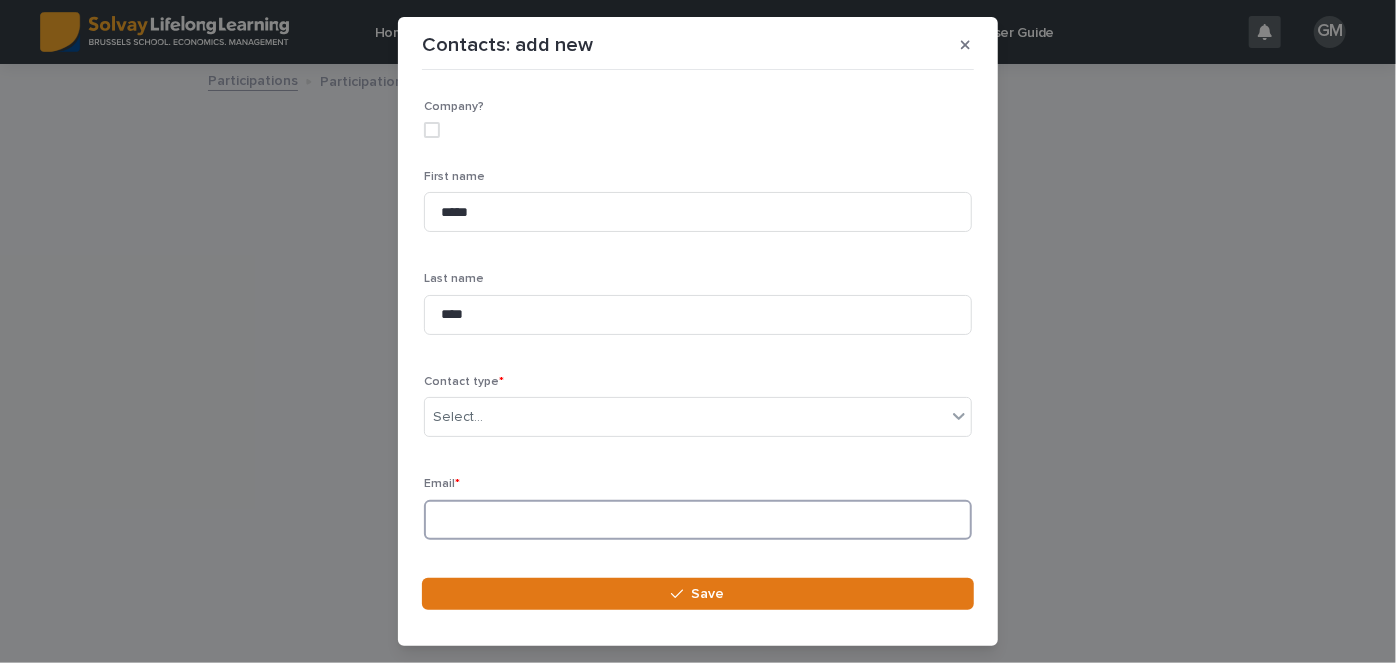 paste on "**********" 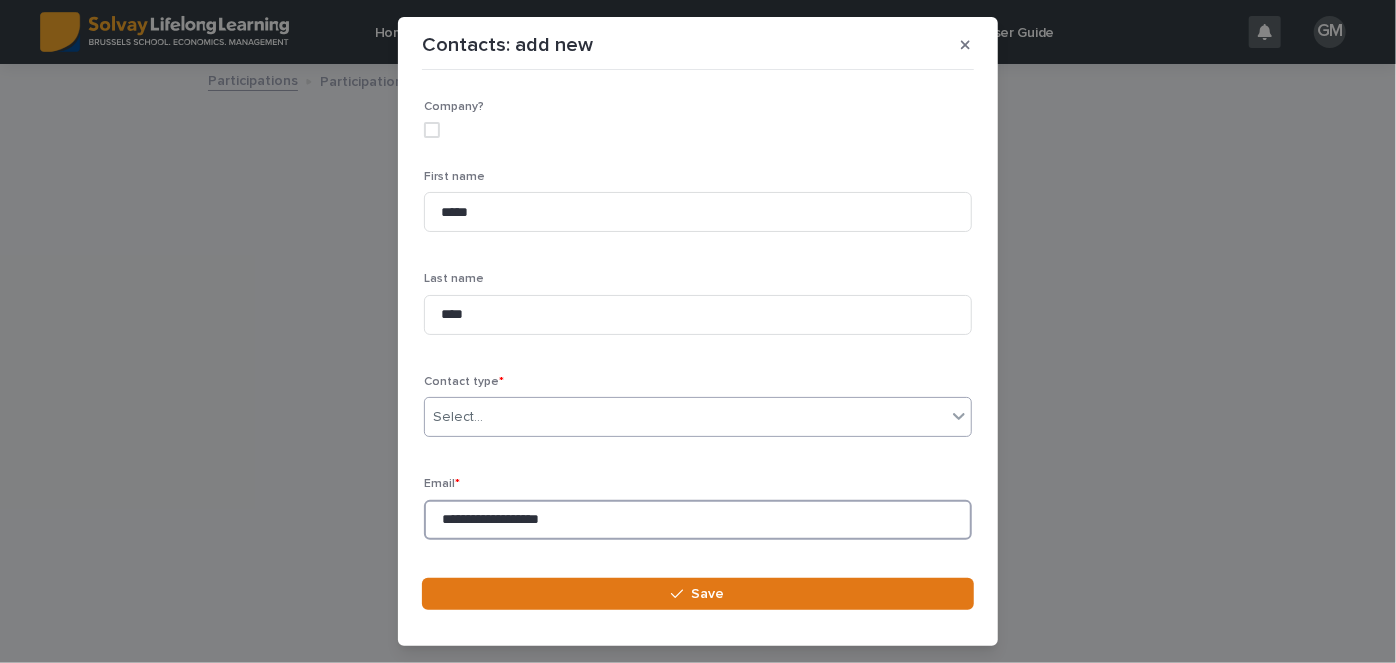 type on "**********" 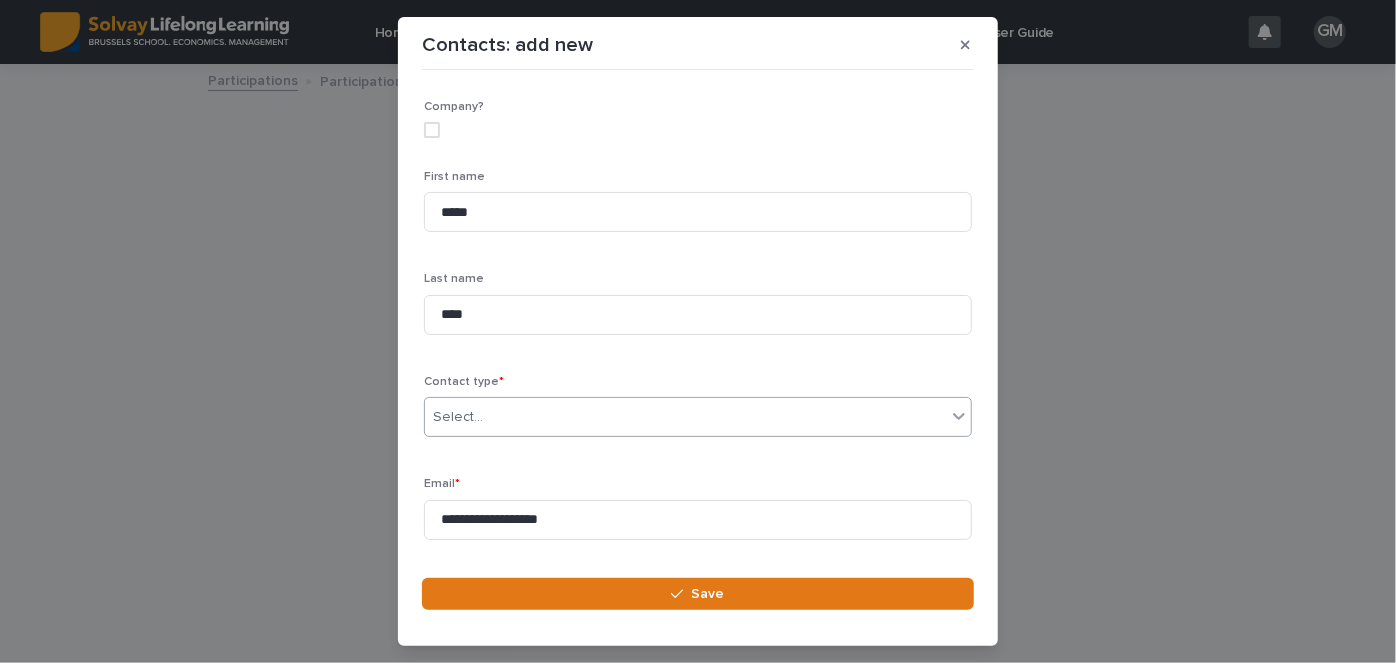 click on "Select..." at bounding box center (685, 417) 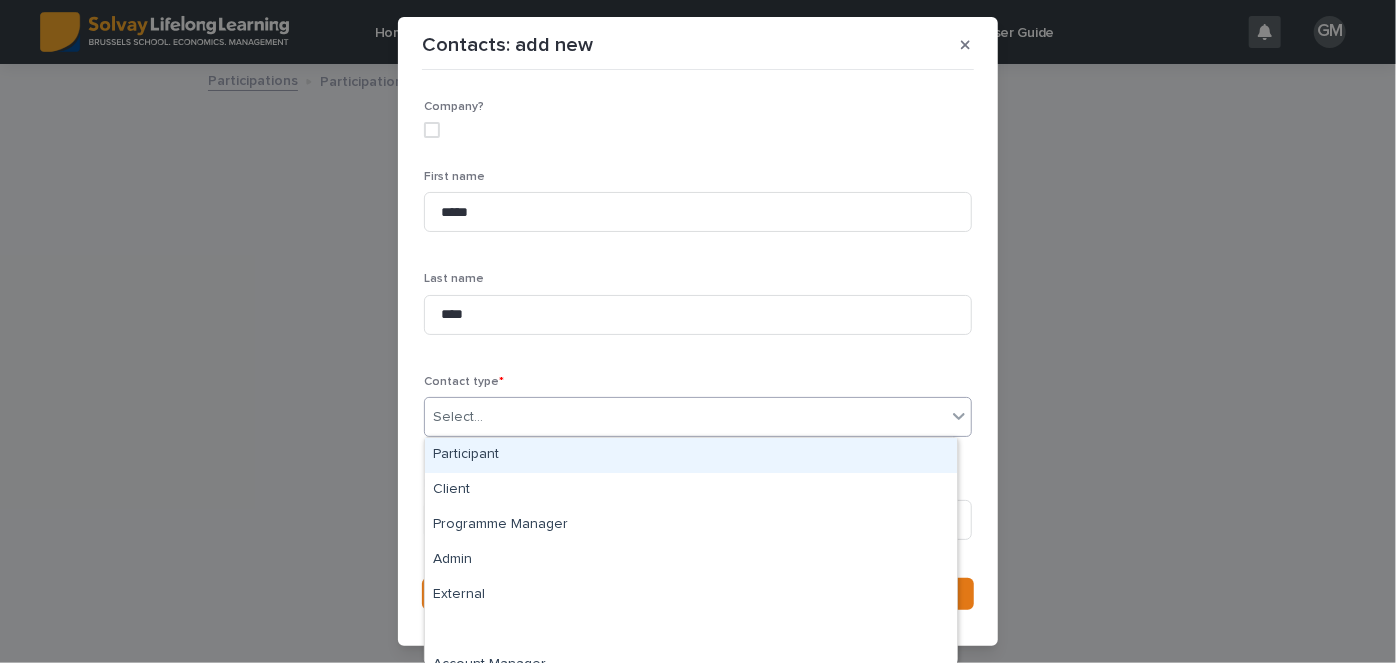 click on "Participant" at bounding box center [691, 455] 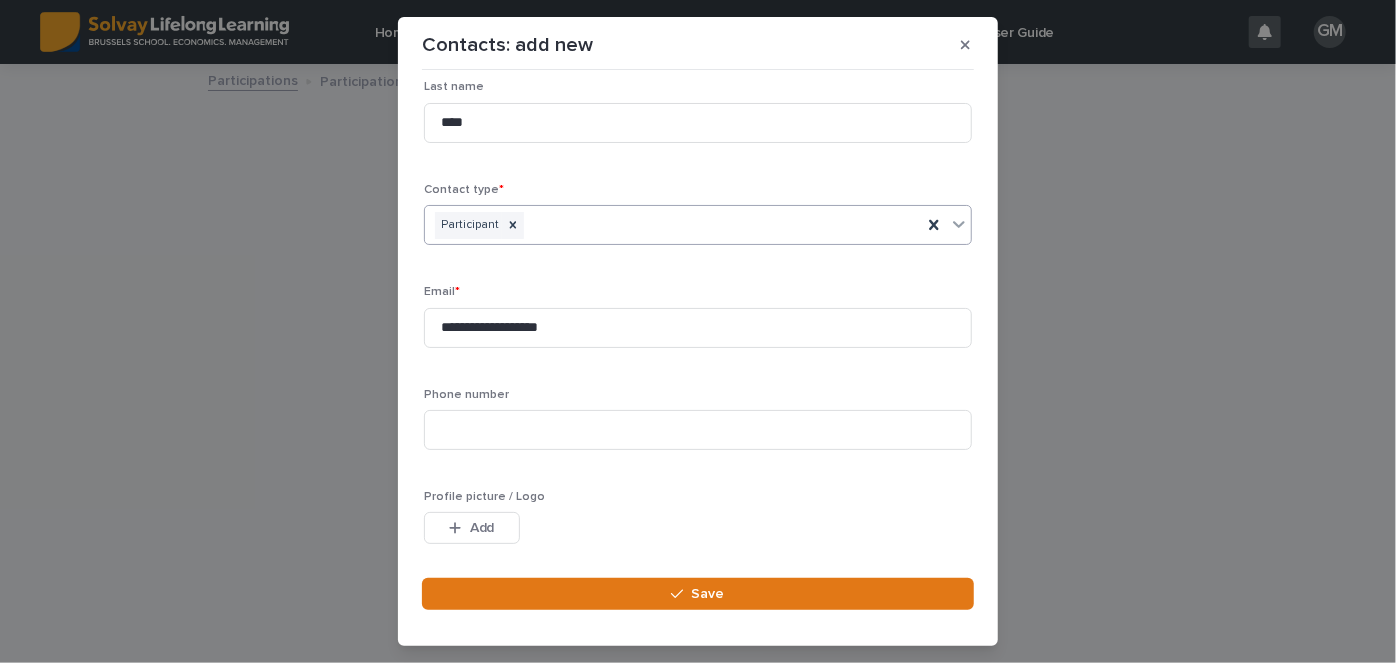 scroll, scrollTop: 193, scrollLeft: 0, axis: vertical 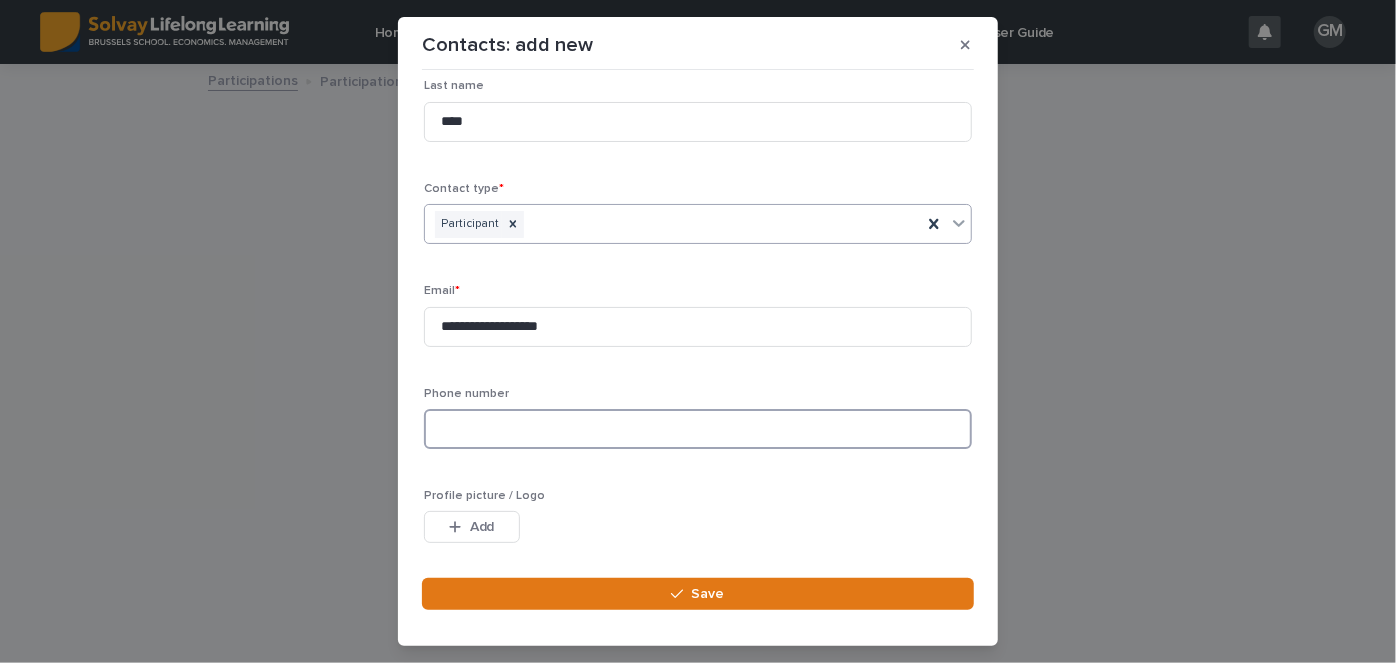 click at bounding box center [698, 429] 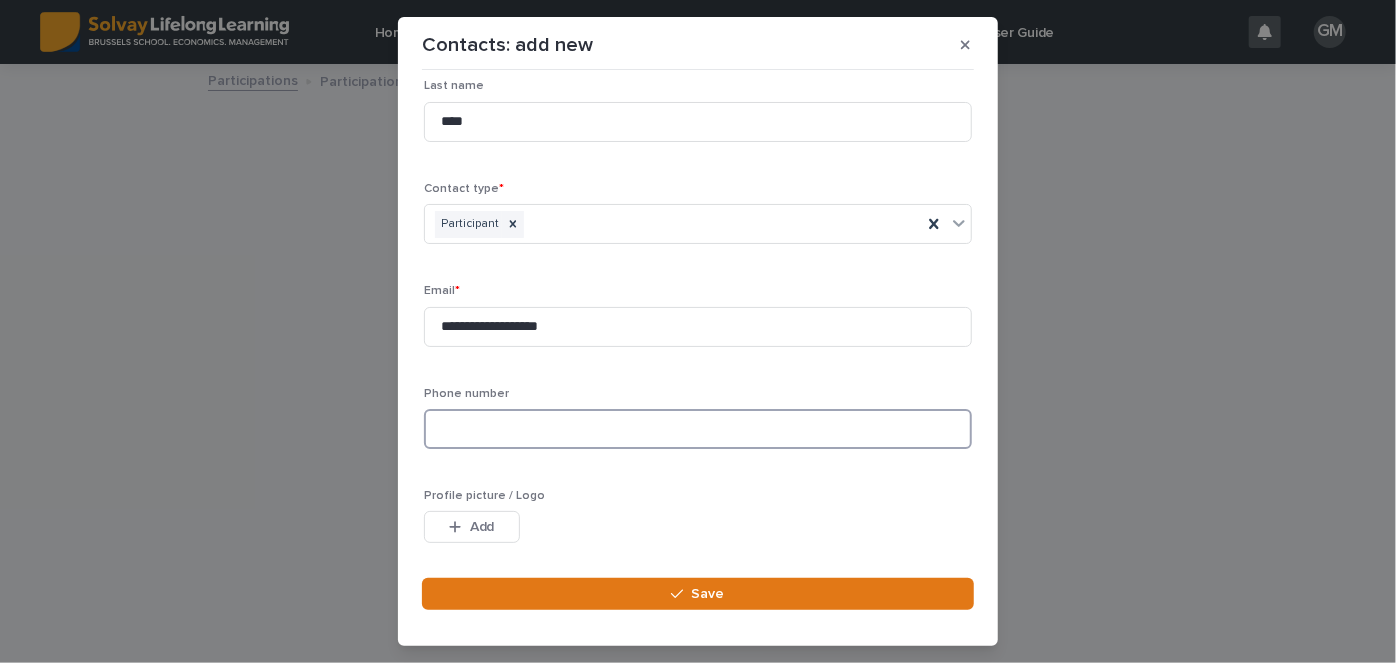 paste on "**********" 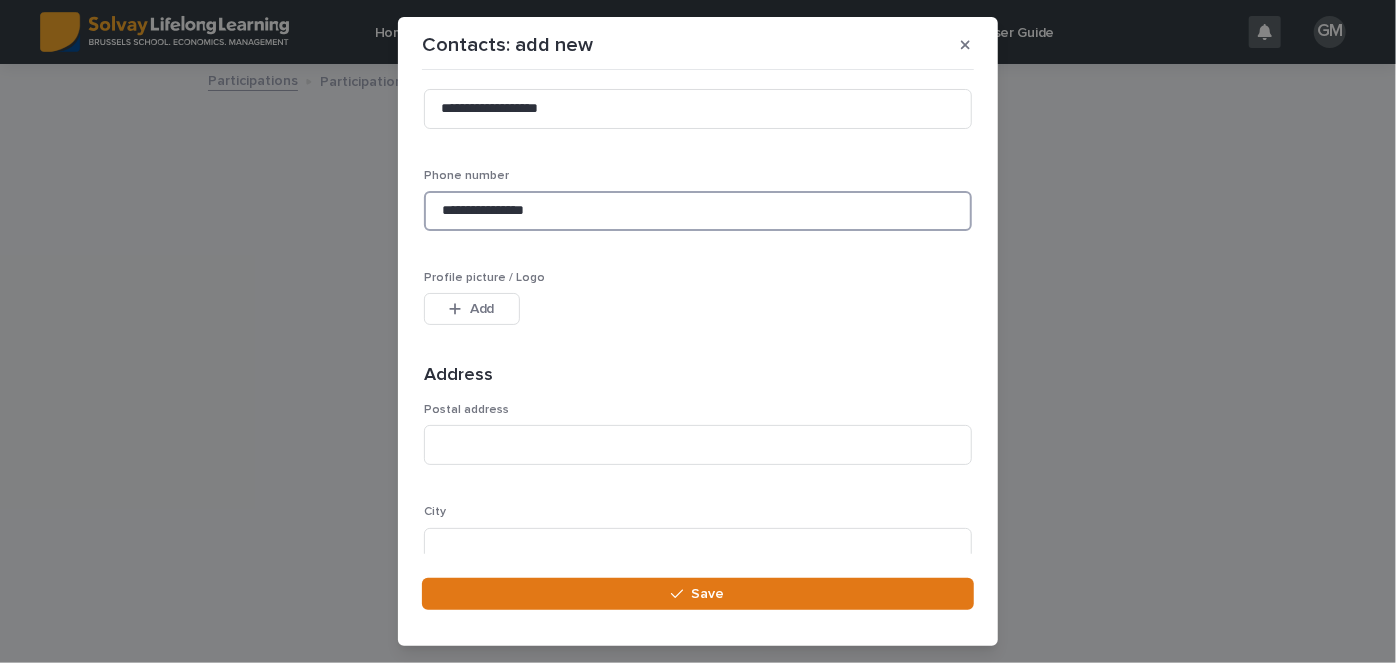 scroll, scrollTop: 413, scrollLeft: 0, axis: vertical 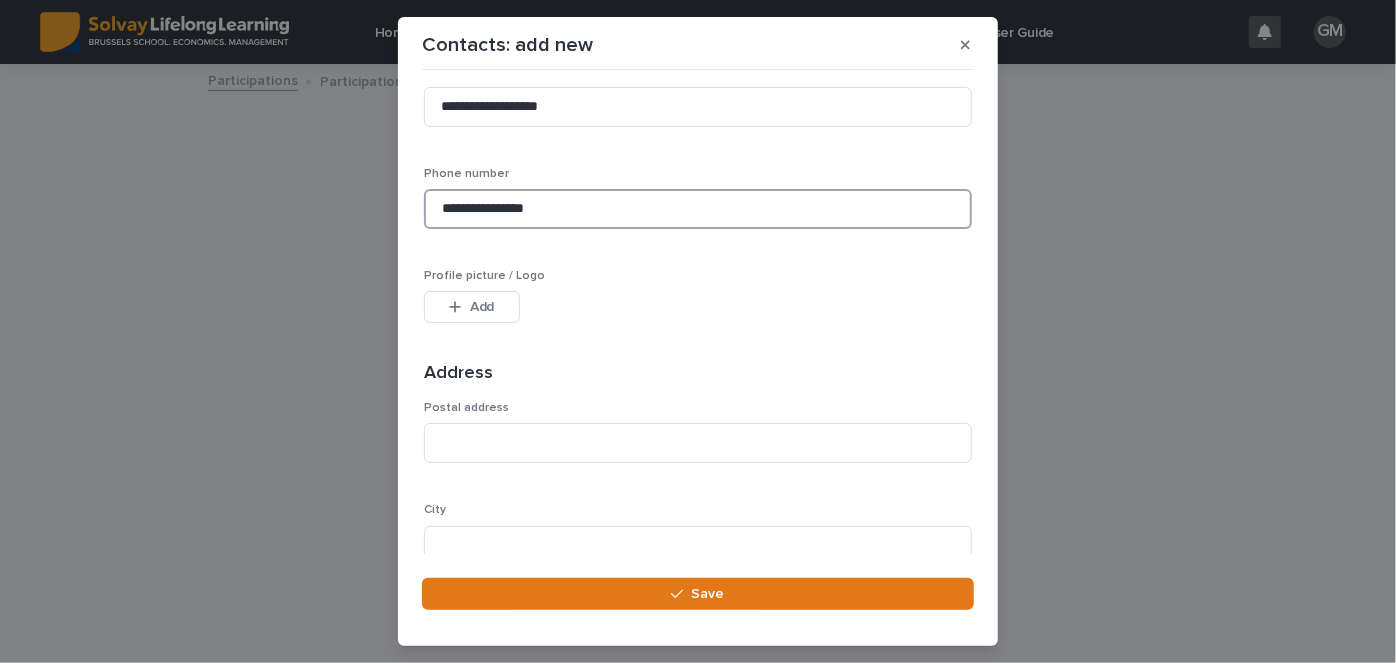 type on "**********" 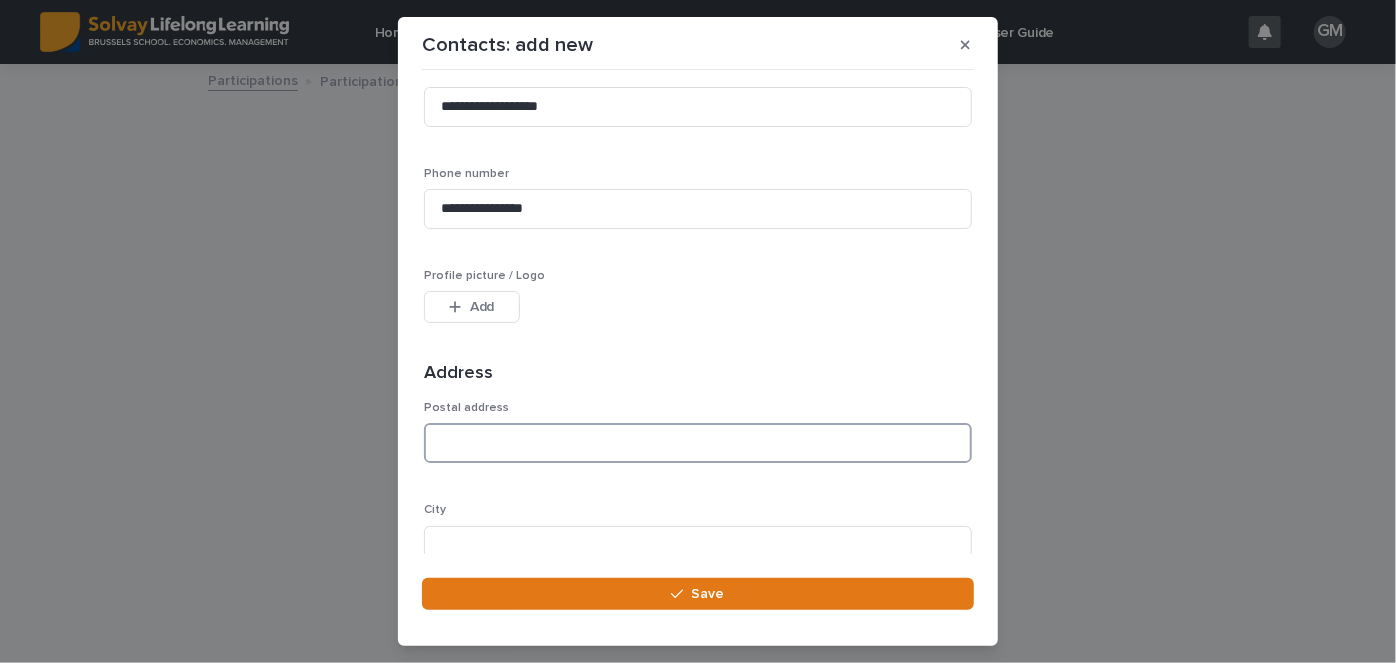 click at bounding box center (698, 443) 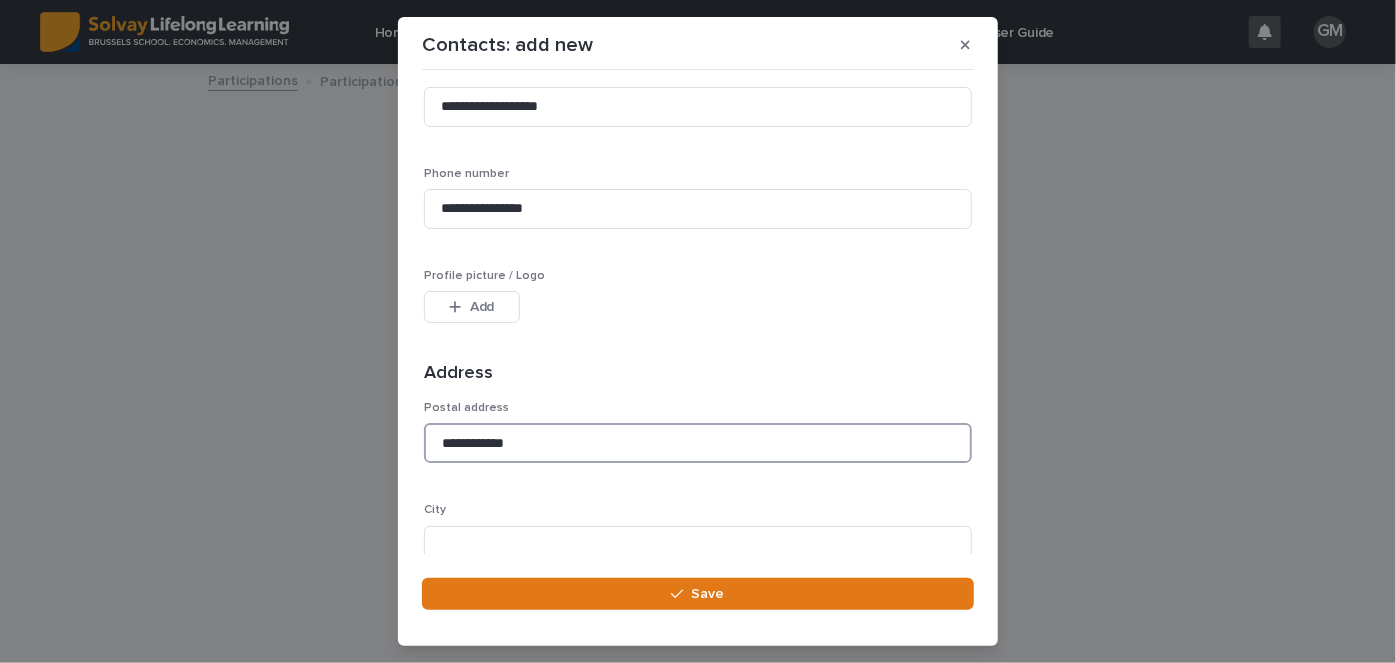 type on "**********" 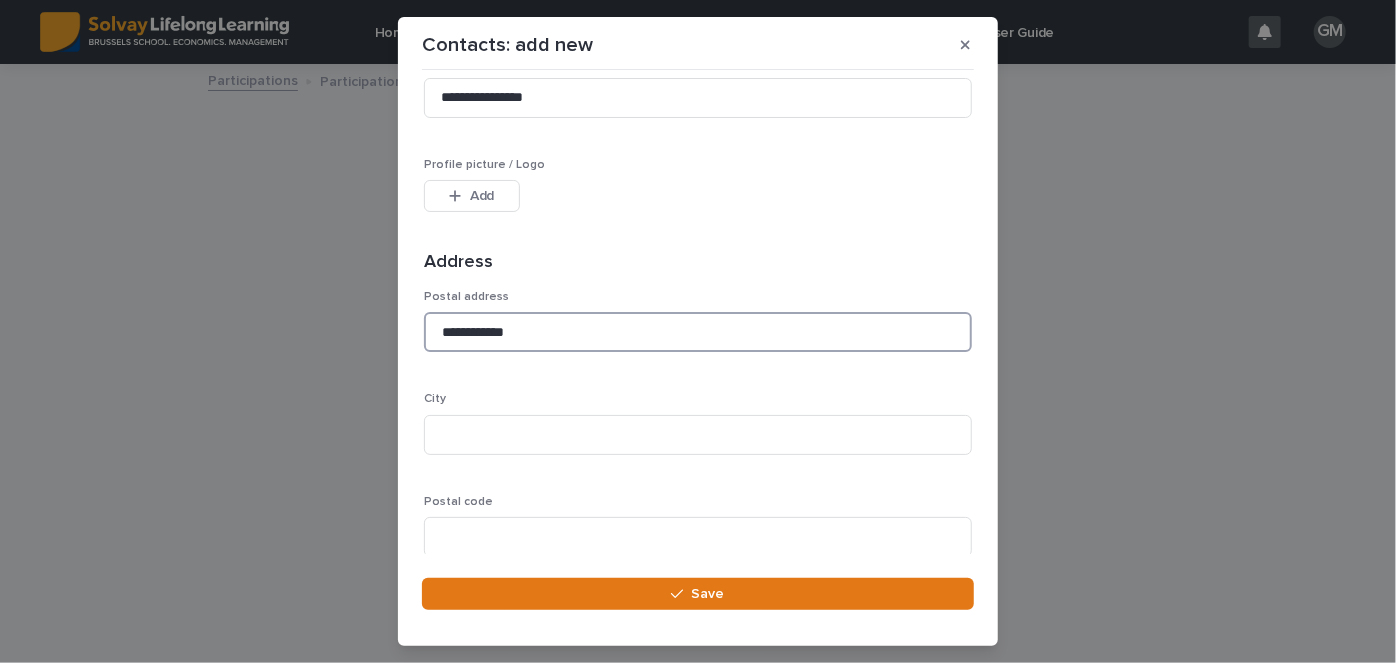 scroll, scrollTop: 528, scrollLeft: 0, axis: vertical 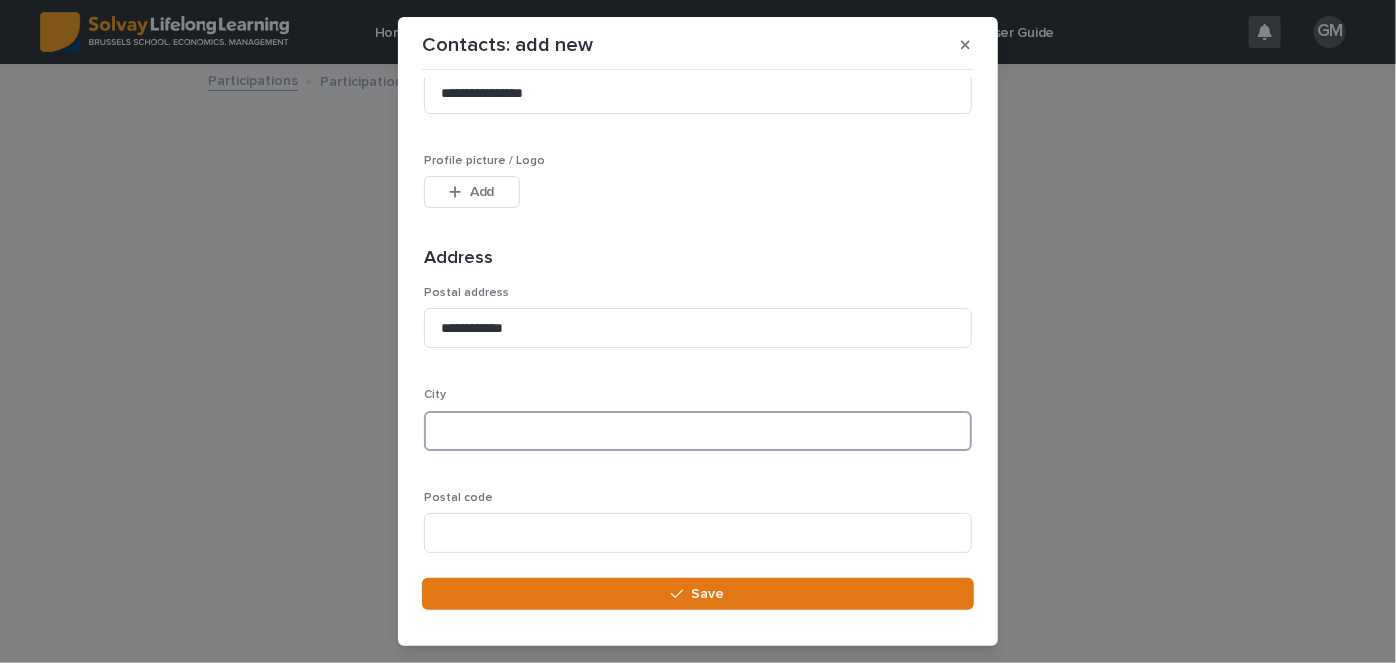 click at bounding box center [698, 431] 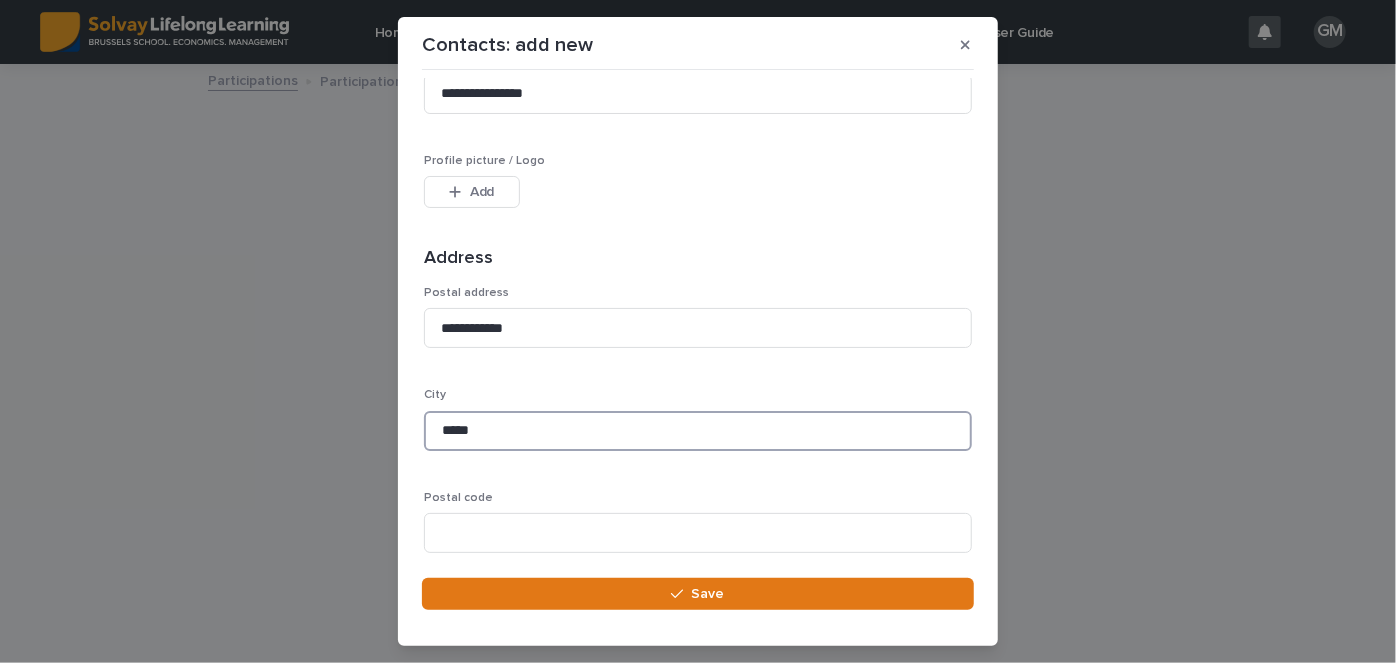 type on "*****" 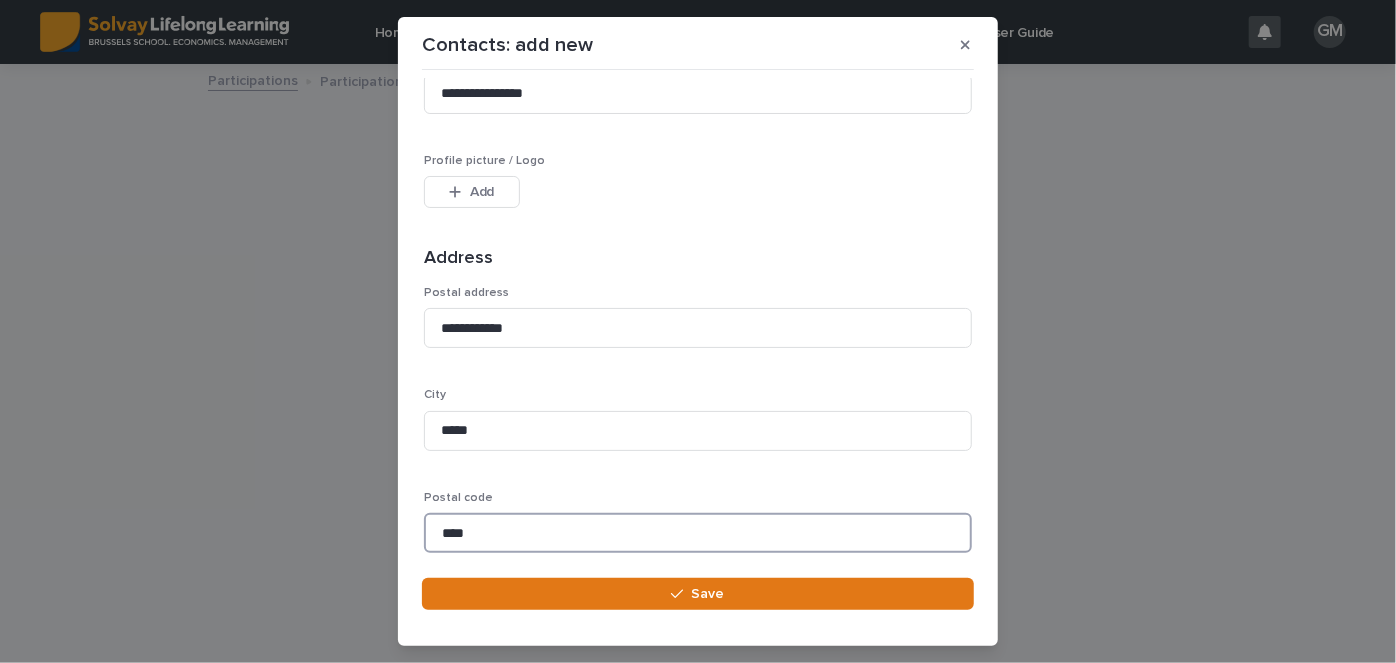 type on "****" 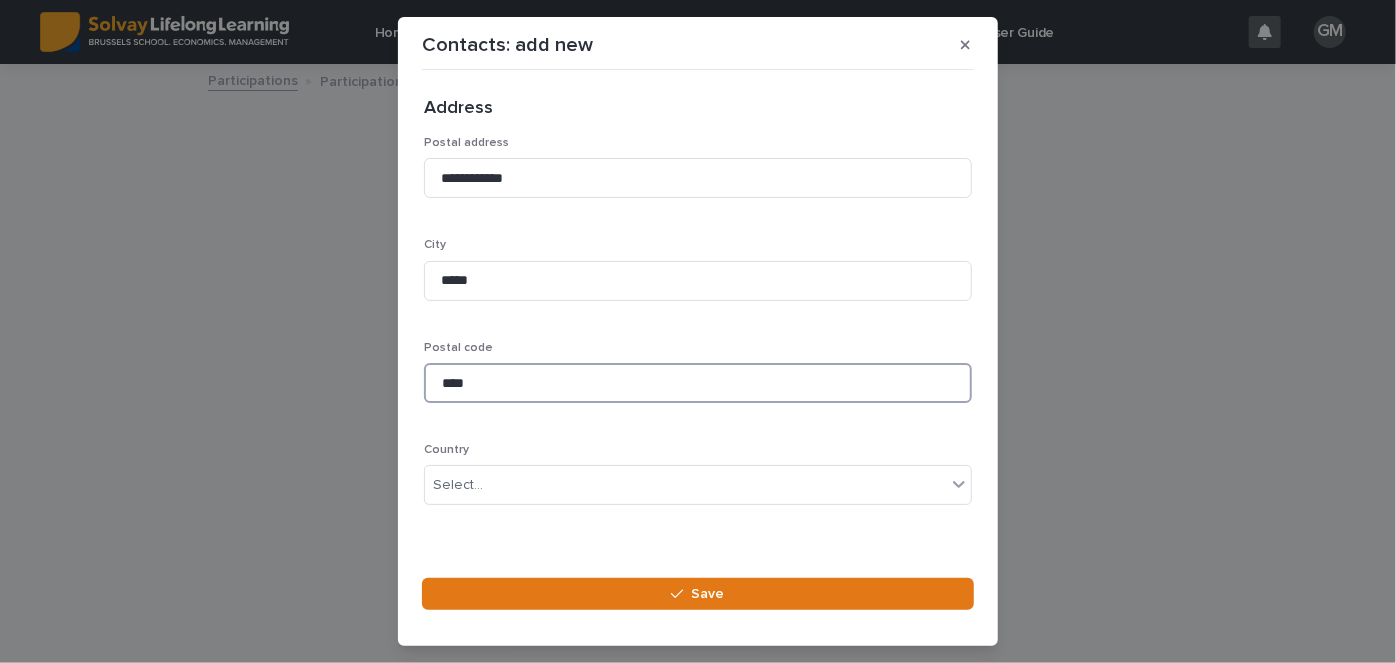 scroll, scrollTop: 679, scrollLeft: 0, axis: vertical 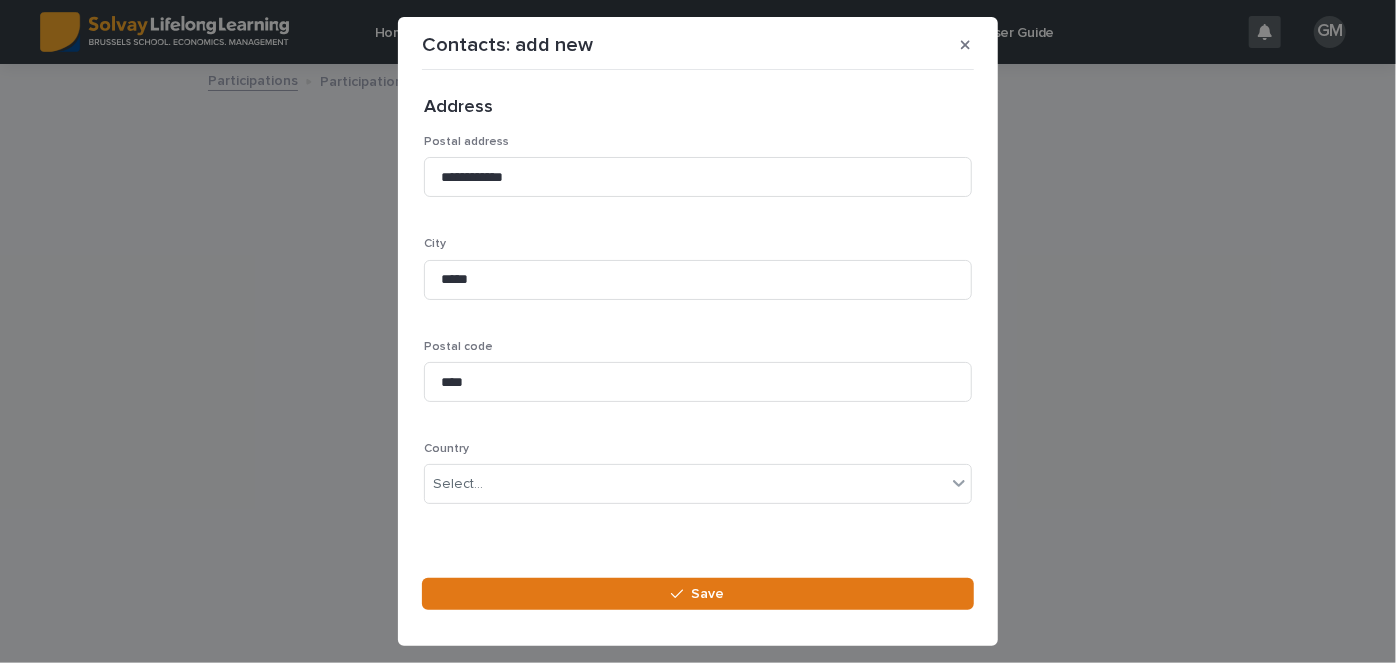 click on "**********" at bounding box center [698, 328] 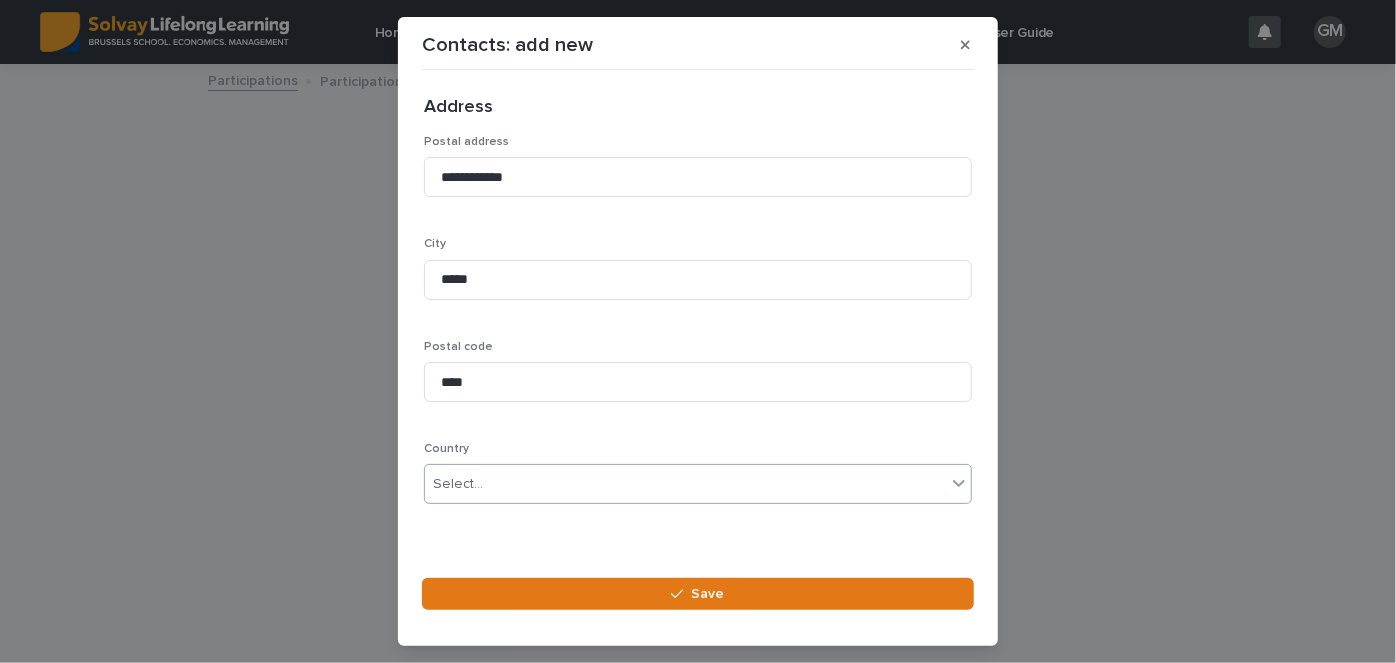 click on "Select..." at bounding box center [685, 484] 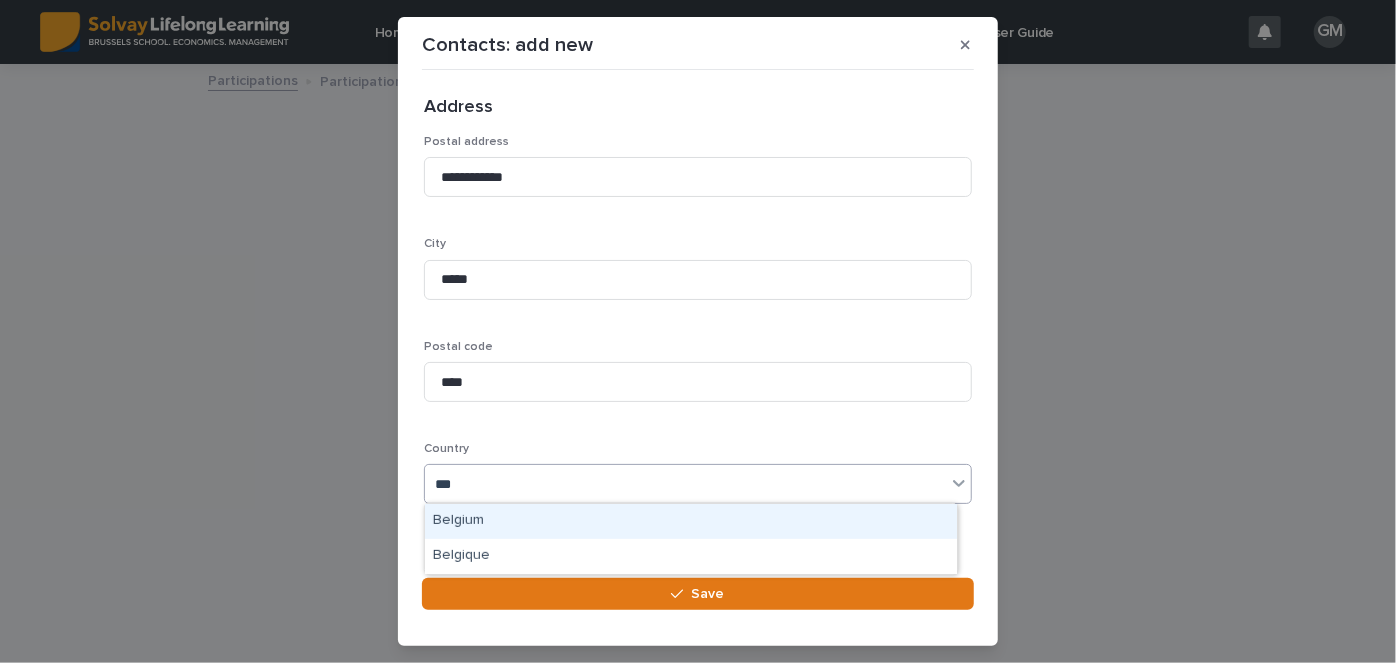 type on "****" 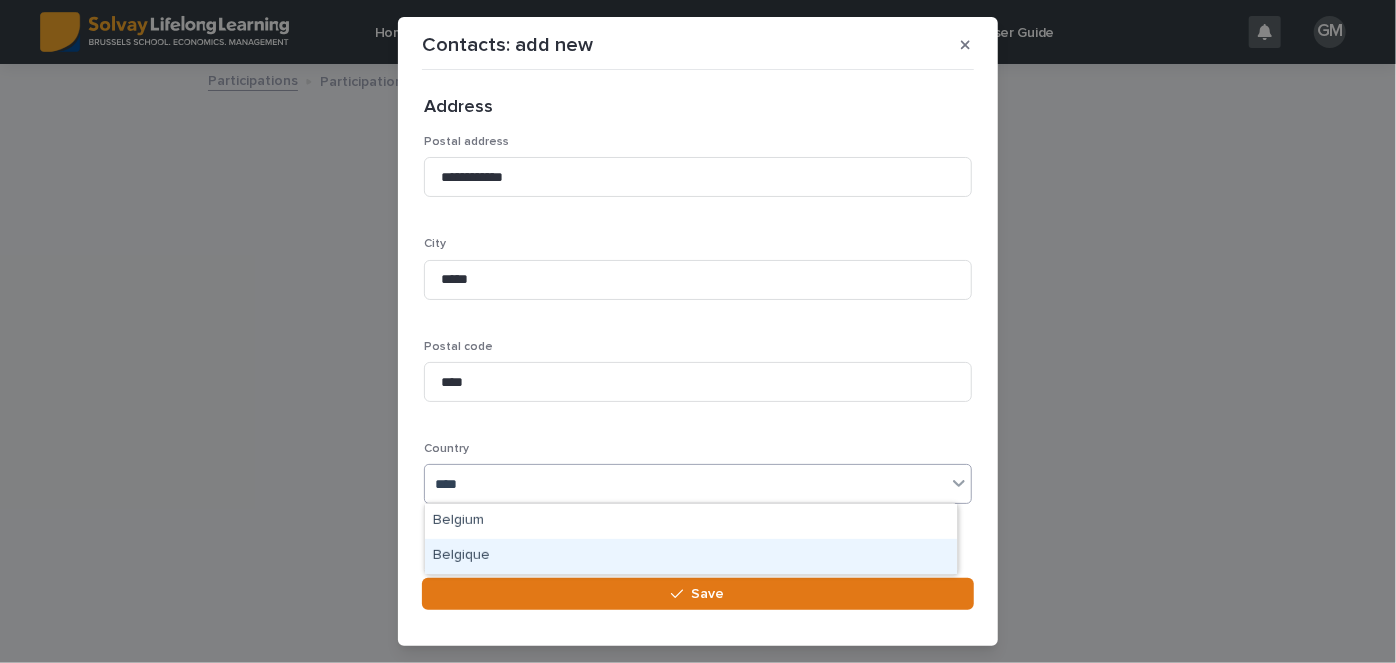 click on "Belgique" at bounding box center (691, 556) 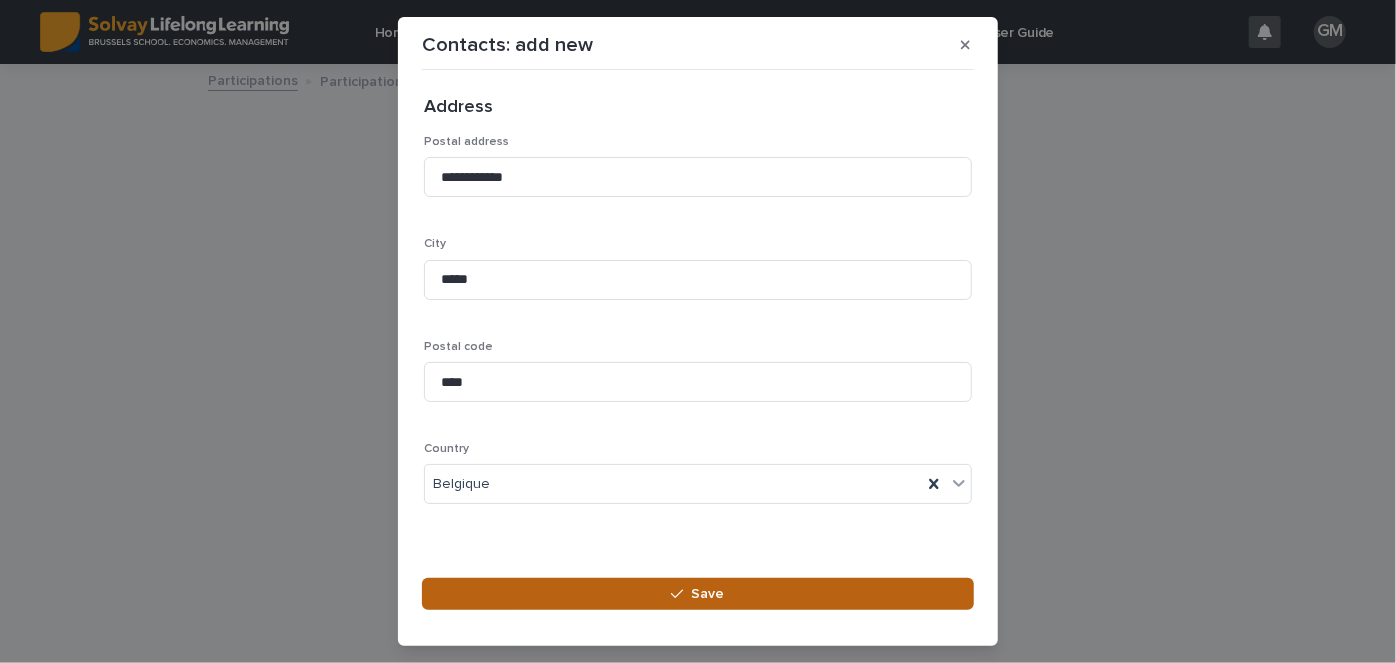 click on "Save" at bounding box center (698, 594) 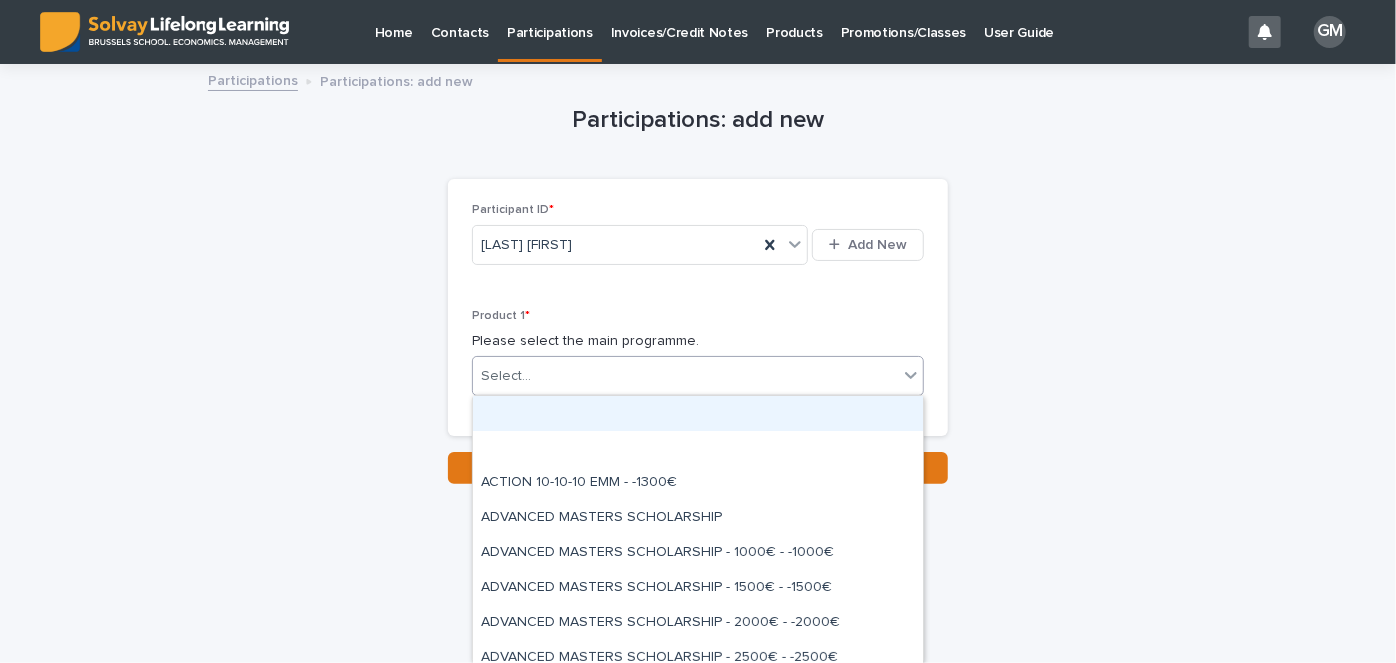 click on "Select..." at bounding box center (685, 376) 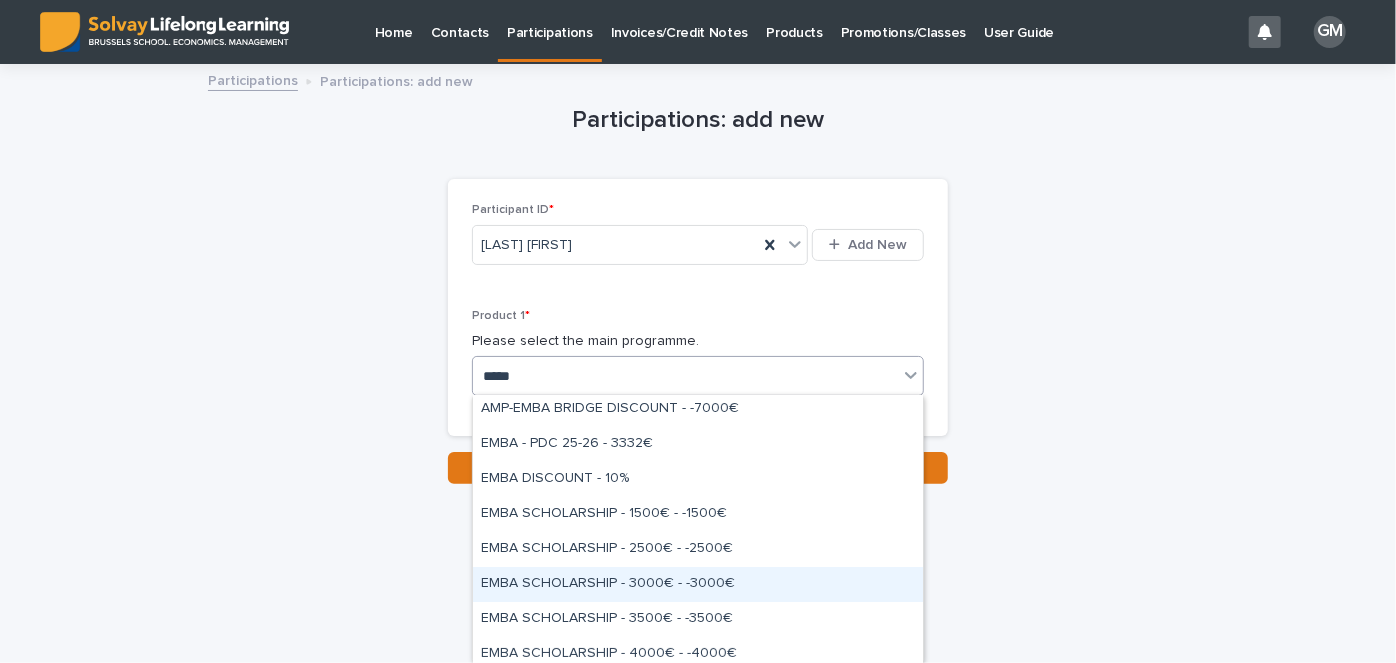 scroll, scrollTop: 0, scrollLeft: 0, axis: both 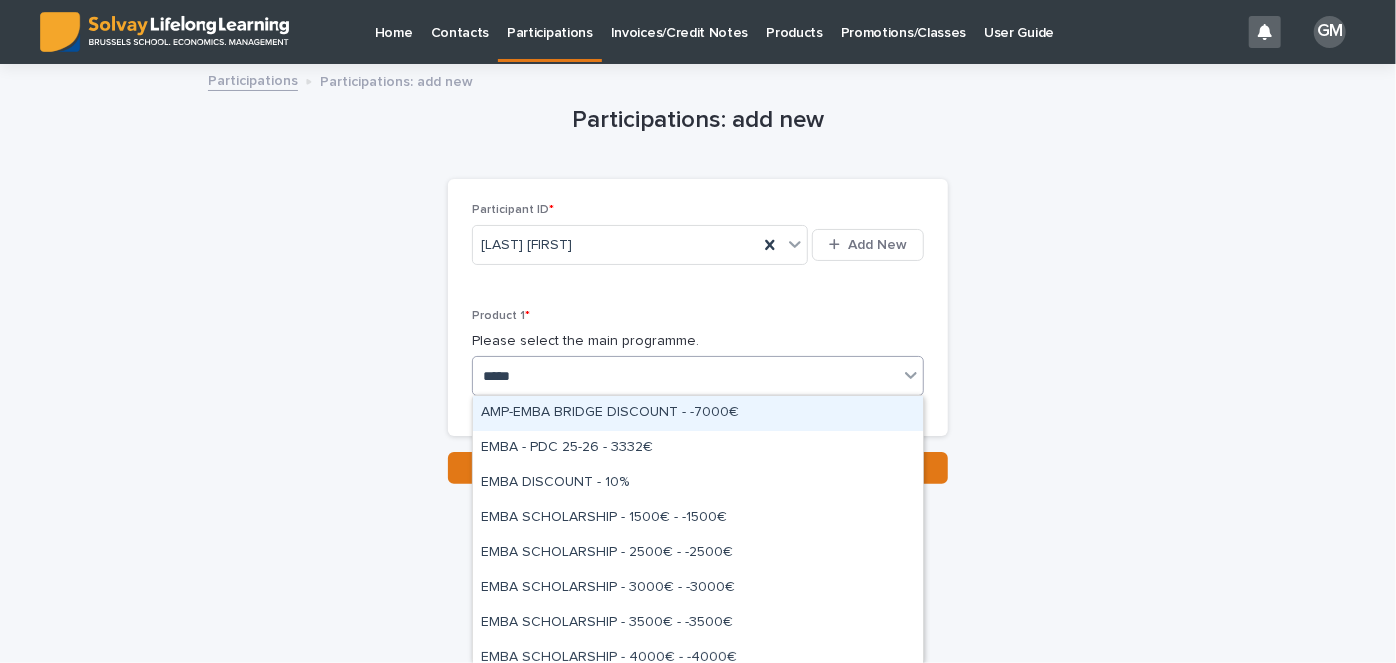 type on "****" 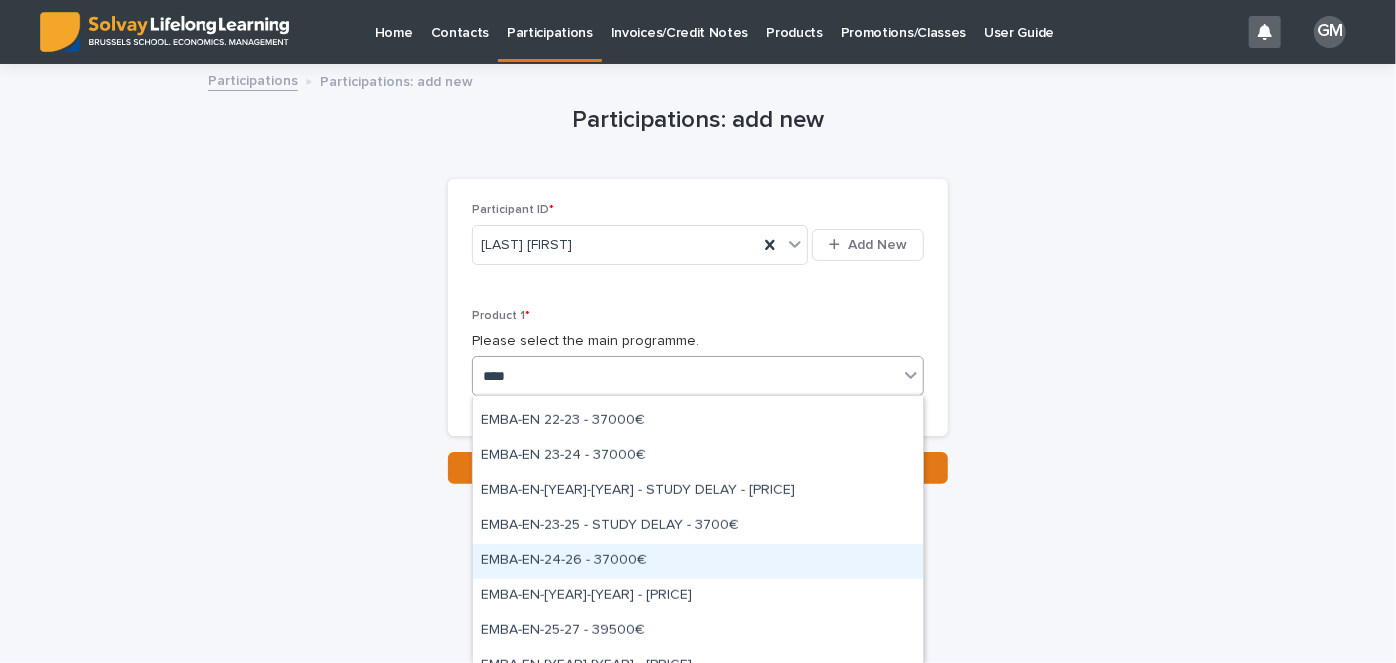 scroll, scrollTop: 802, scrollLeft: 0, axis: vertical 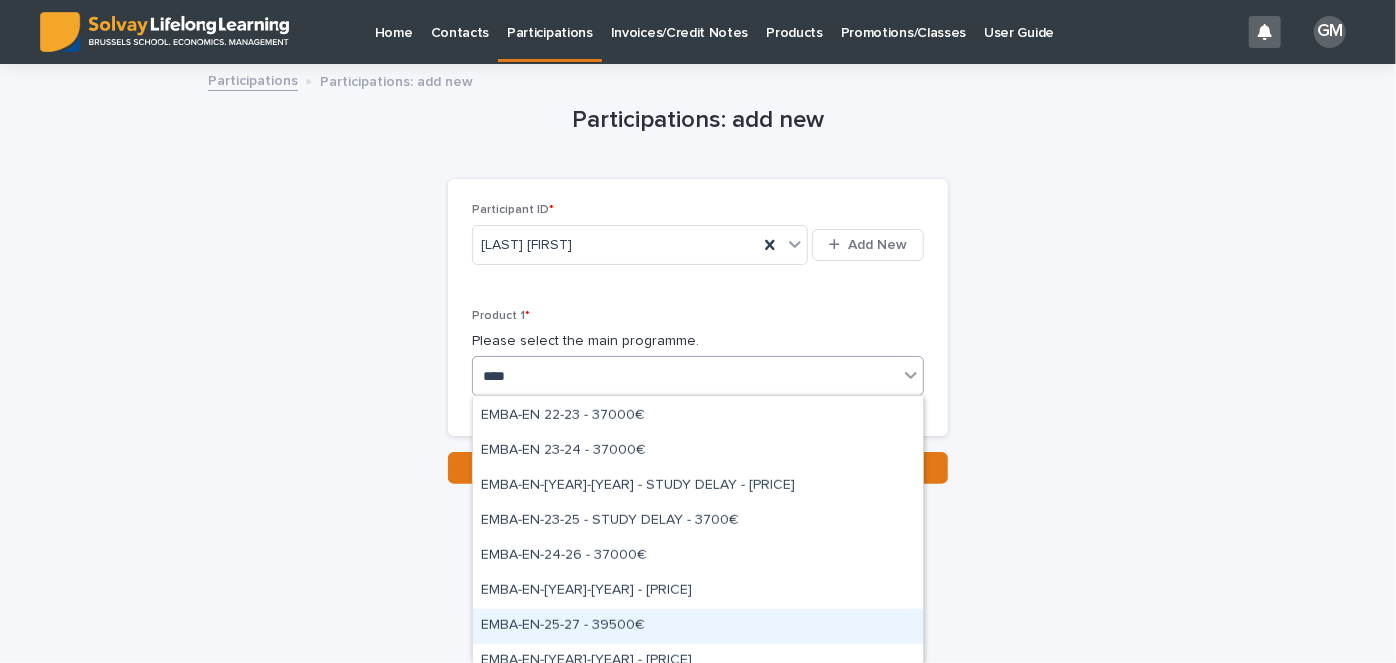 click on "EMBA-EN-25-27 - 39500€" at bounding box center [698, 626] 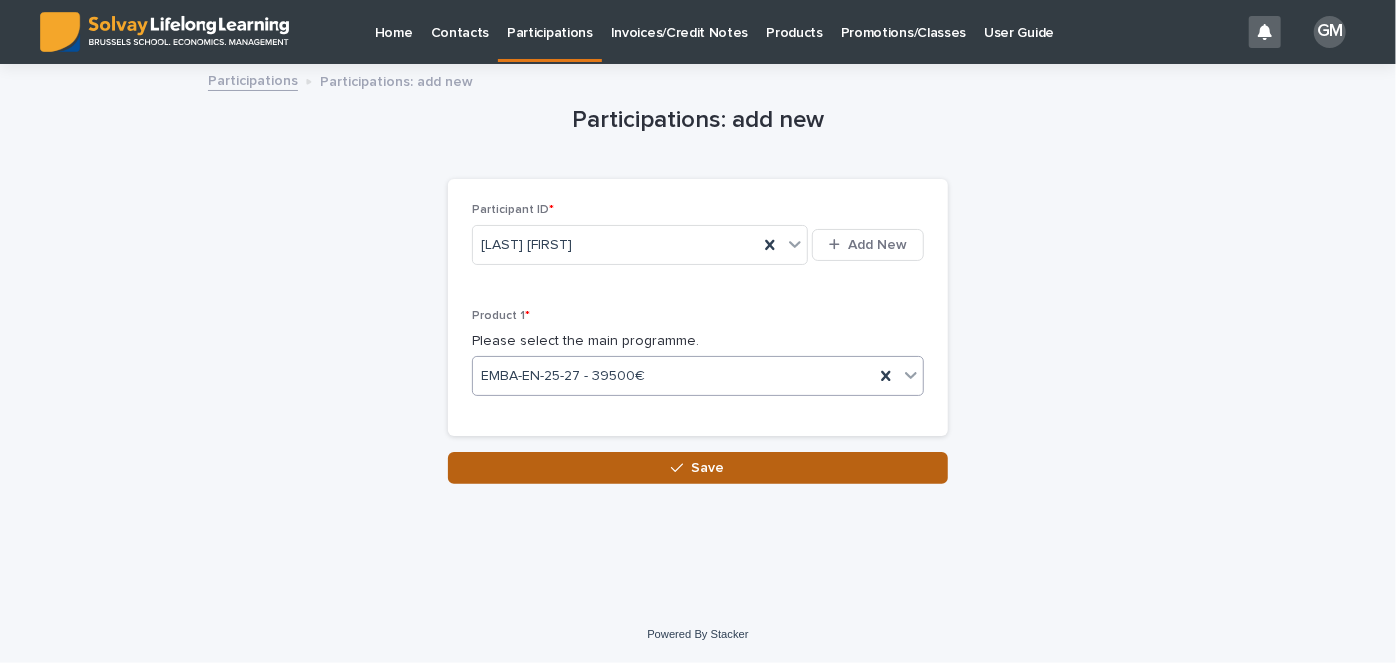 click on "Save" at bounding box center (698, 468) 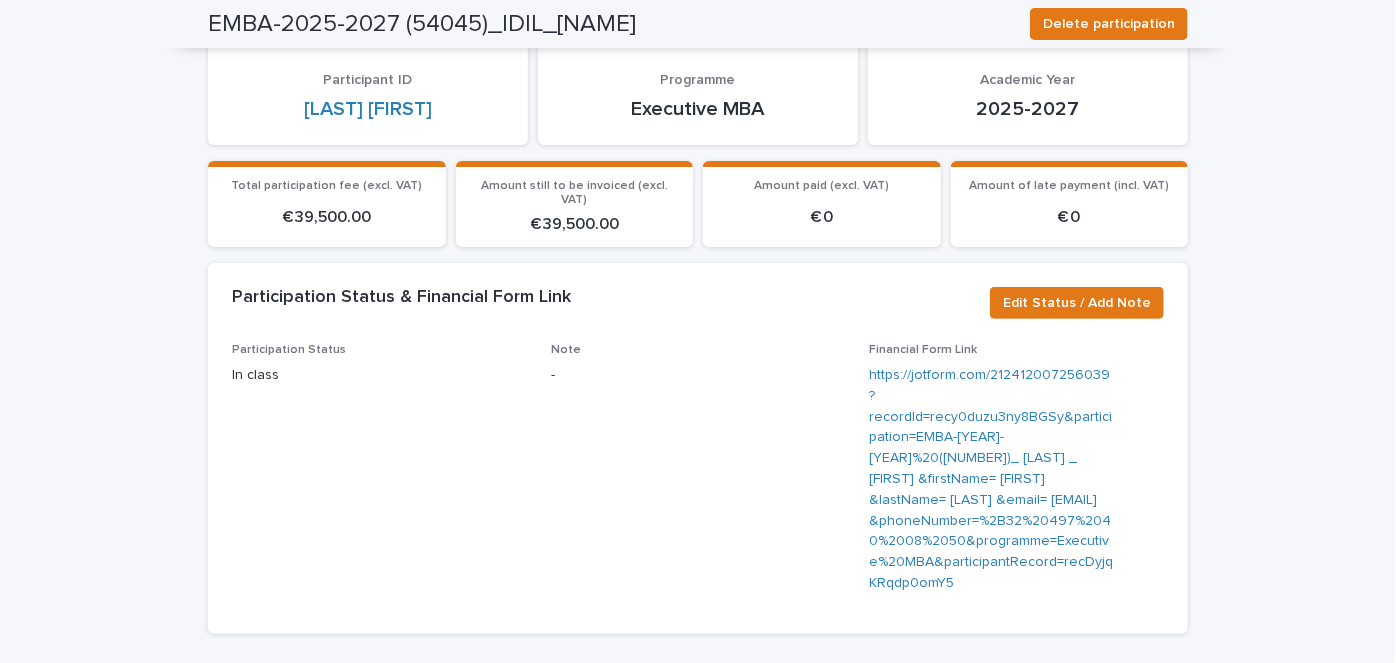 scroll, scrollTop: 0, scrollLeft: 0, axis: both 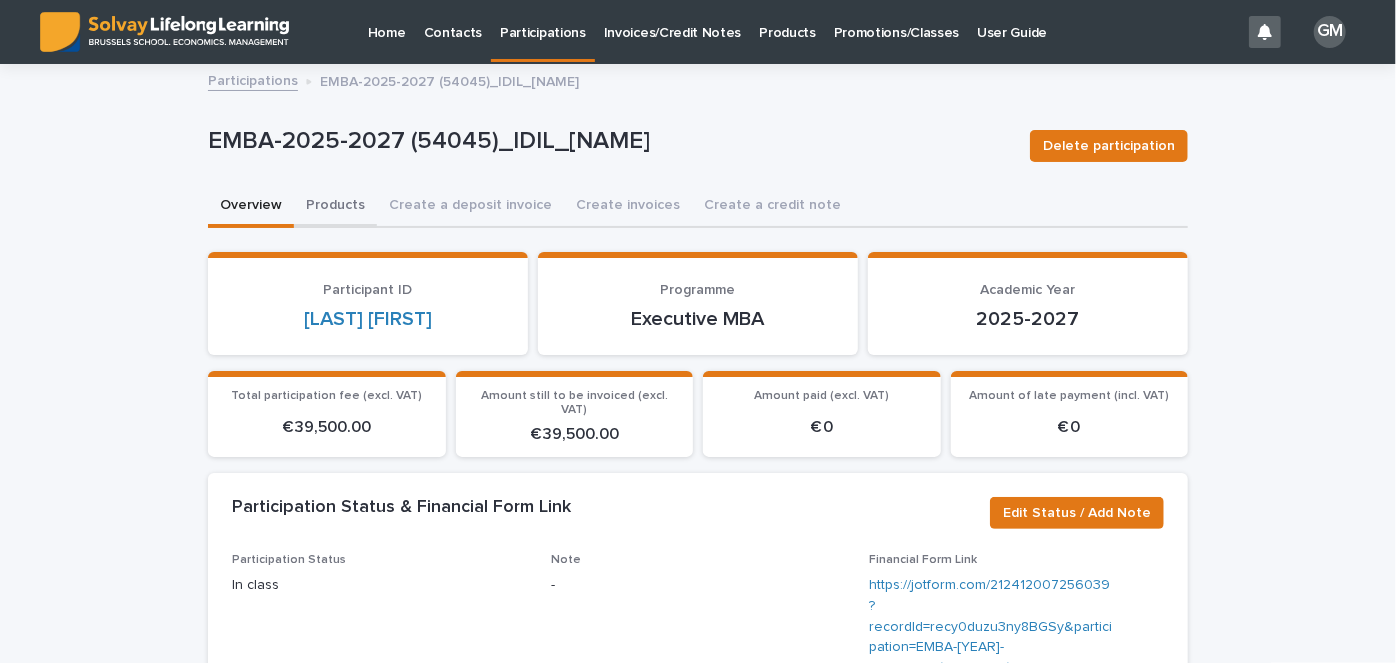 click on "Products" at bounding box center (335, 207) 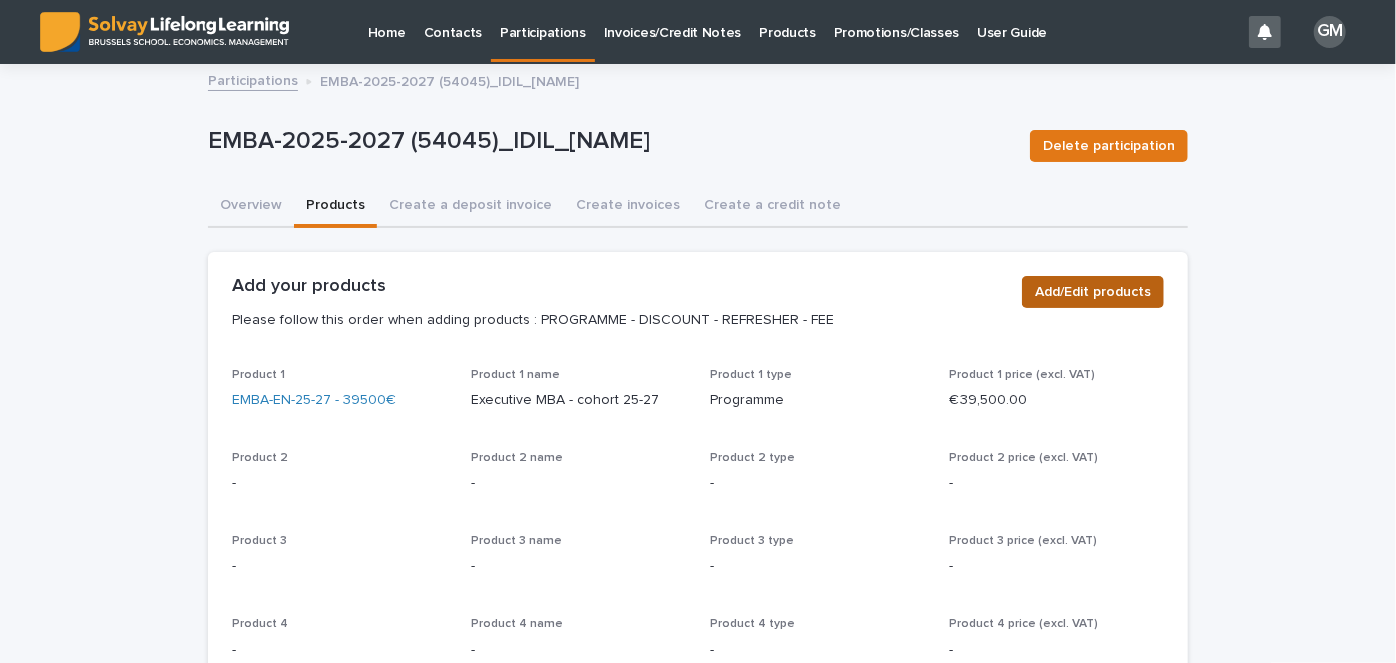 click on "Add/Edit products" at bounding box center (1093, 292) 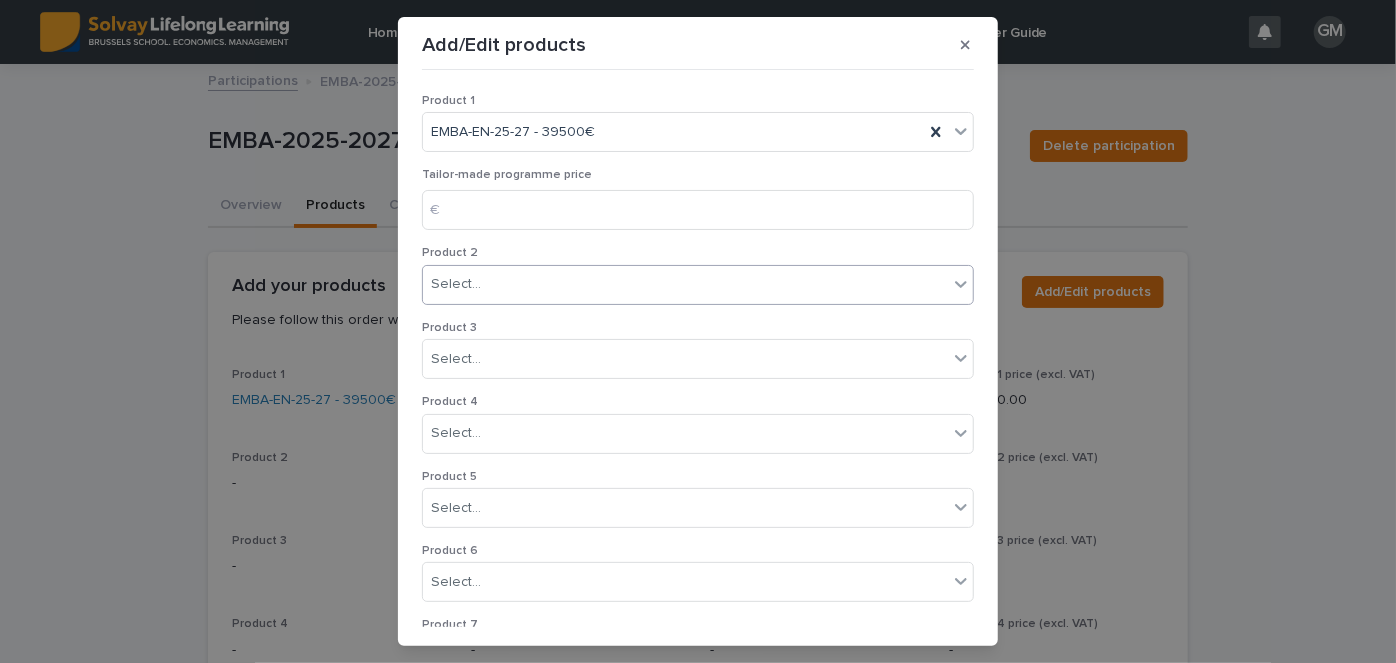 click on "Select..." at bounding box center [698, 285] 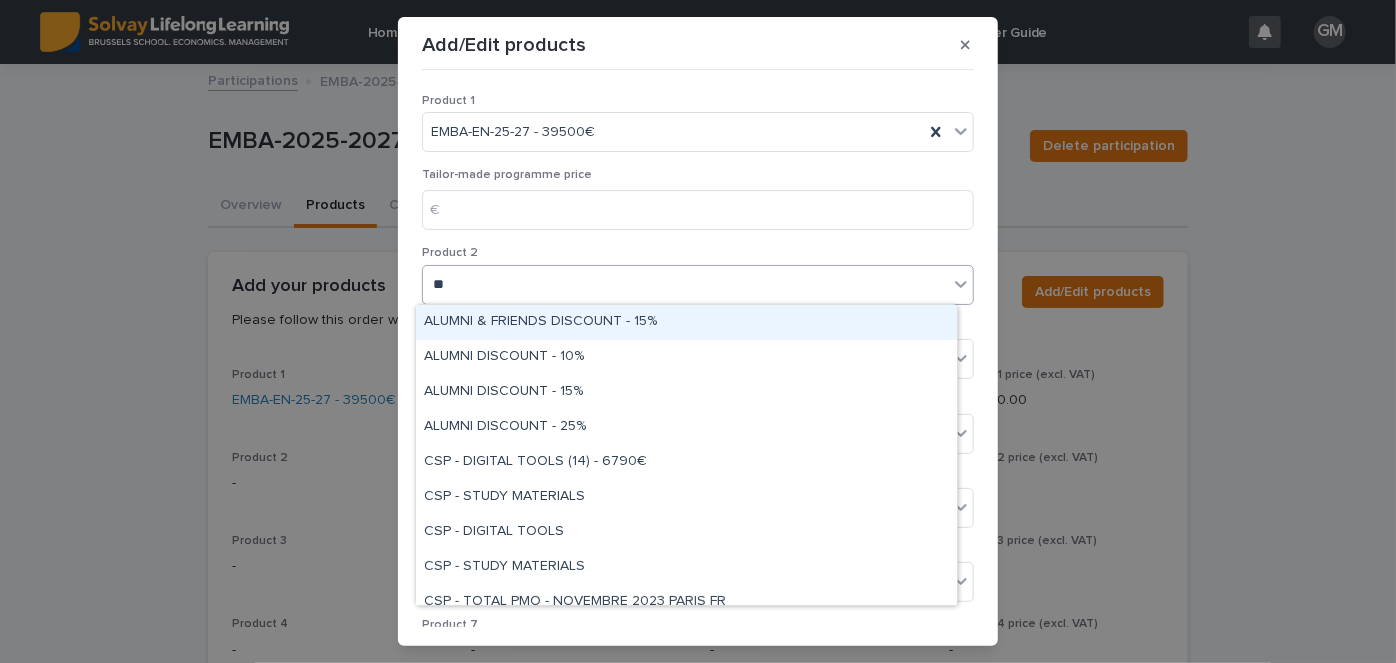 type on "***" 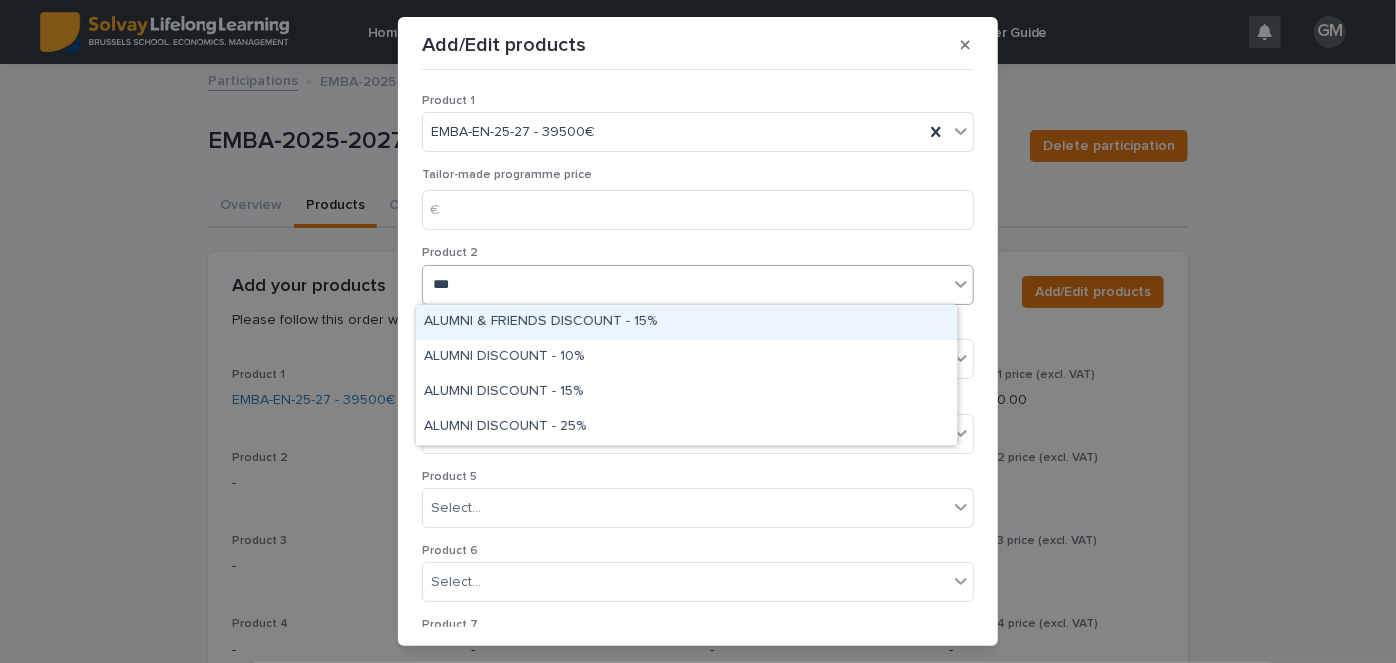 click on "ALUMNI & FRIENDS DISCOUNT - 15%" at bounding box center [686, 322] 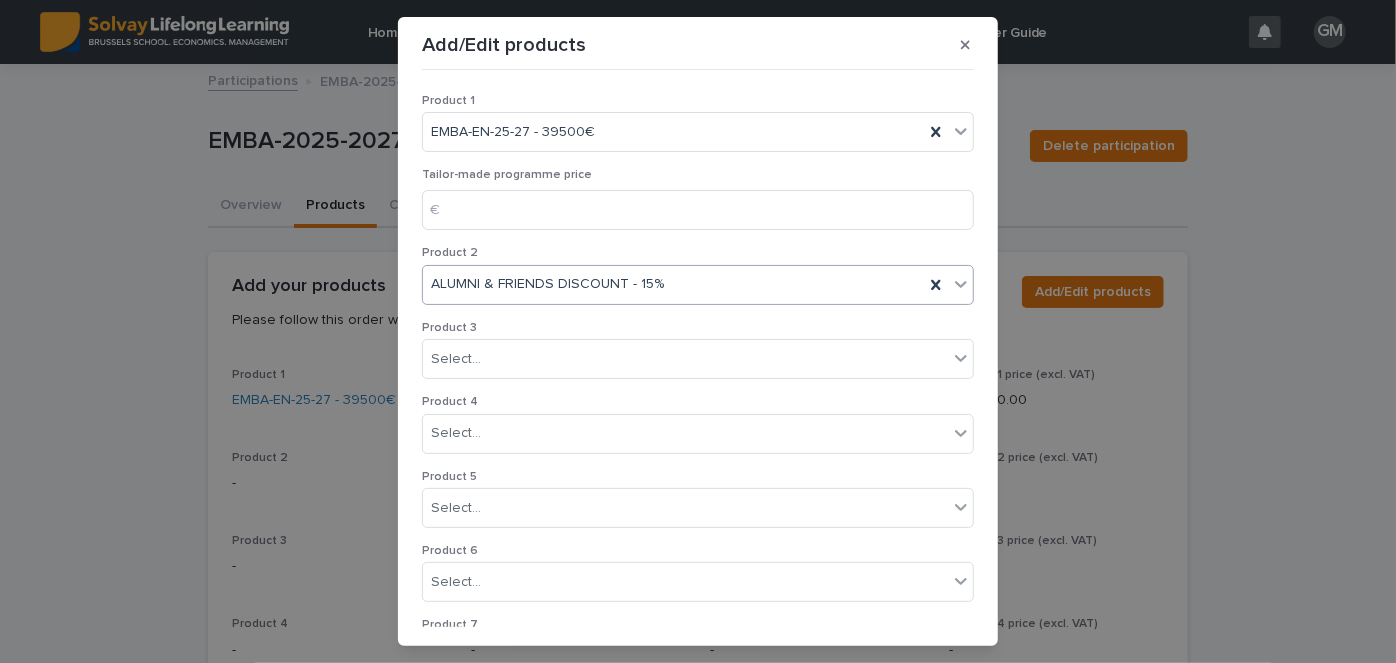 scroll, scrollTop: 426, scrollLeft: 0, axis: vertical 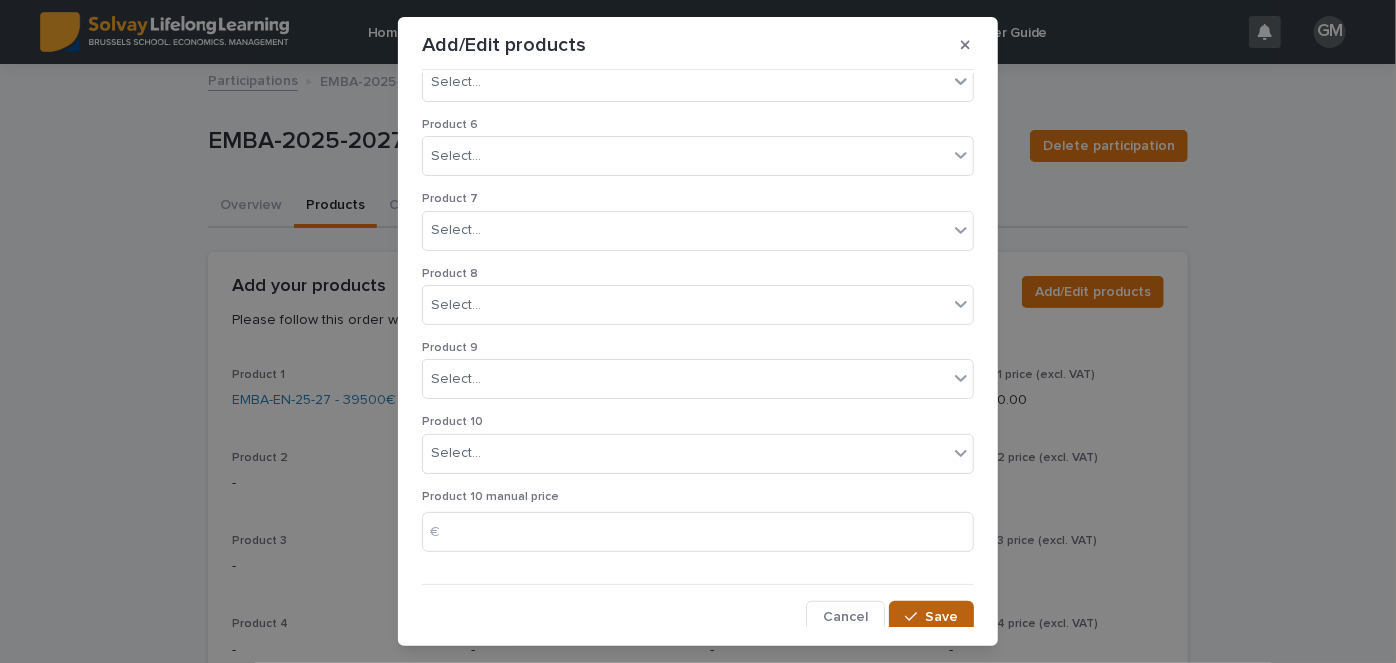 click on "Save" at bounding box center [941, 617] 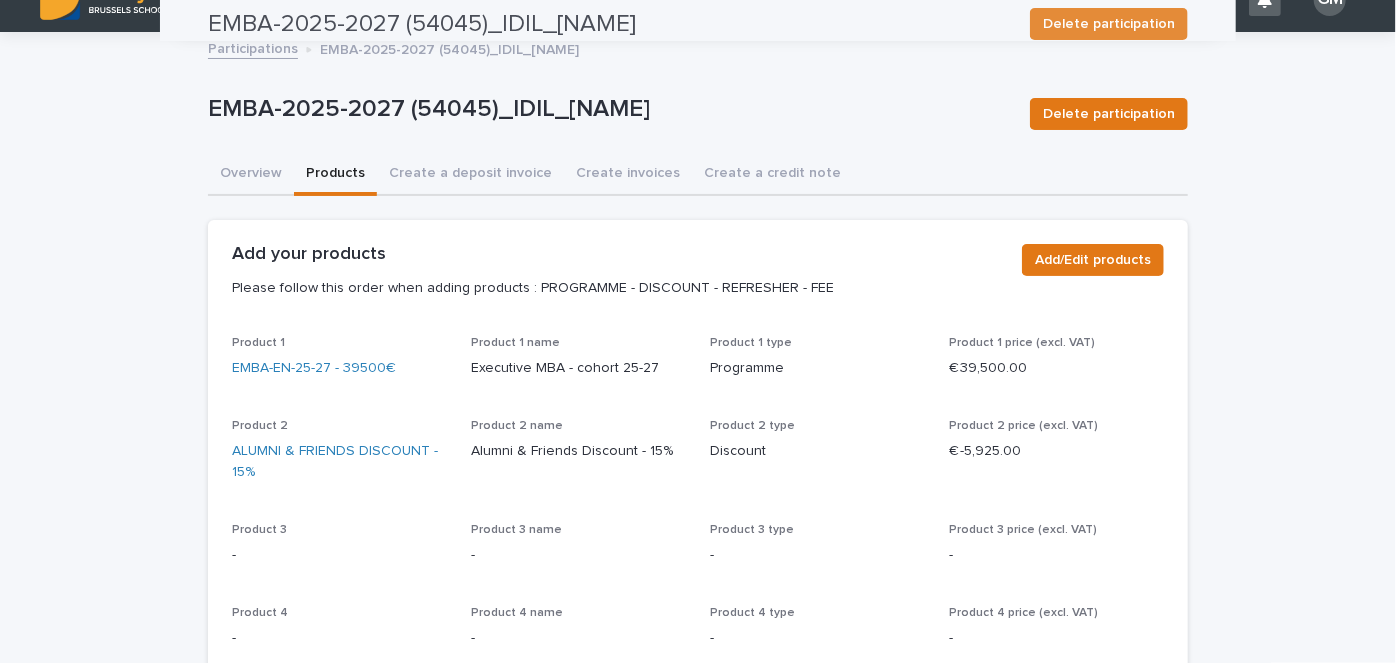 scroll, scrollTop: 0, scrollLeft: 0, axis: both 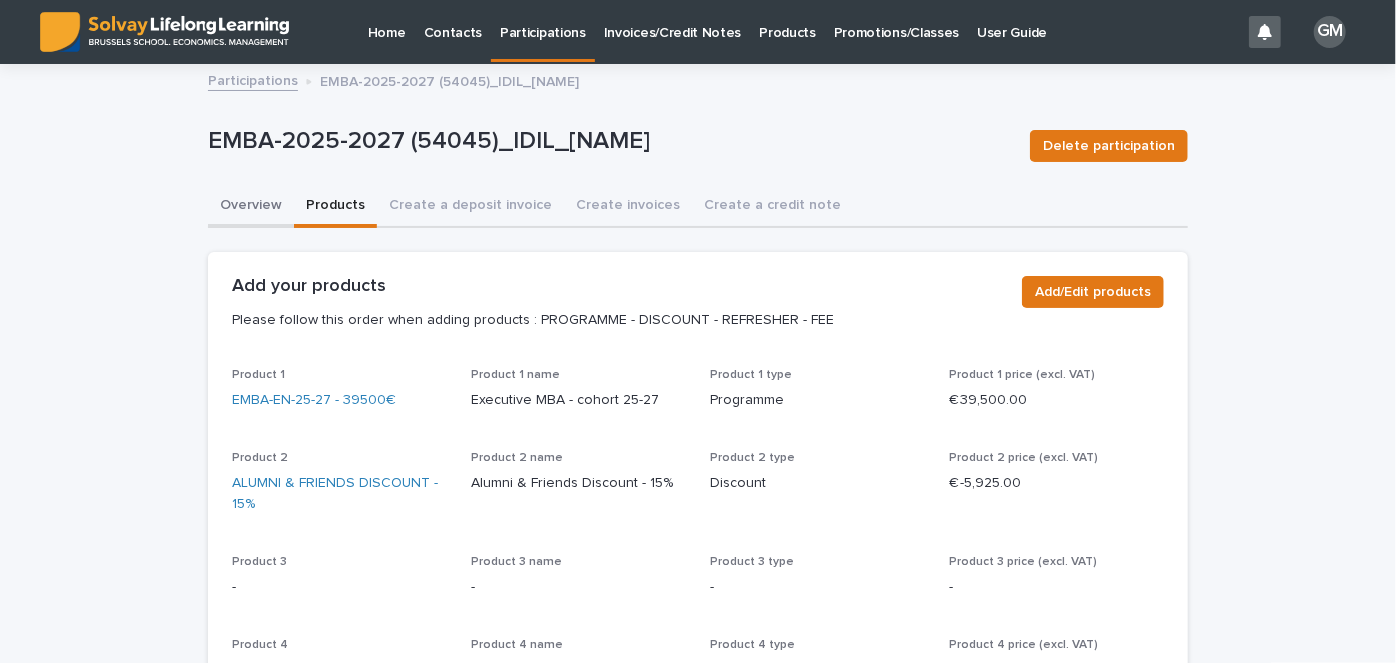 click on "Overview" at bounding box center (251, 207) 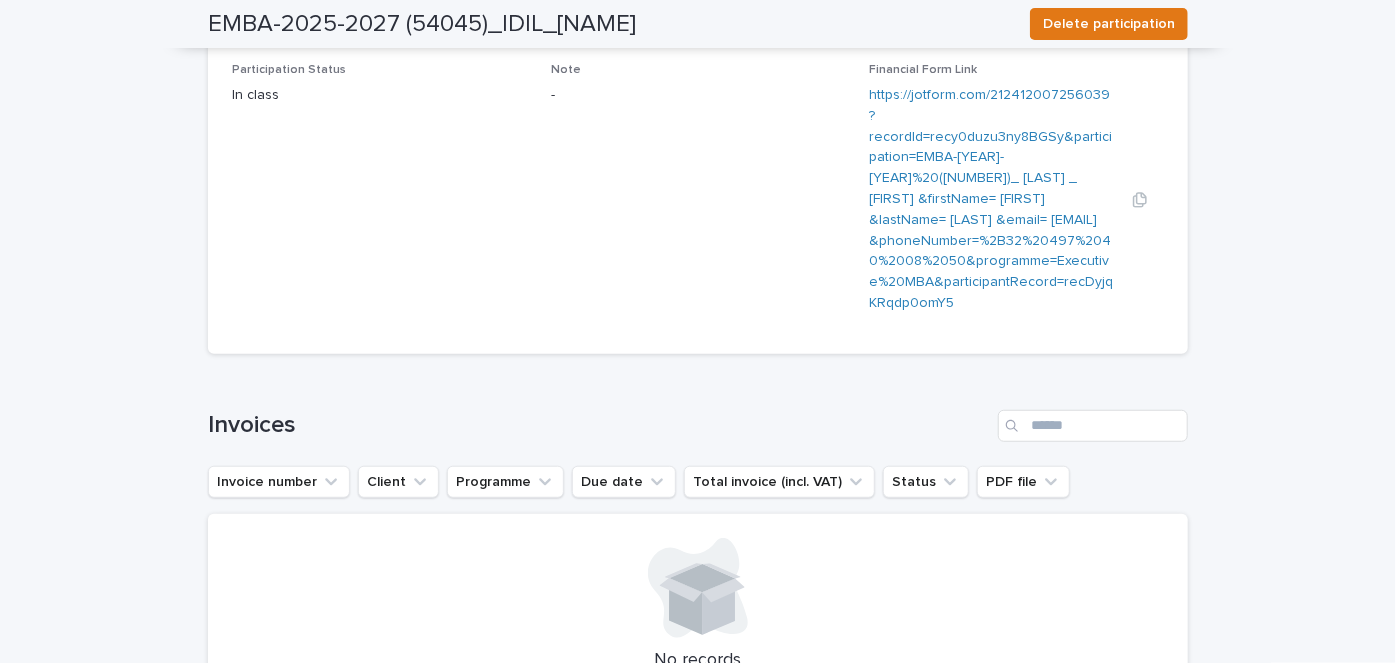 scroll, scrollTop: 489, scrollLeft: 0, axis: vertical 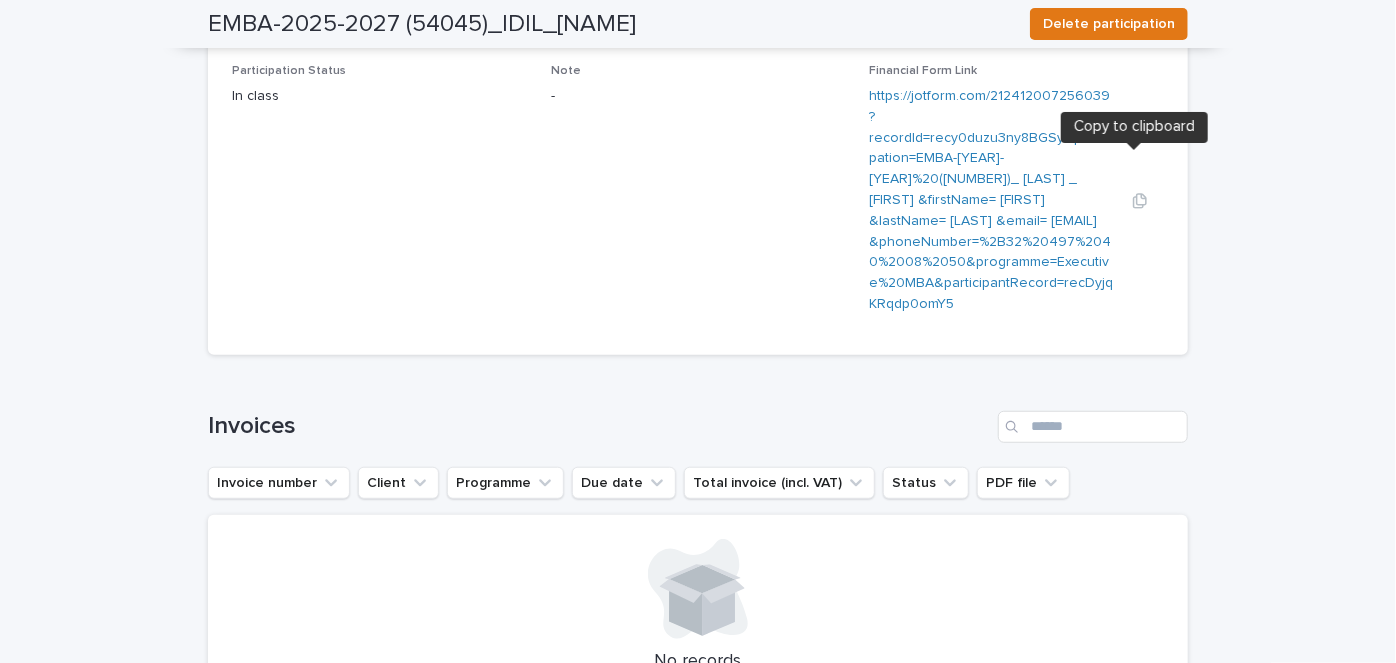click 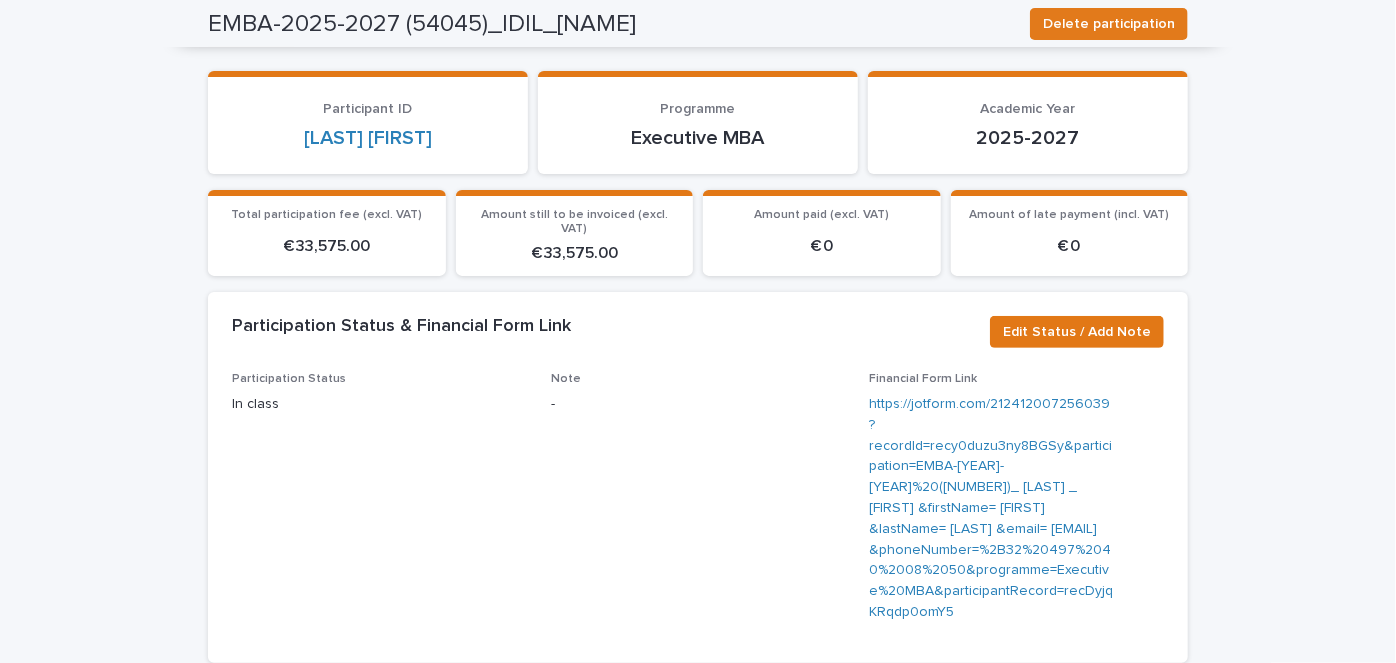 scroll, scrollTop: 0, scrollLeft: 0, axis: both 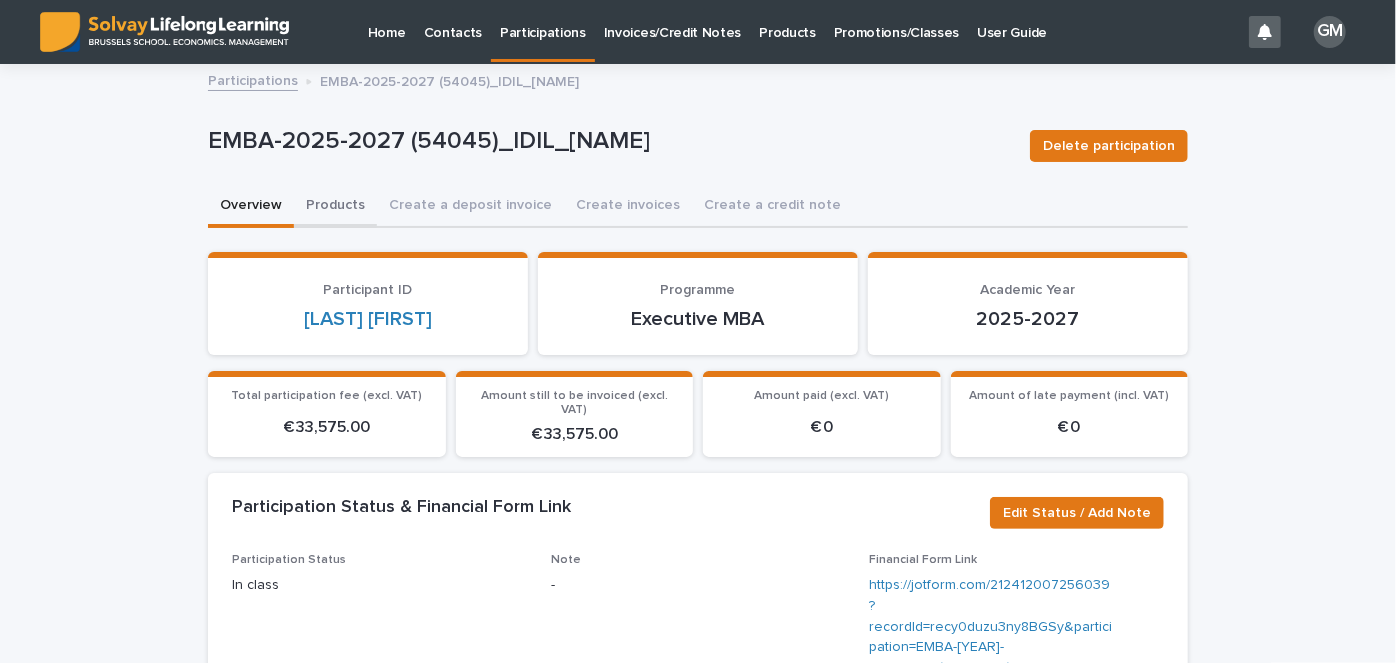 click on "Products" at bounding box center [335, 207] 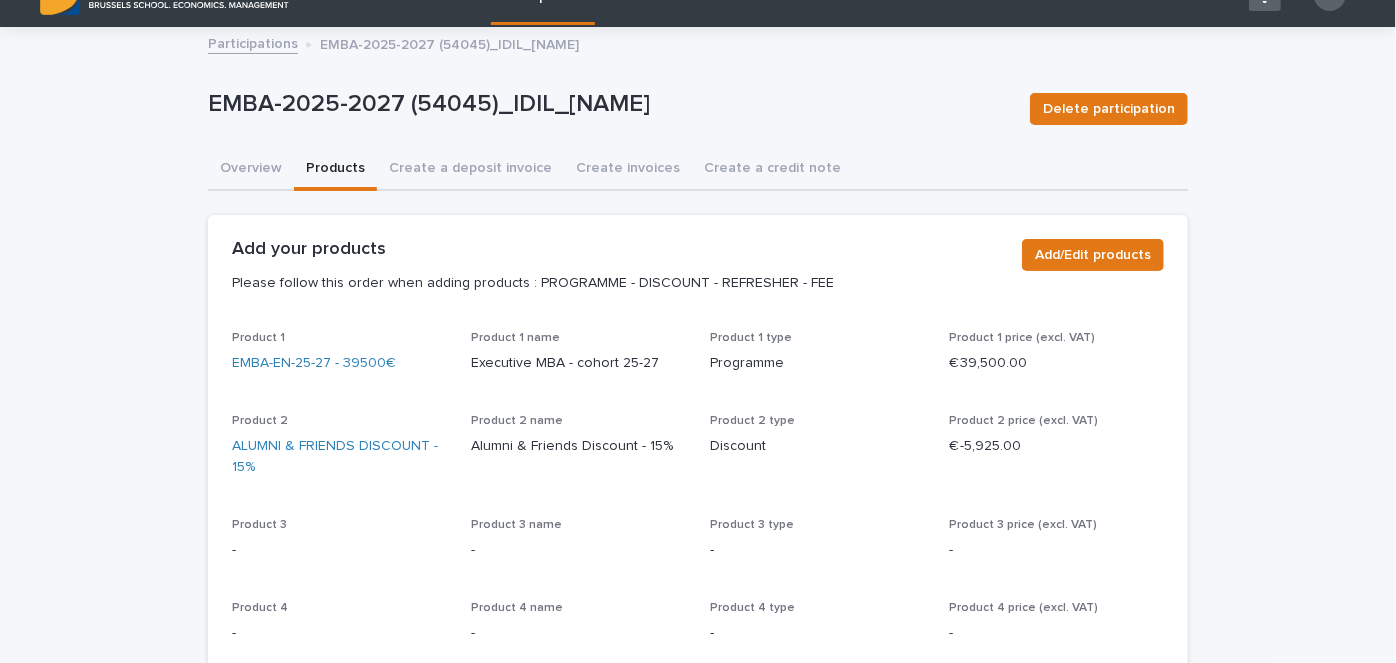 scroll, scrollTop: 42, scrollLeft: 0, axis: vertical 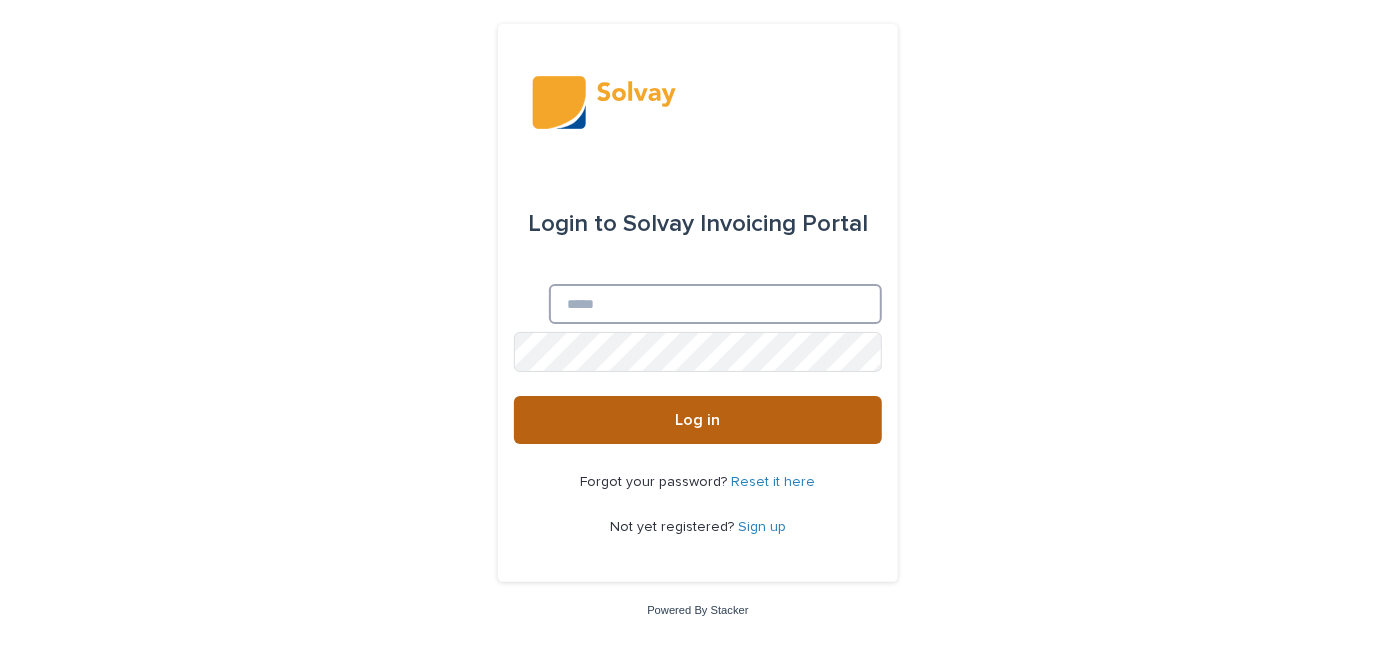 type on "**********" 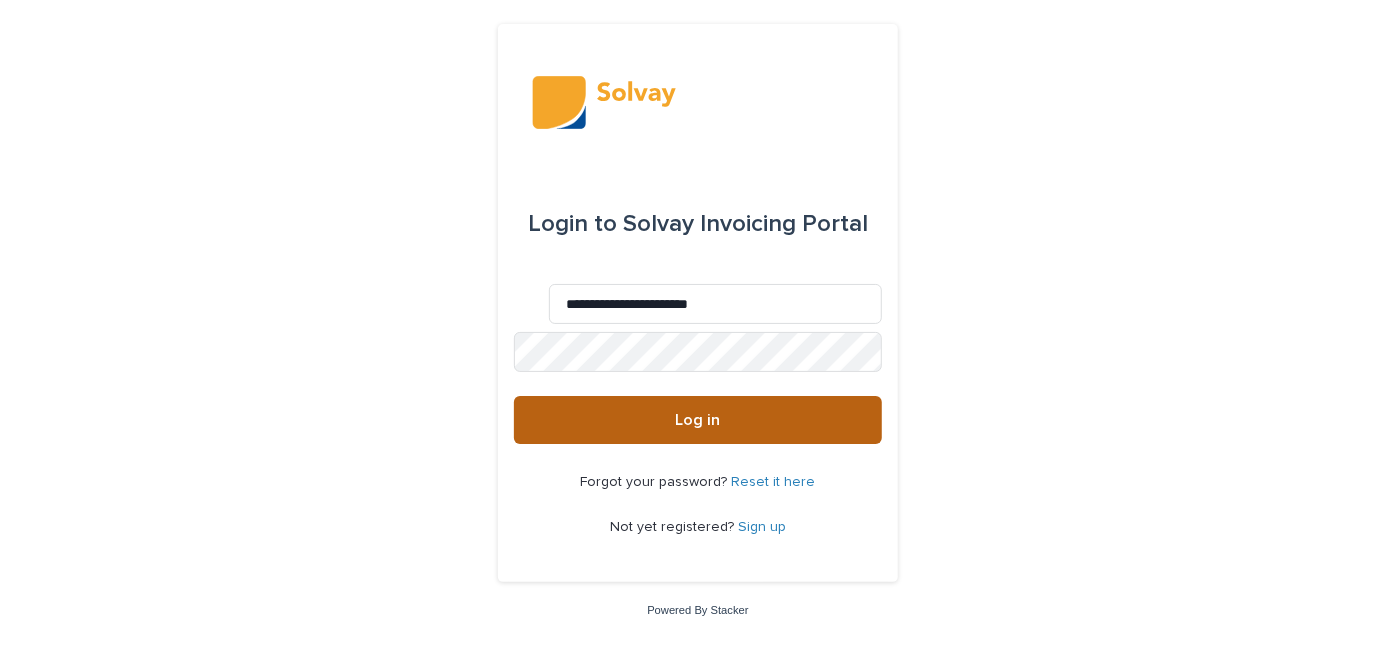 click on "Log in" at bounding box center [698, 420] 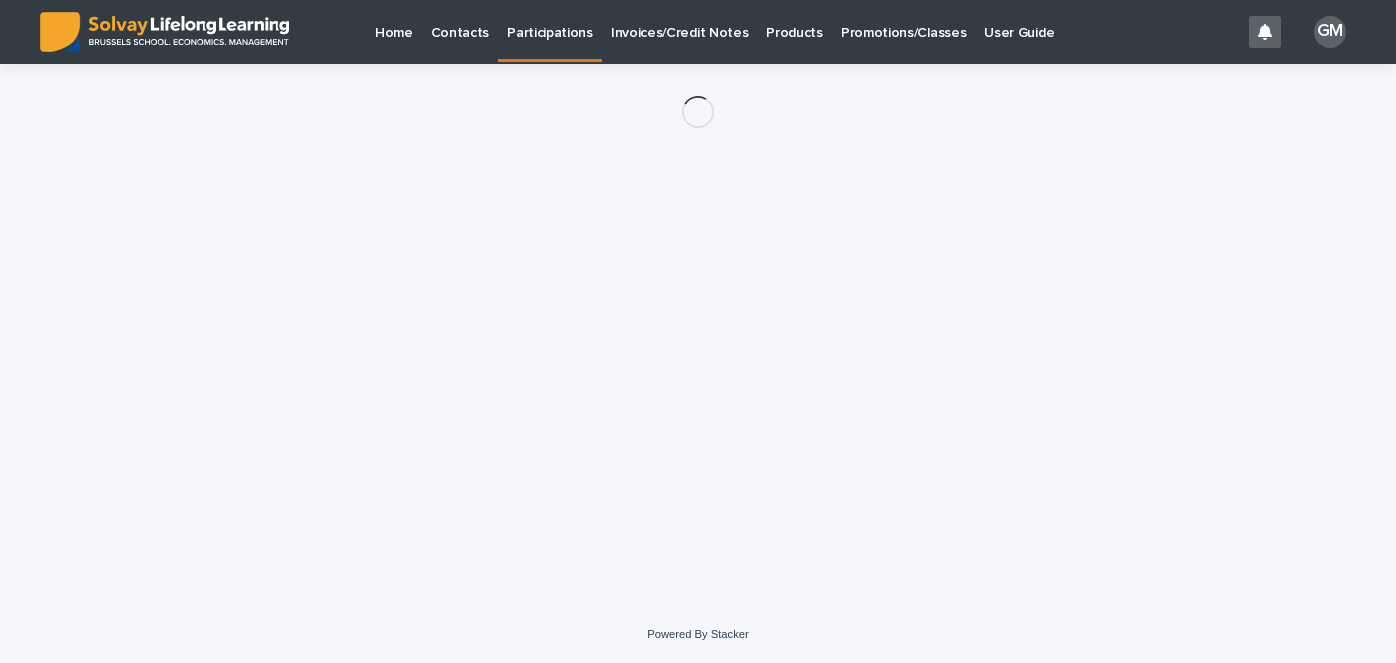 scroll, scrollTop: 0, scrollLeft: 0, axis: both 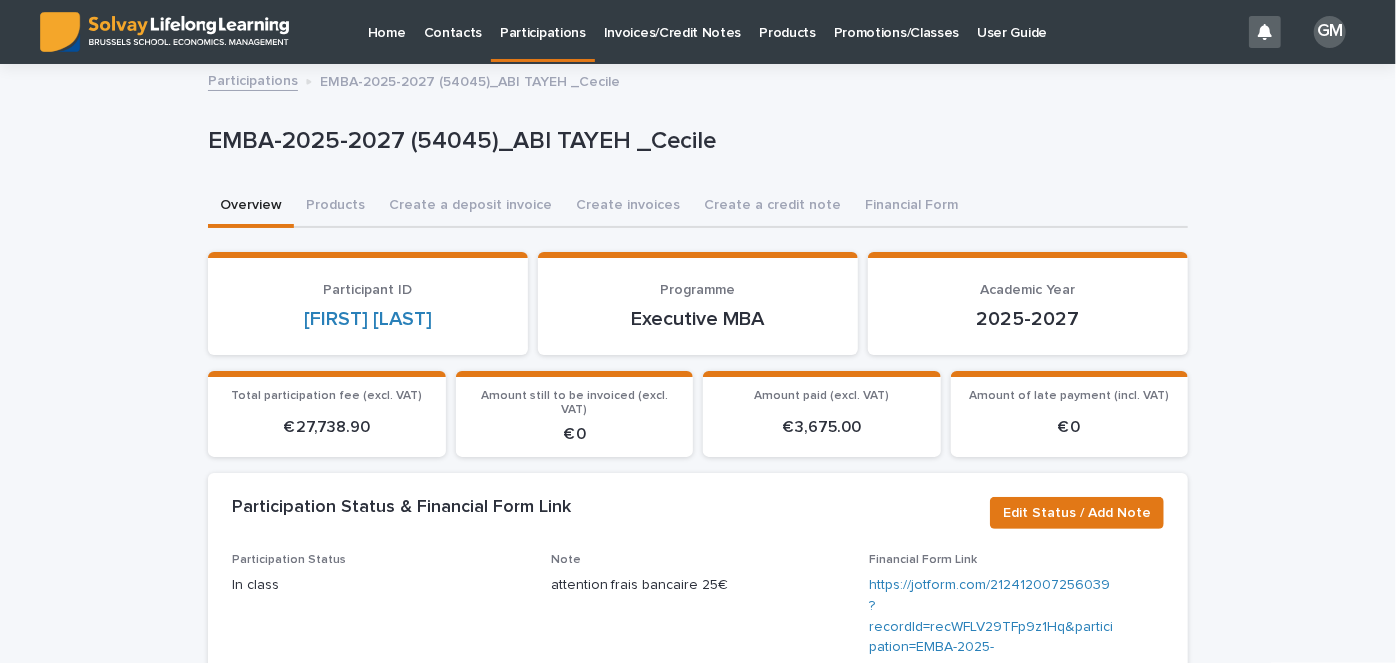 click on "Invoices/Credit Notes" at bounding box center [673, 21] 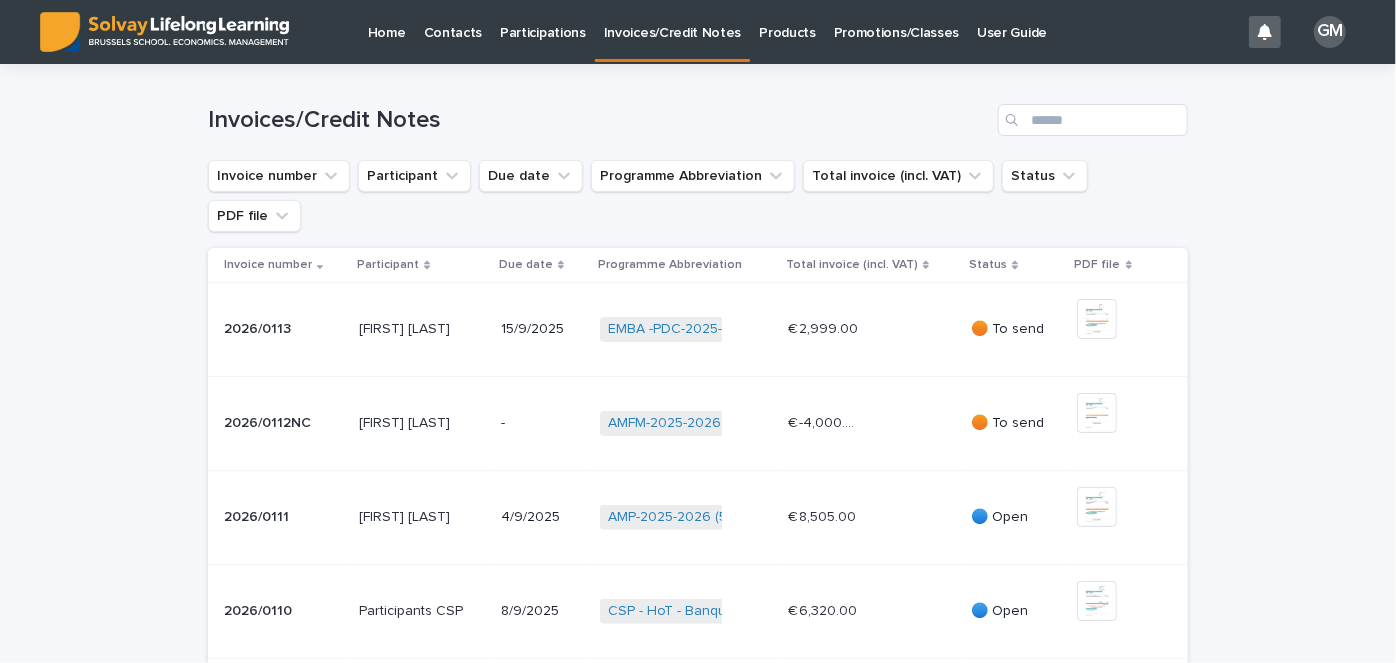 click on "Promotions/Classes" at bounding box center [896, 21] 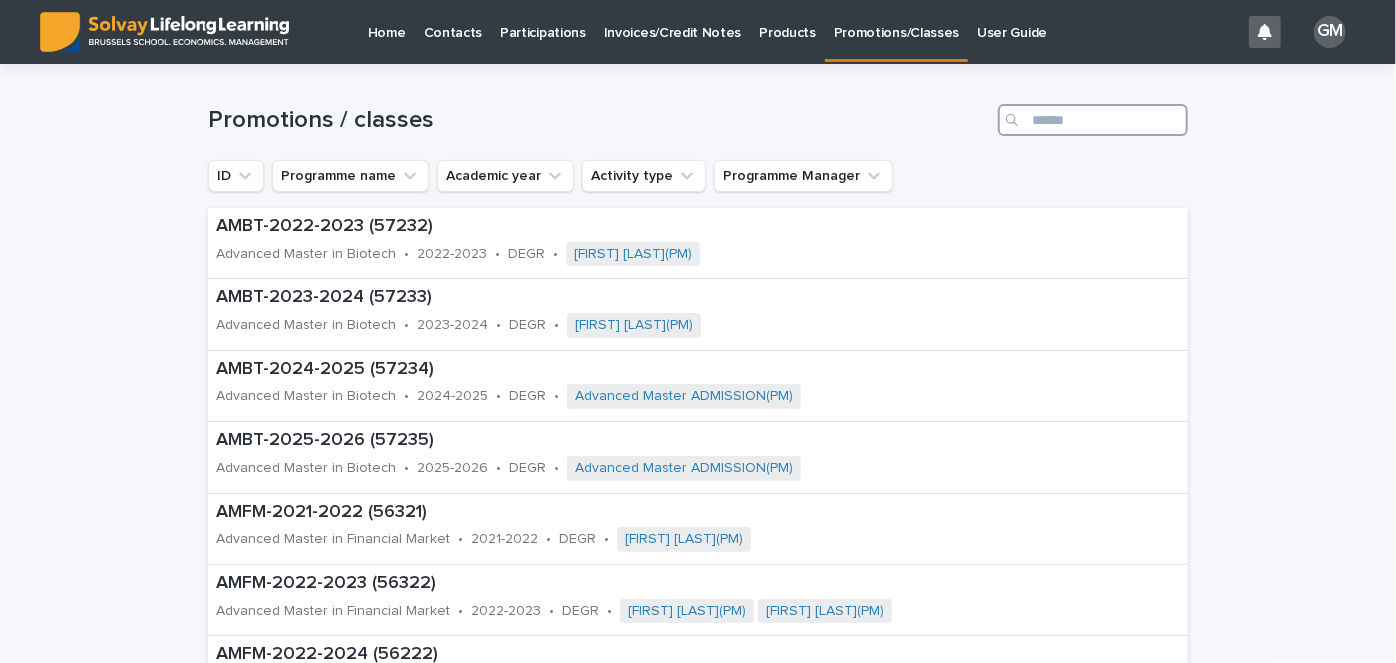 click at bounding box center (1093, 120) 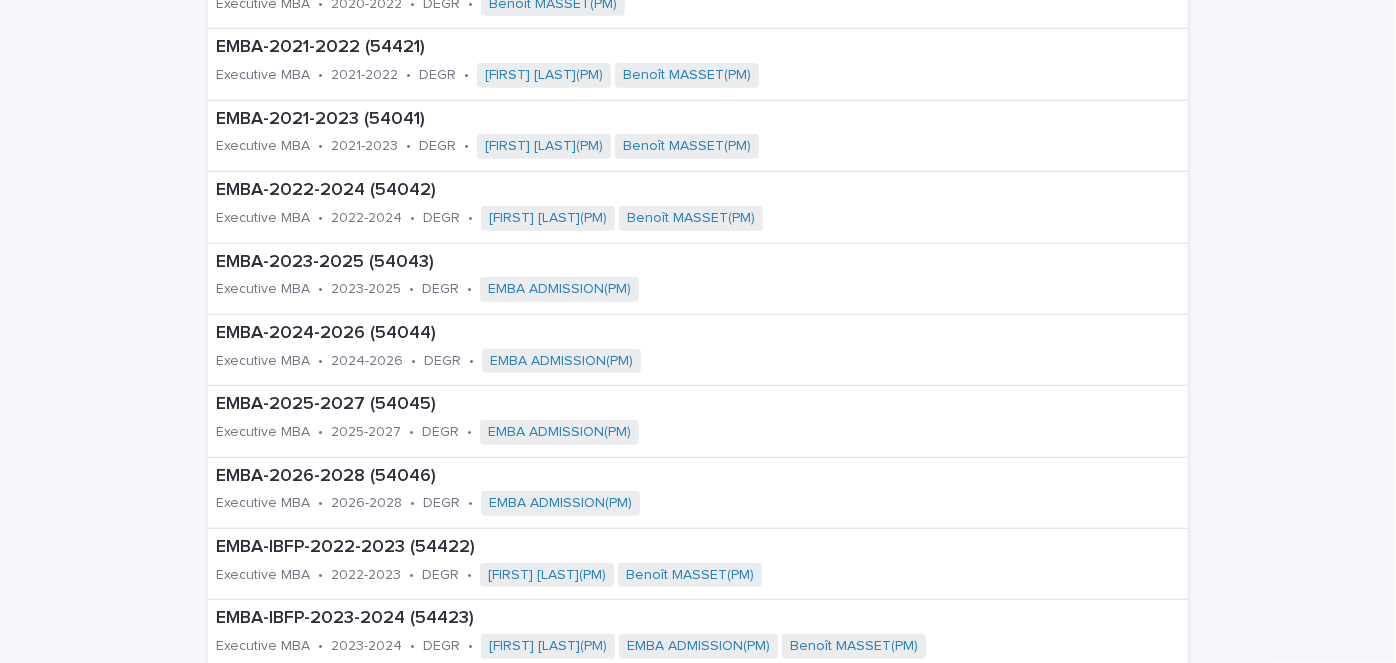 scroll, scrollTop: 610, scrollLeft: 0, axis: vertical 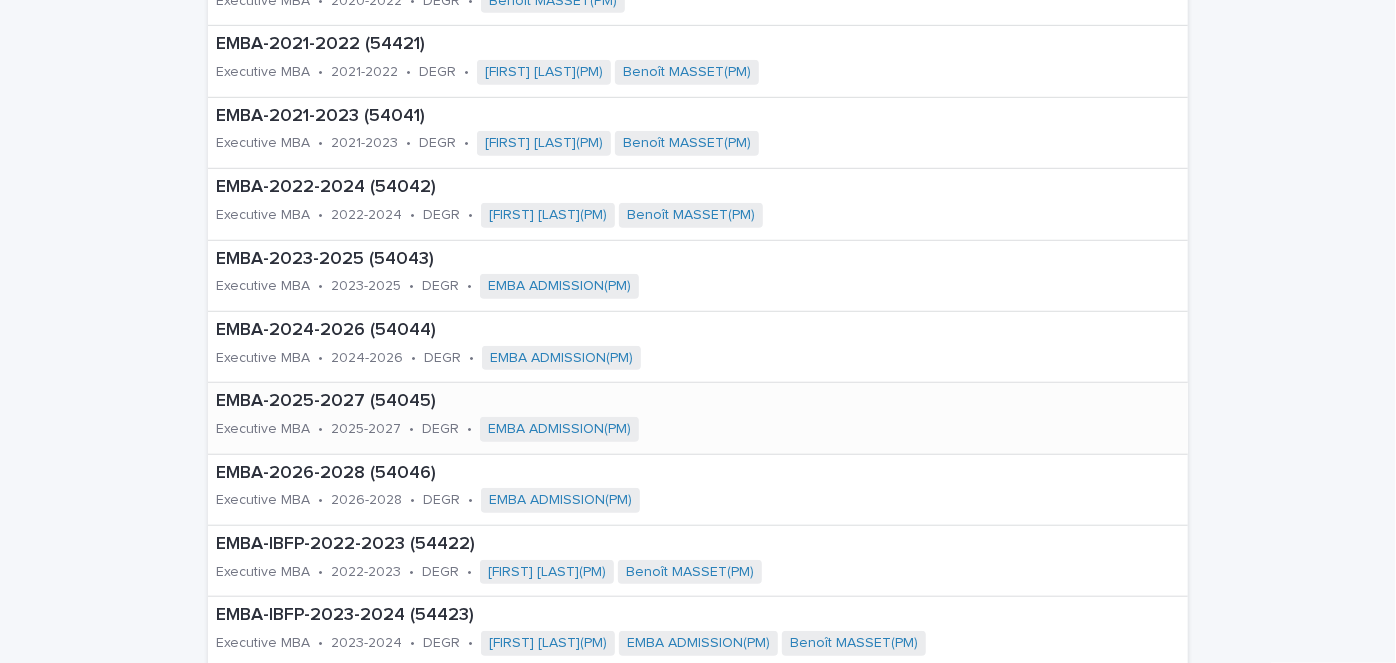 type on "****" 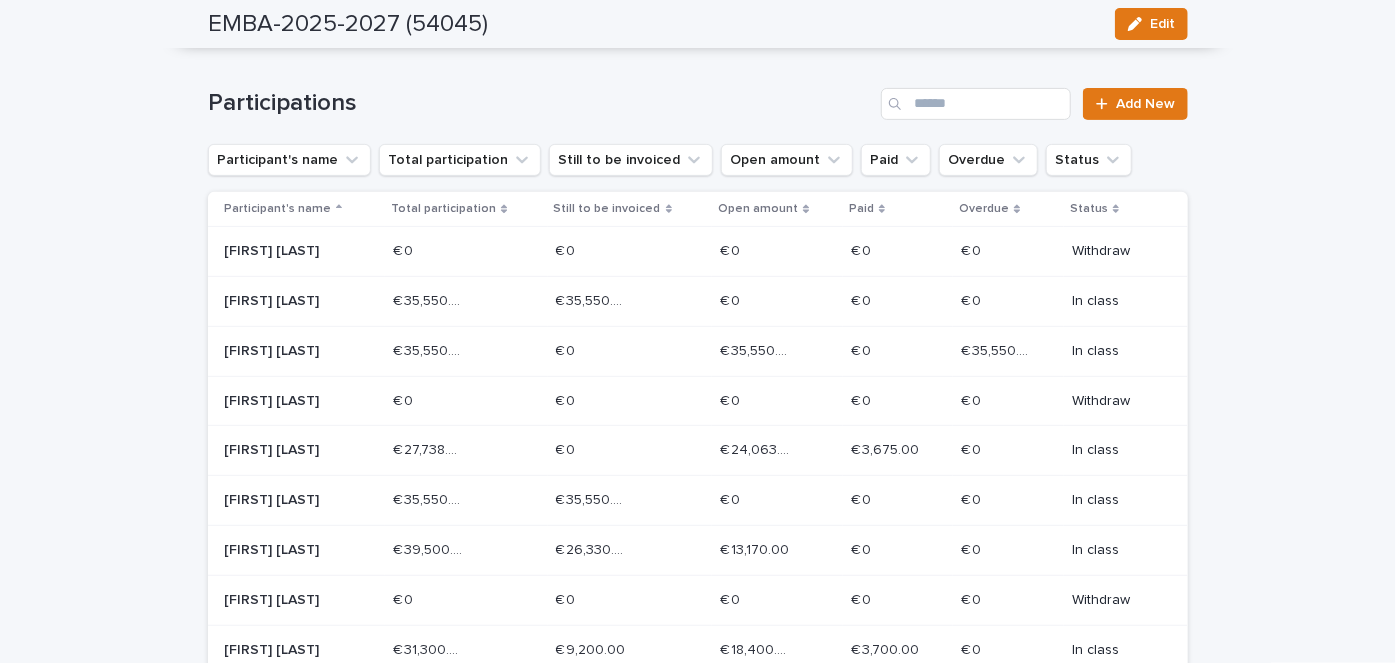 scroll, scrollTop: 308, scrollLeft: 0, axis: vertical 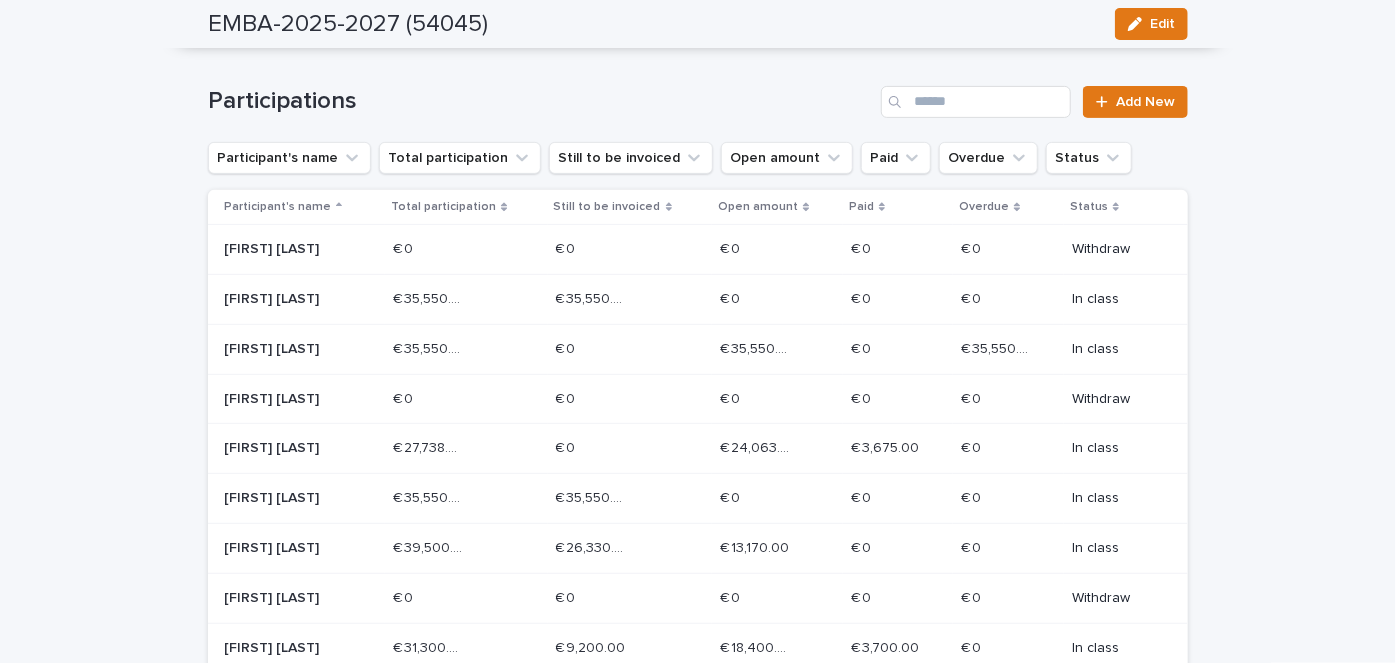 click on "Alvise ANGELINI" at bounding box center (295, 299) 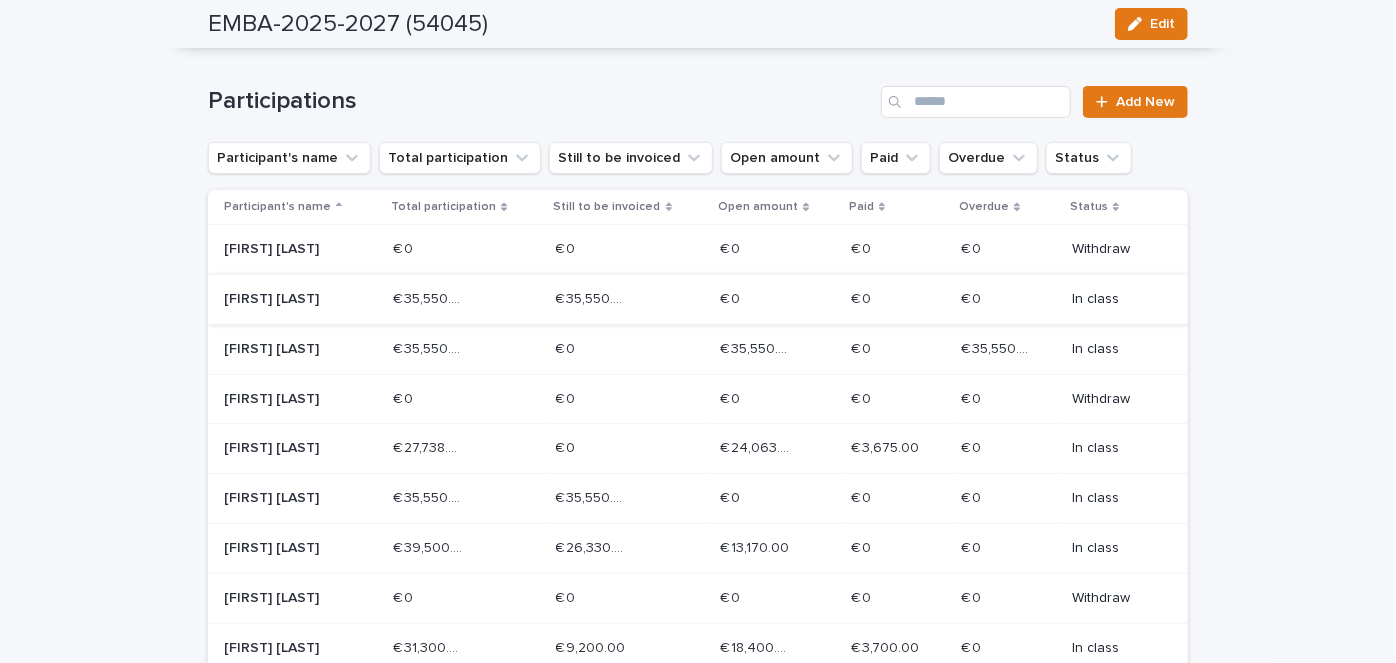 scroll, scrollTop: 0, scrollLeft: 0, axis: both 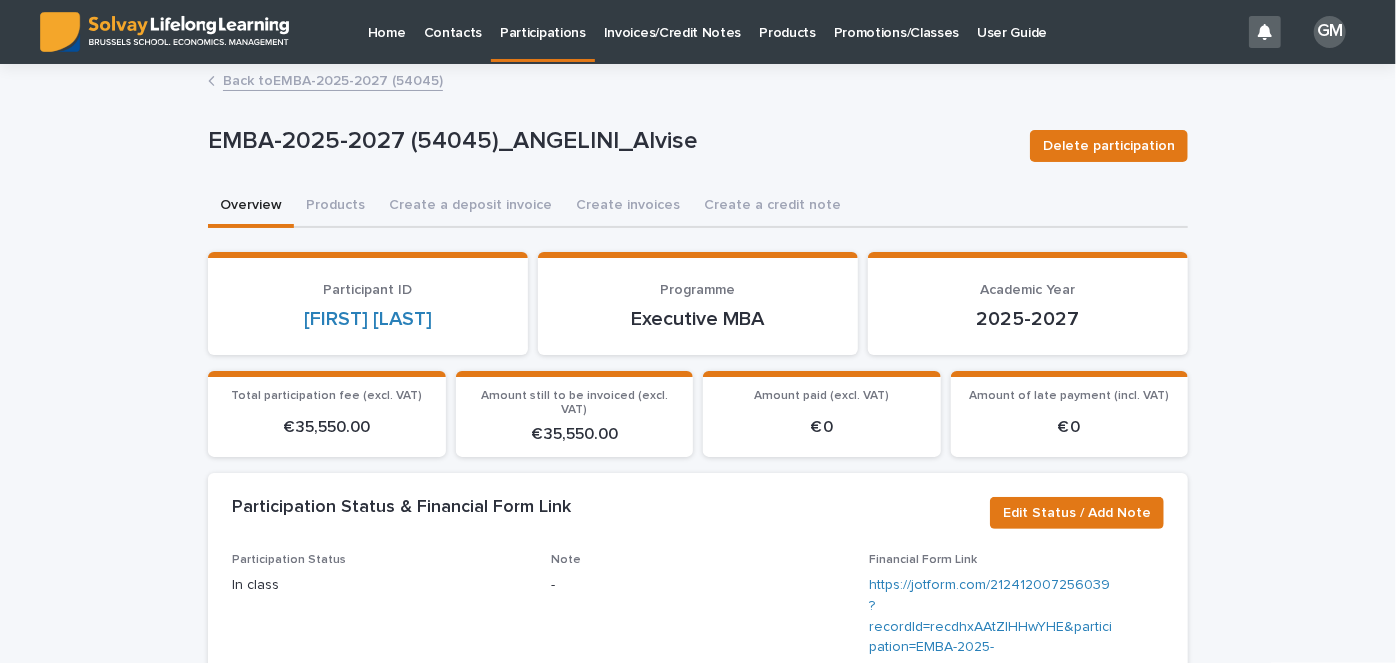 click on "Back to  EMBA-2025-2027 (54045)" at bounding box center [333, 79] 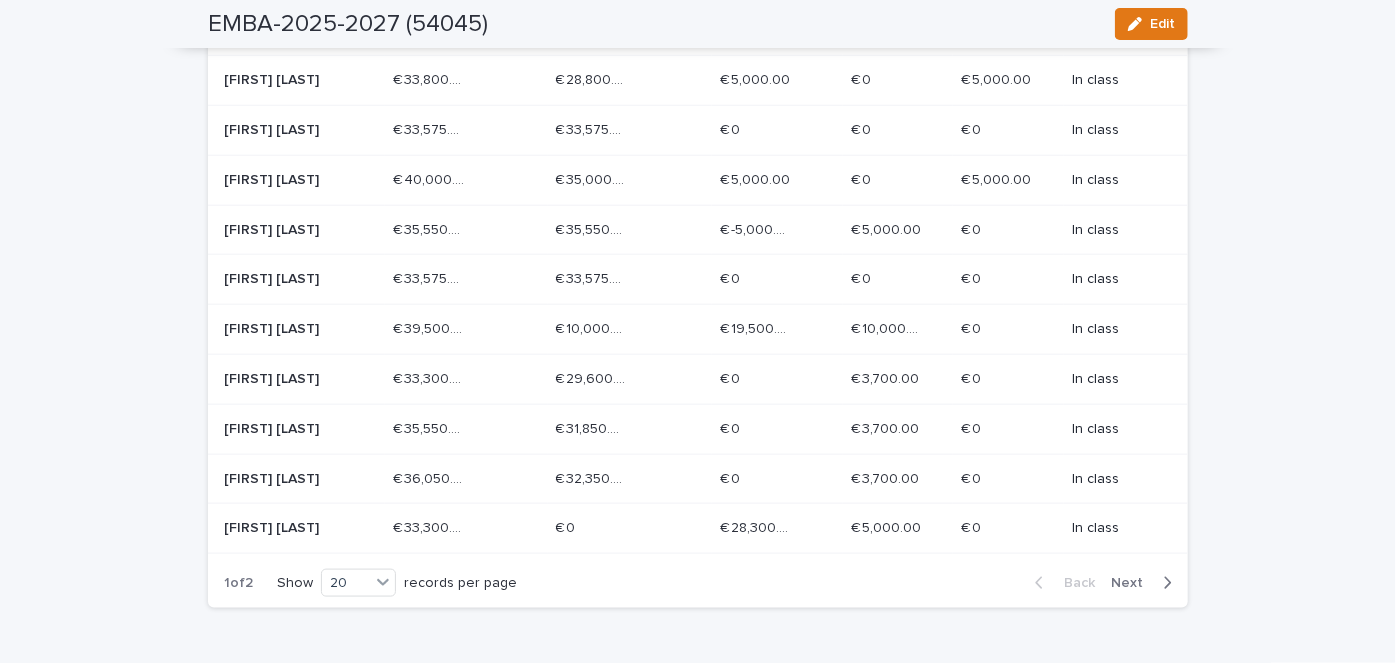 scroll, scrollTop: 764, scrollLeft: 0, axis: vertical 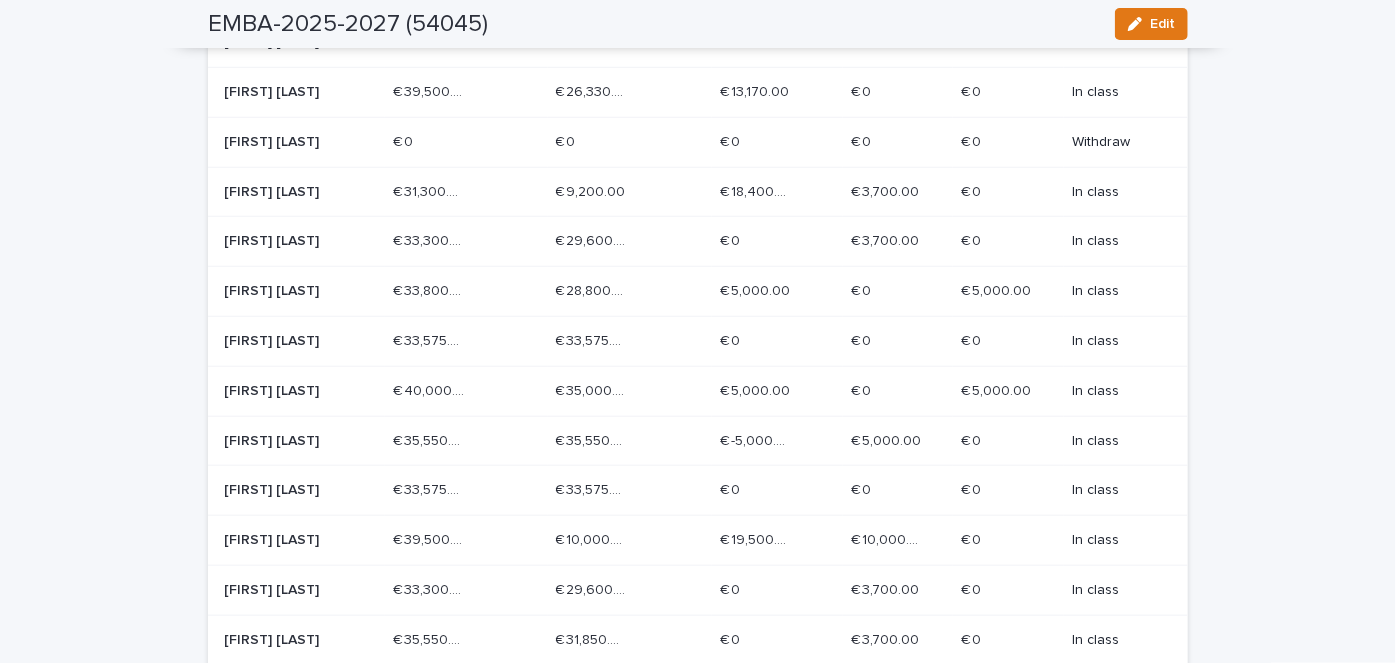 click on "Jacqueline DE JAGER" at bounding box center [295, 341] 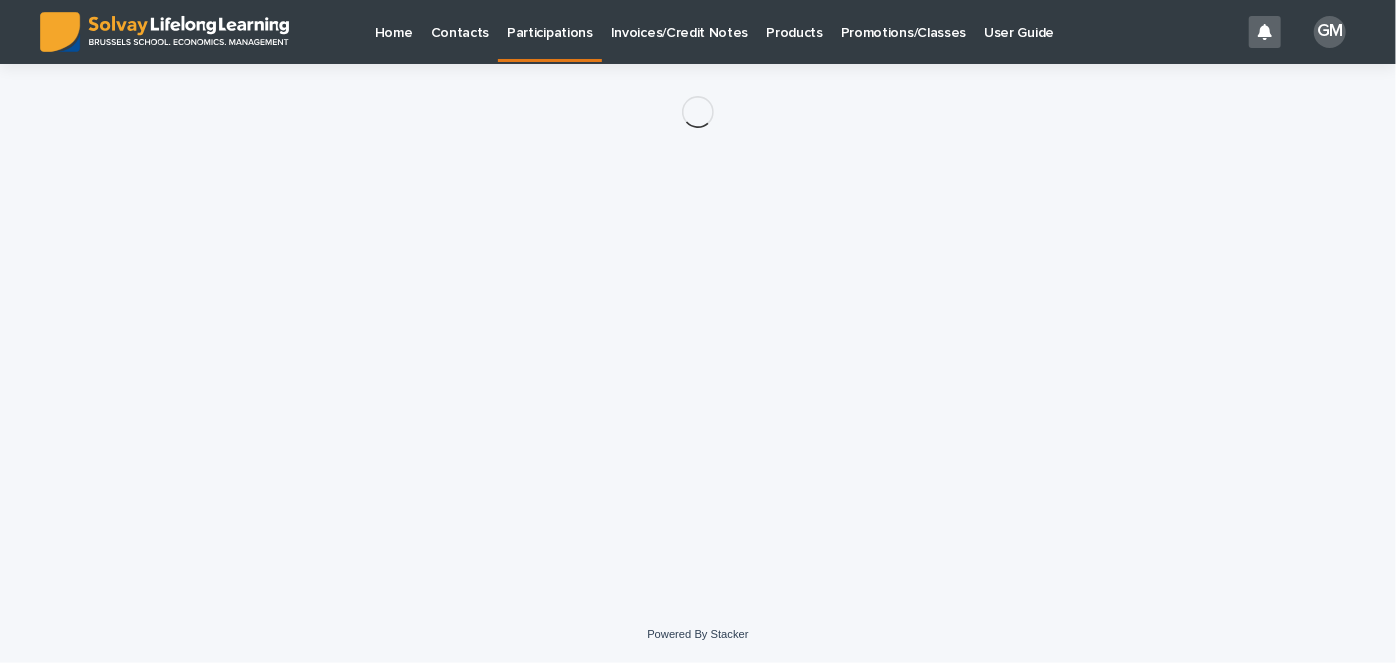 scroll, scrollTop: 0, scrollLeft: 0, axis: both 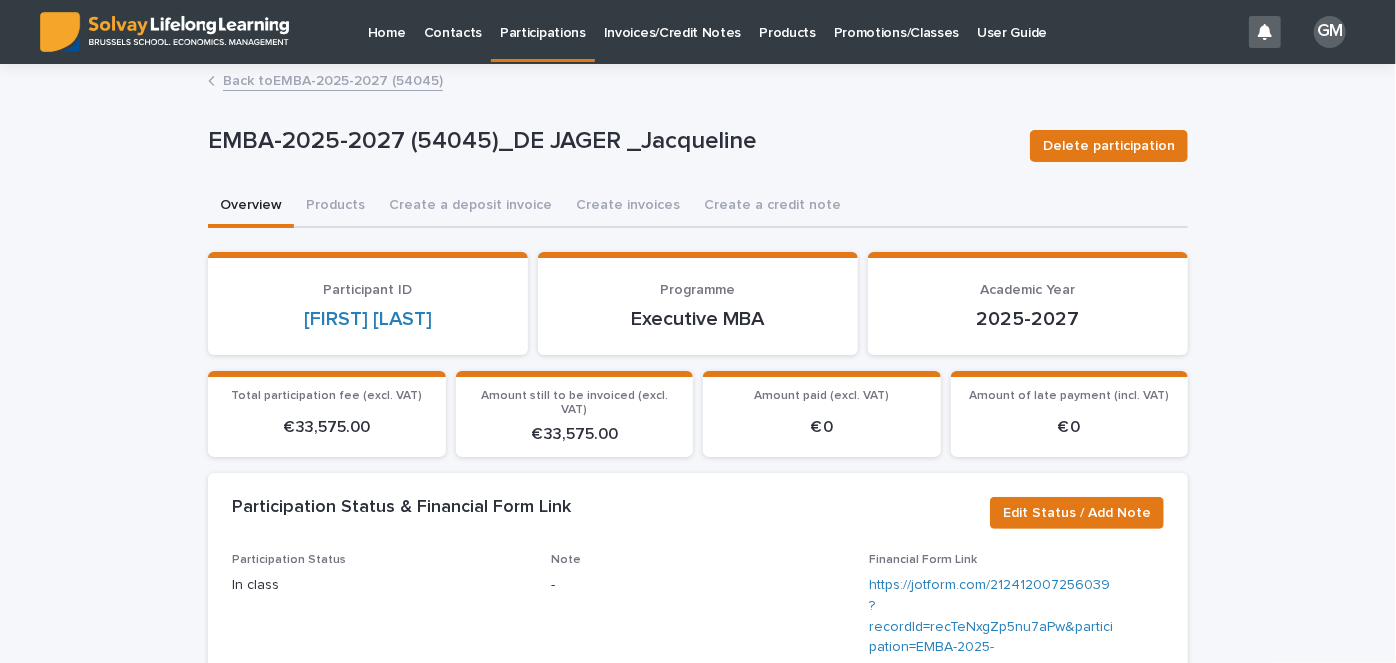 click on "Back to  EMBA-2025-2027 (54045)" at bounding box center (333, 79) 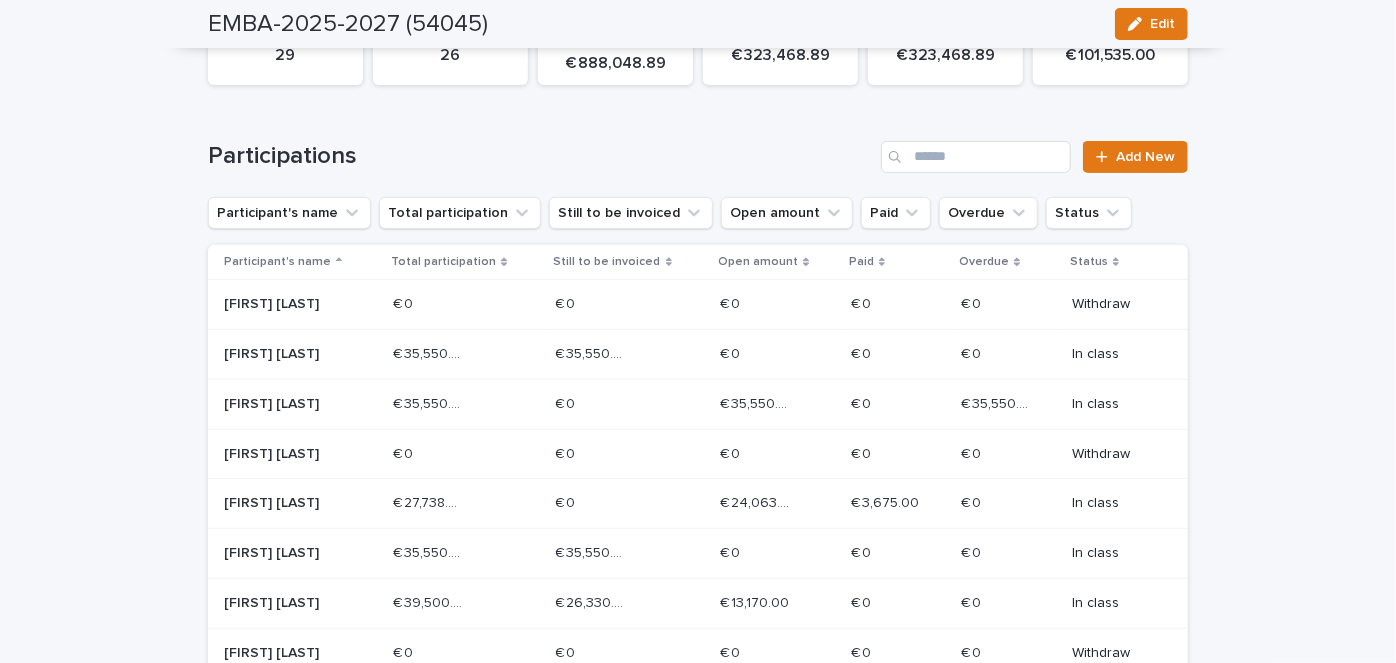 scroll, scrollTop: 254, scrollLeft: 0, axis: vertical 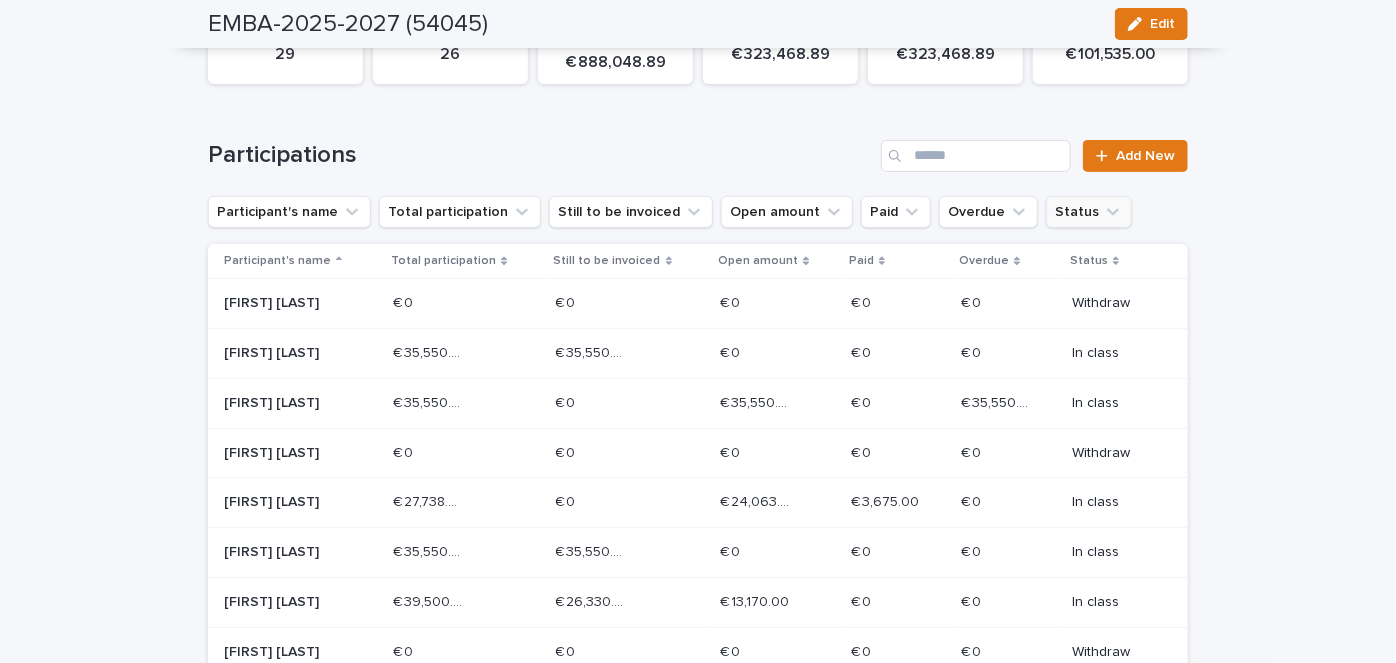 click on "Status" at bounding box center [1089, 212] 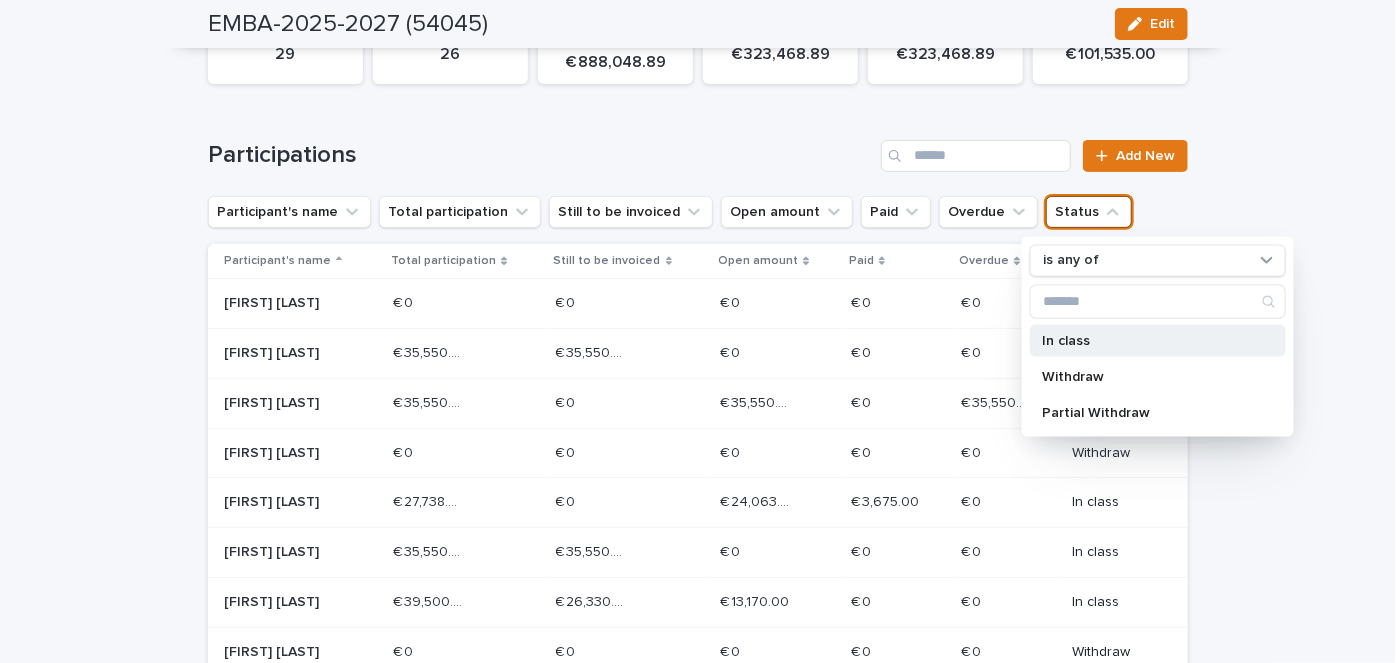 click on "In class" at bounding box center (1148, 340) 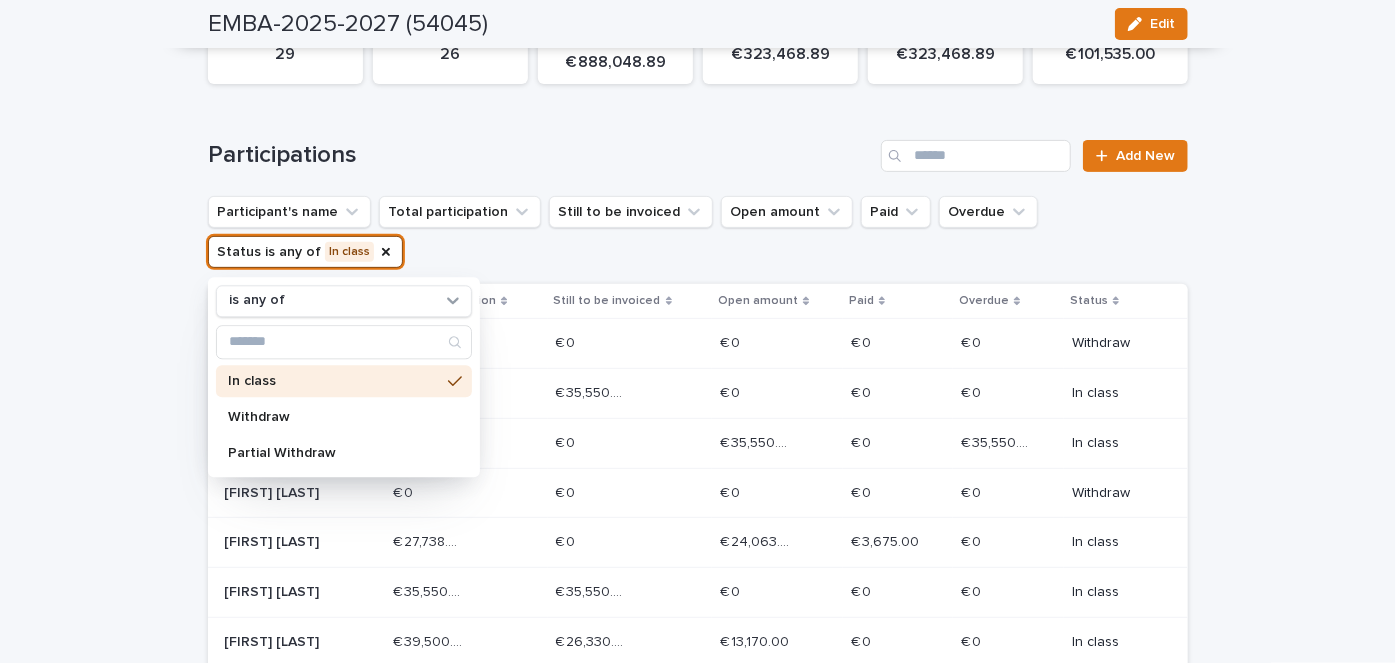 scroll, scrollTop: 274, scrollLeft: 0, axis: vertical 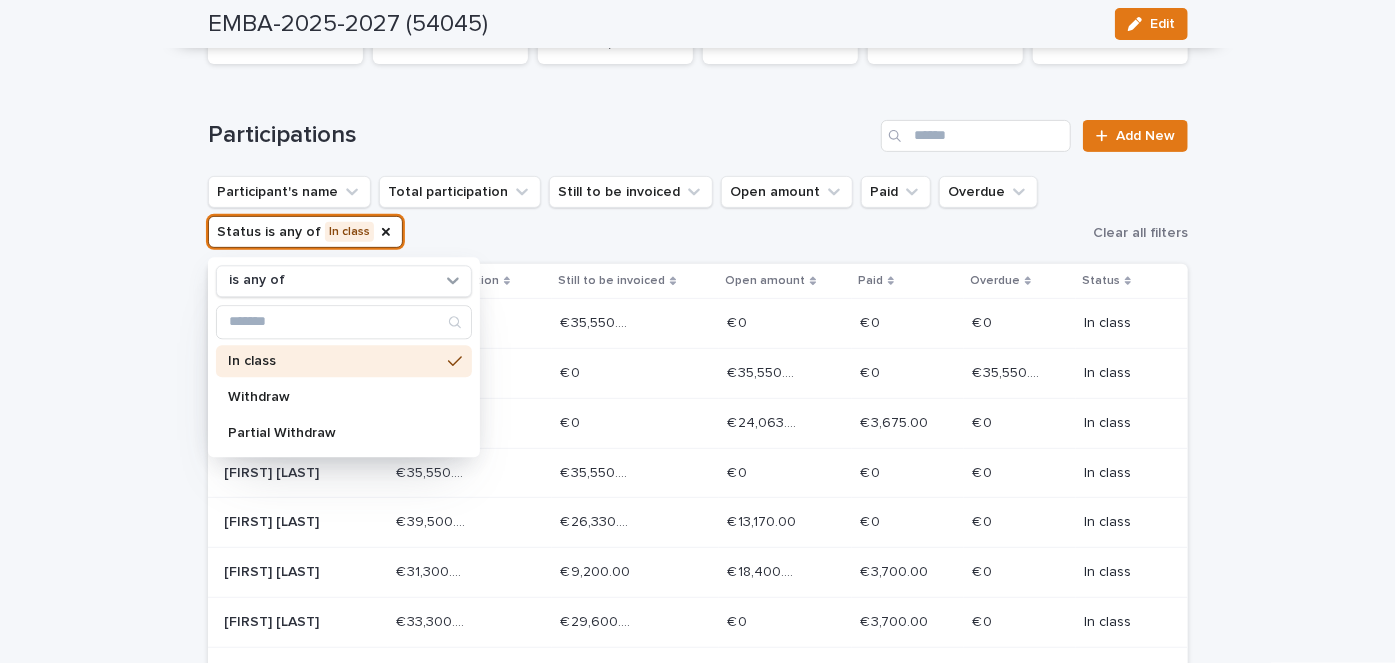 click on "Loading... Saving… Loading... Saving… EMBA-2025-2027 (54045) Edit EMBA-2025-2027 (54045) Edit Sorry, there was an error saving your record. Please try again. Please fill out the required fields below. Participations Overview Linked products Loading... Saving… Loading... Saving… Loading... Saving… #Participations 29 #Participations in class 26 Total turnover (excl. VAT) € 888,048.89 Invoiced (excl. VAT) € 323,468.89 Invoiced (incl. VAT) € 323,468.89 Paid (incl. VAT) € 101,535.00 Loading... Saving… Participations Add New Participant's name Total participation Still to be invoiced Open amount Paid Overdue Status is any of In class is any of In class Withdraw Partial Withdraw Clear all filters Participant's name Total participation Still to be invoiced Open amount Paid Overdue Status Alvise ANGELINI € 35,550.00 € 35,550.00   € 35,550.00 € 35,550.00   € 0 € 0   € 0 € 0   € 0 € 0   In class Arend LIAGRE € 35,550.00 € 35,550.00" at bounding box center (698, 628) 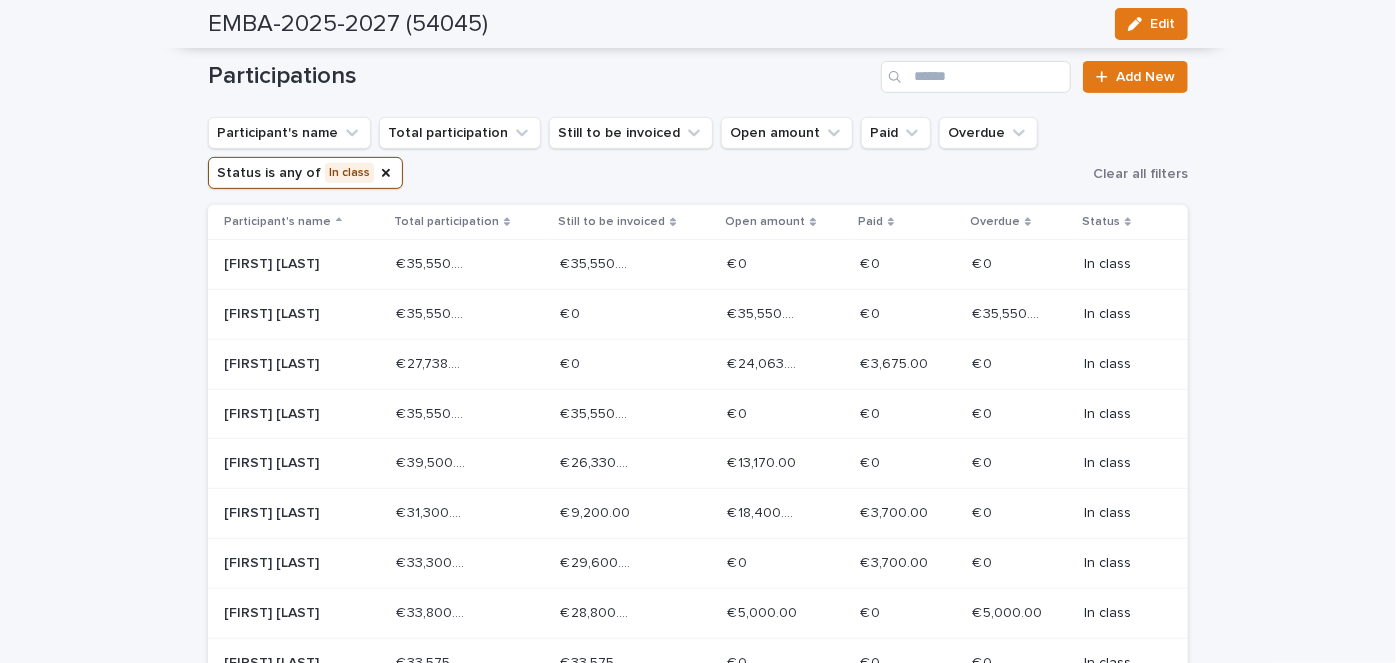 scroll, scrollTop: 376, scrollLeft: 0, axis: vertical 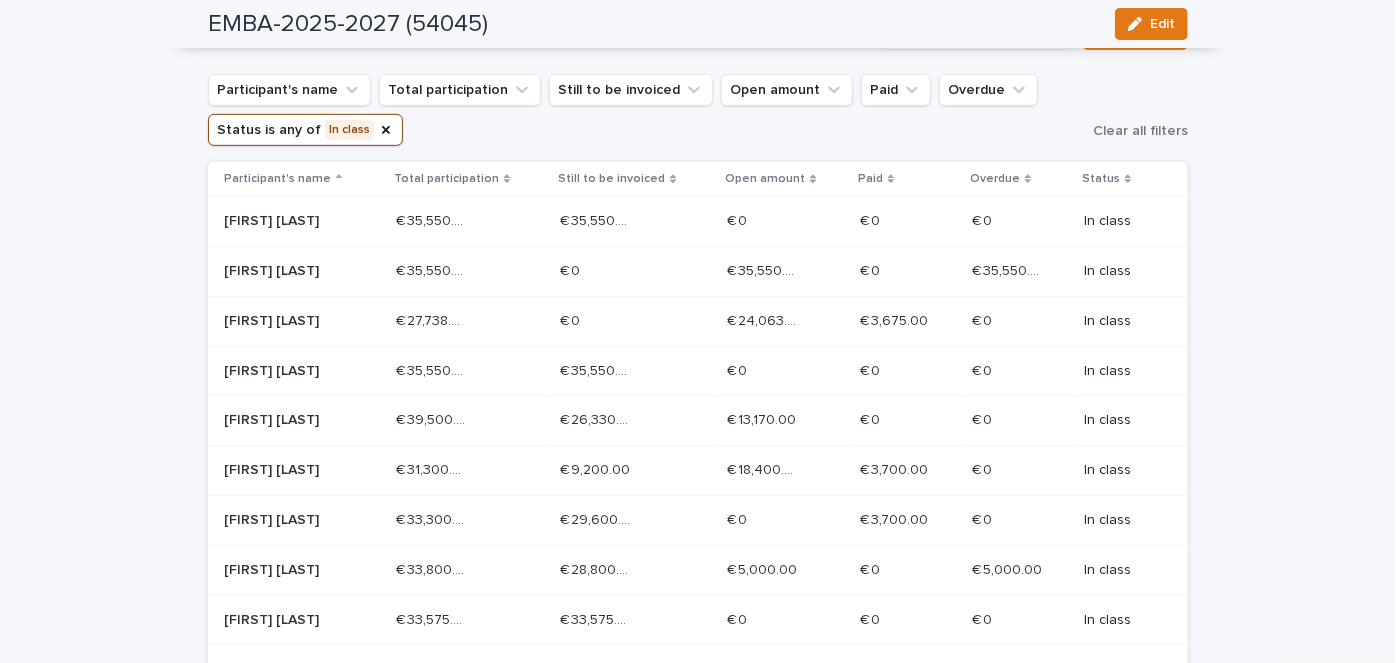 click on "Arend LIAGRE" at bounding box center (295, 271) 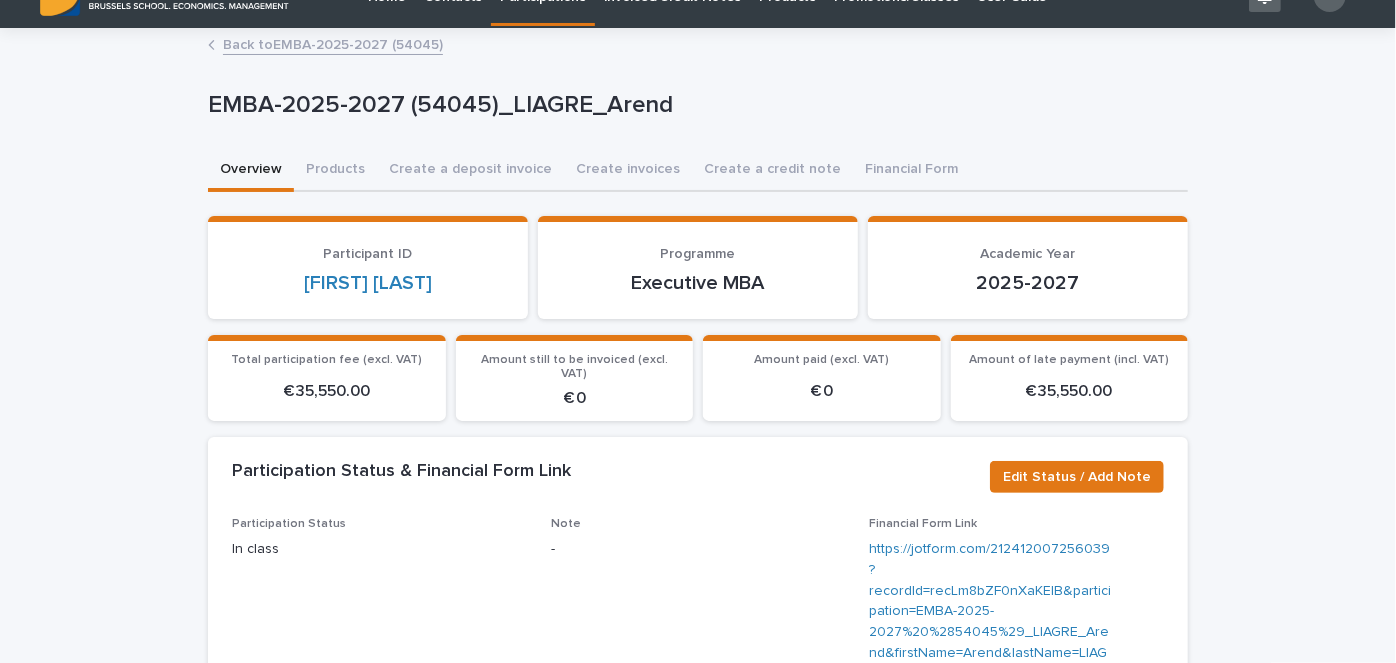 scroll, scrollTop: 47, scrollLeft: 0, axis: vertical 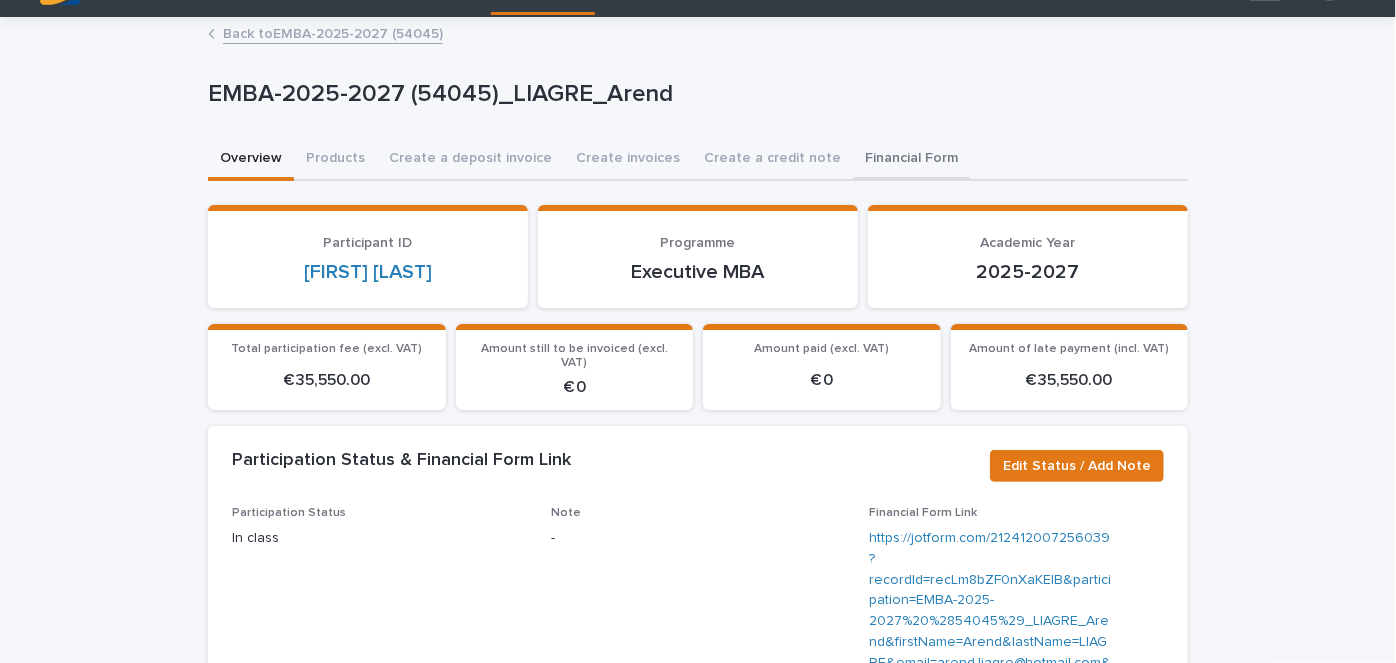 click on "Financial Form" at bounding box center (911, 160) 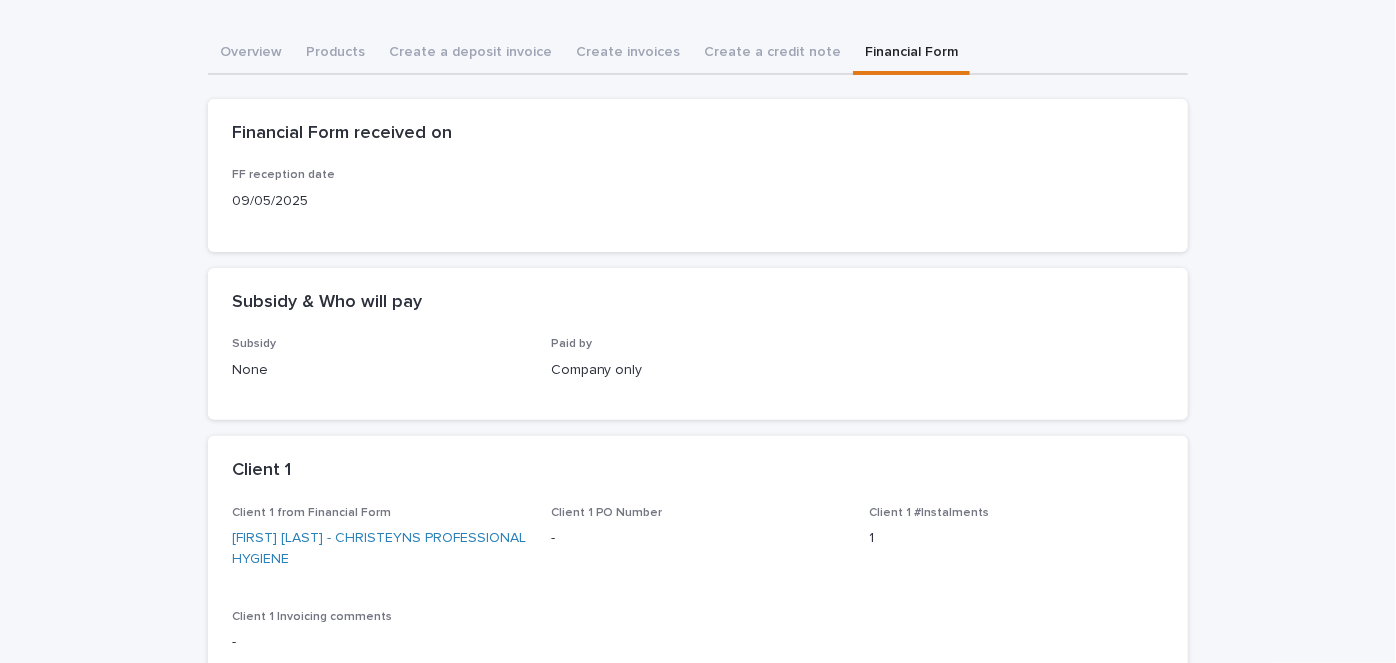 scroll, scrollTop: 0, scrollLeft: 0, axis: both 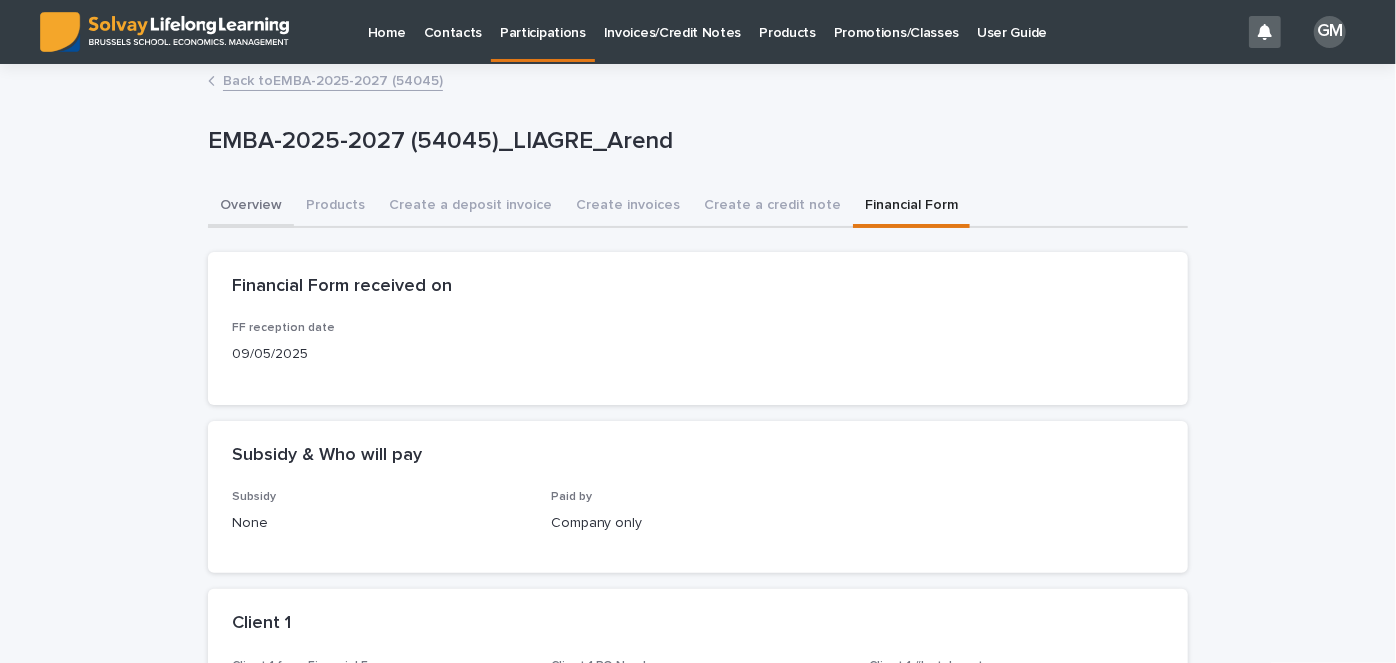 click on "Overview" at bounding box center (251, 207) 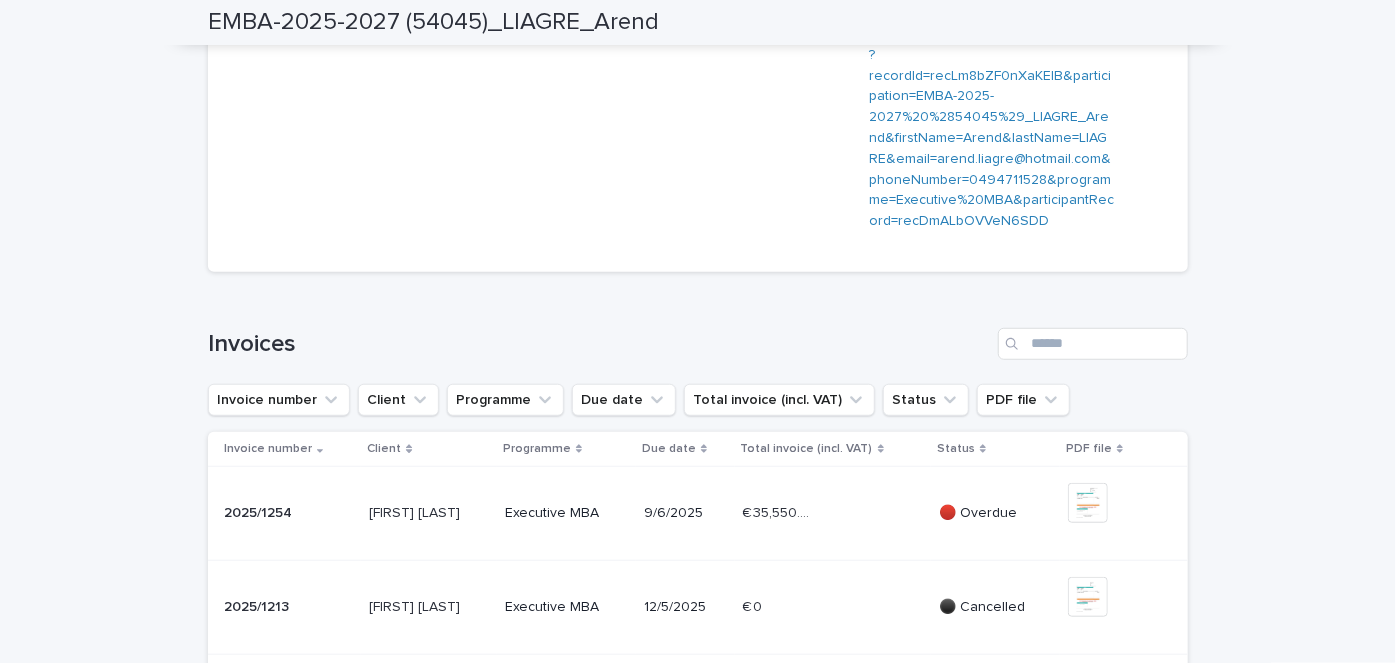 scroll, scrollTop: 552, scrollLeft: 0, axis: vertical 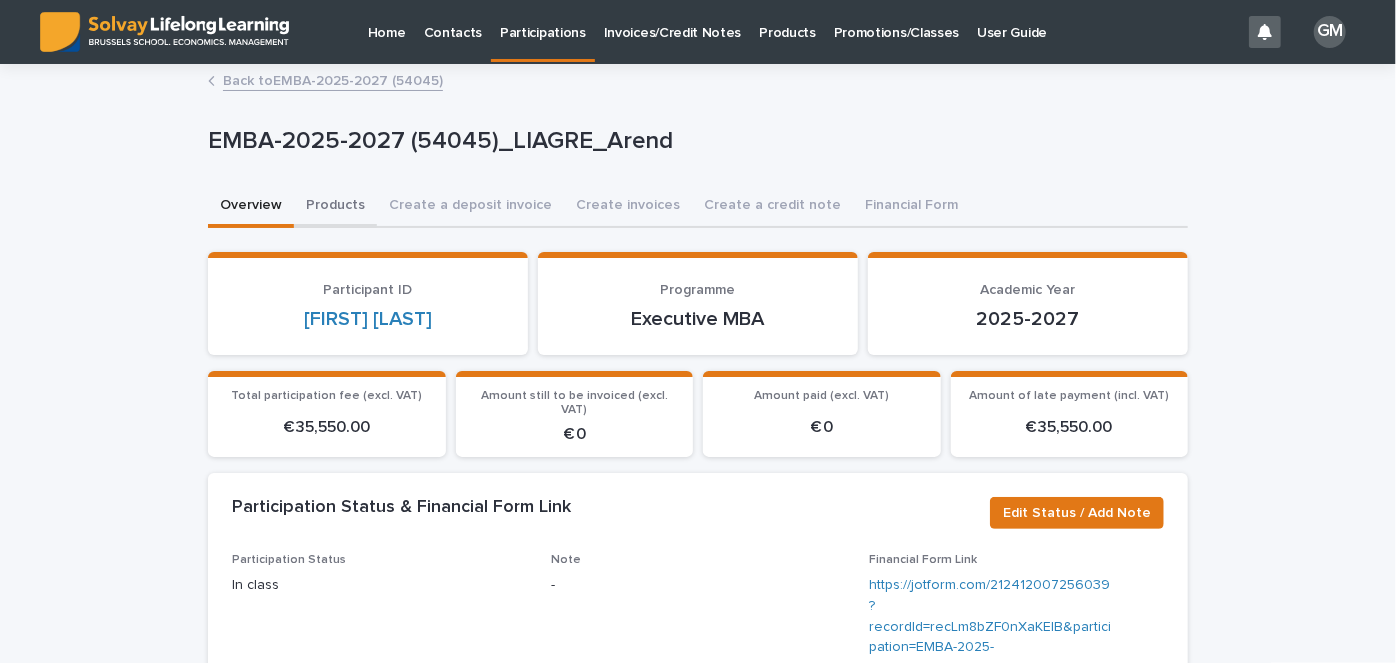 click on "Products" at bounding box center [335, 207] 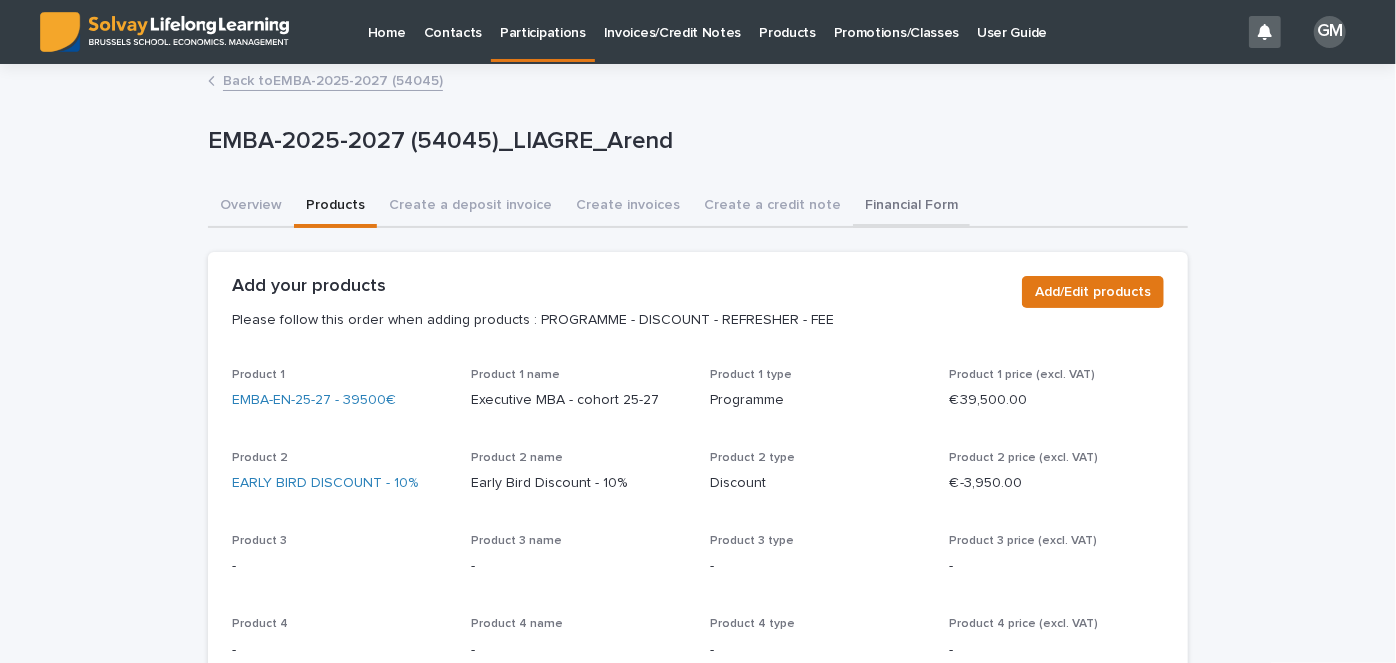 click on "Financial Form" at bounding box center [911, 207] 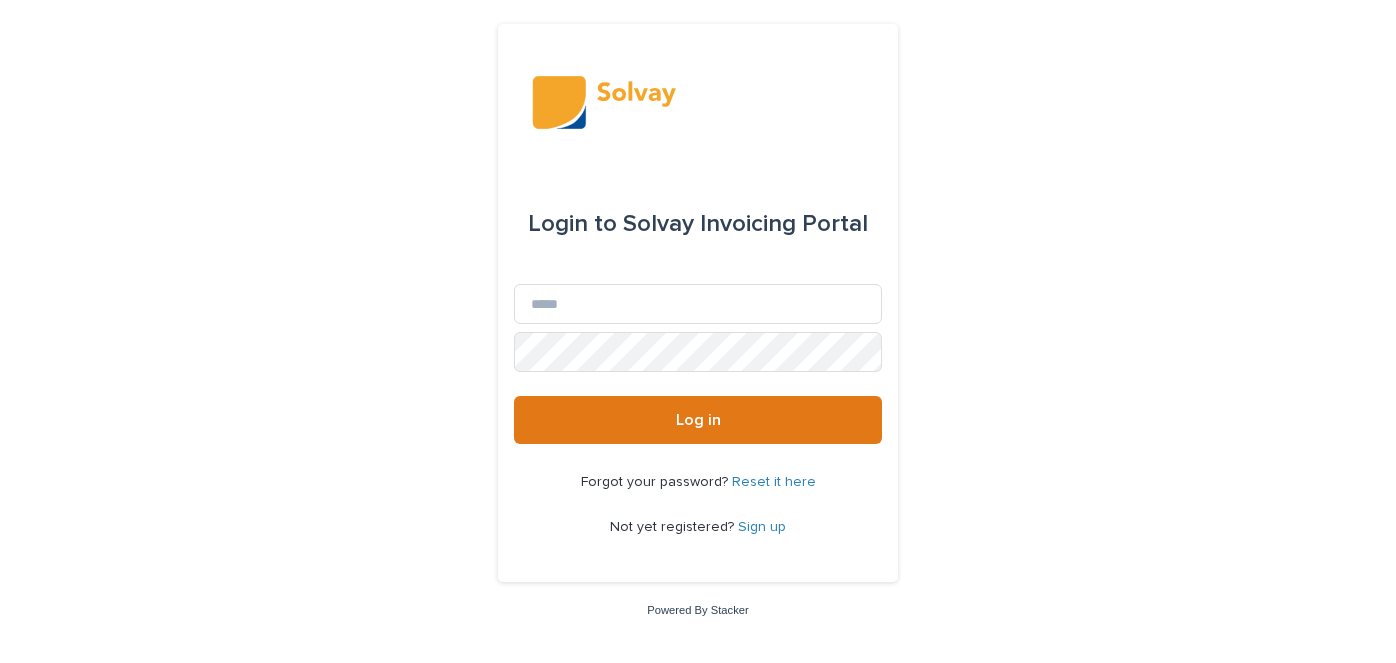 scroll, scrollTop: 0, scrollLeft: 0, axis: both 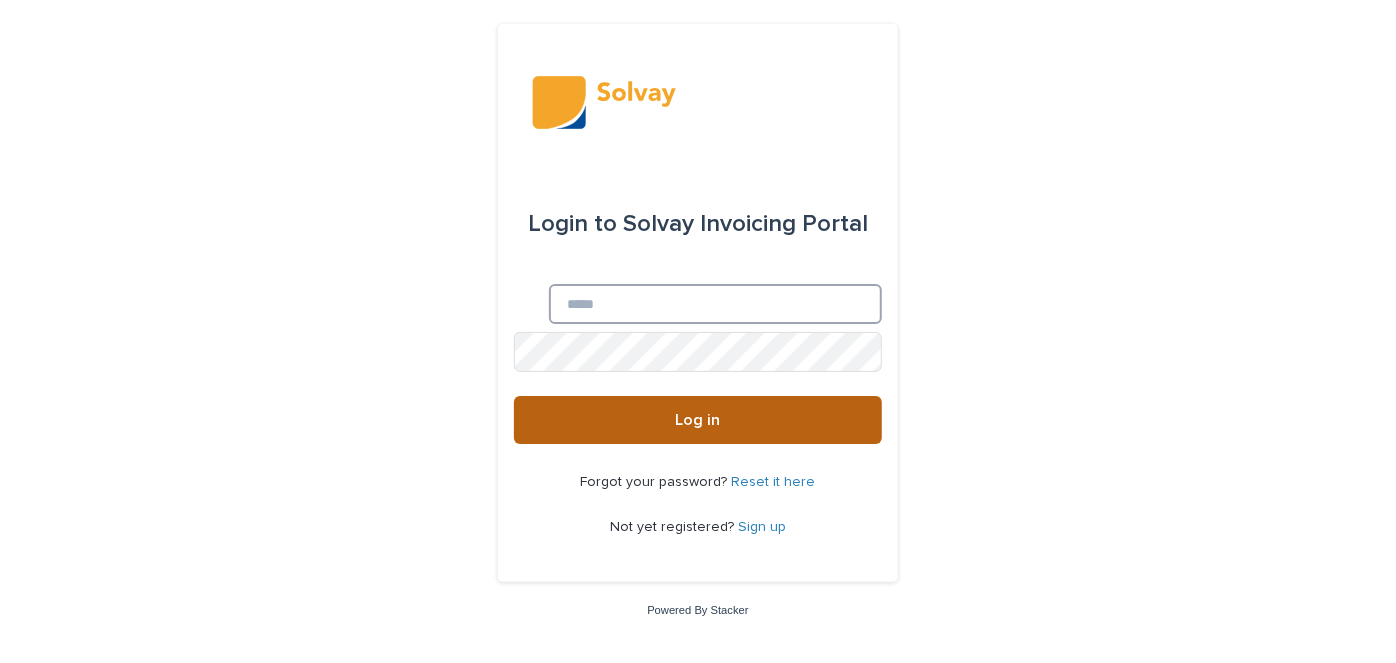 type on "**********" 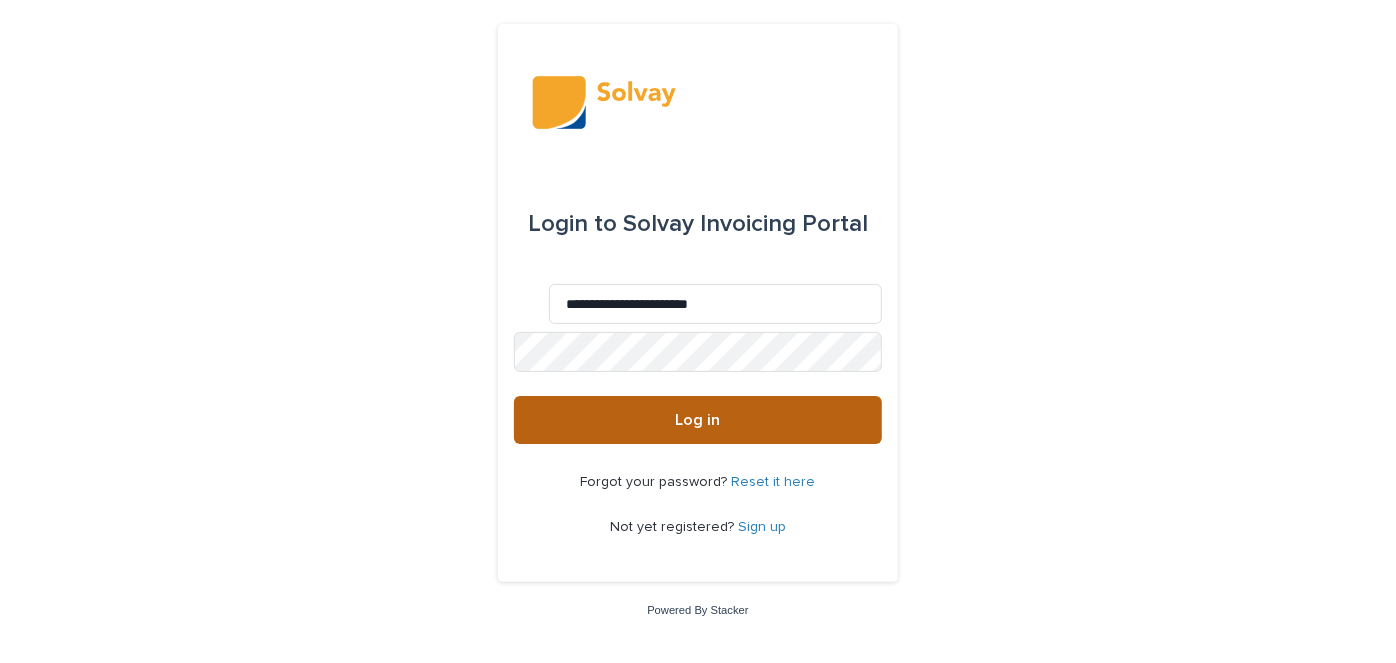 click on "Log in" at bounding box center [698, 420] 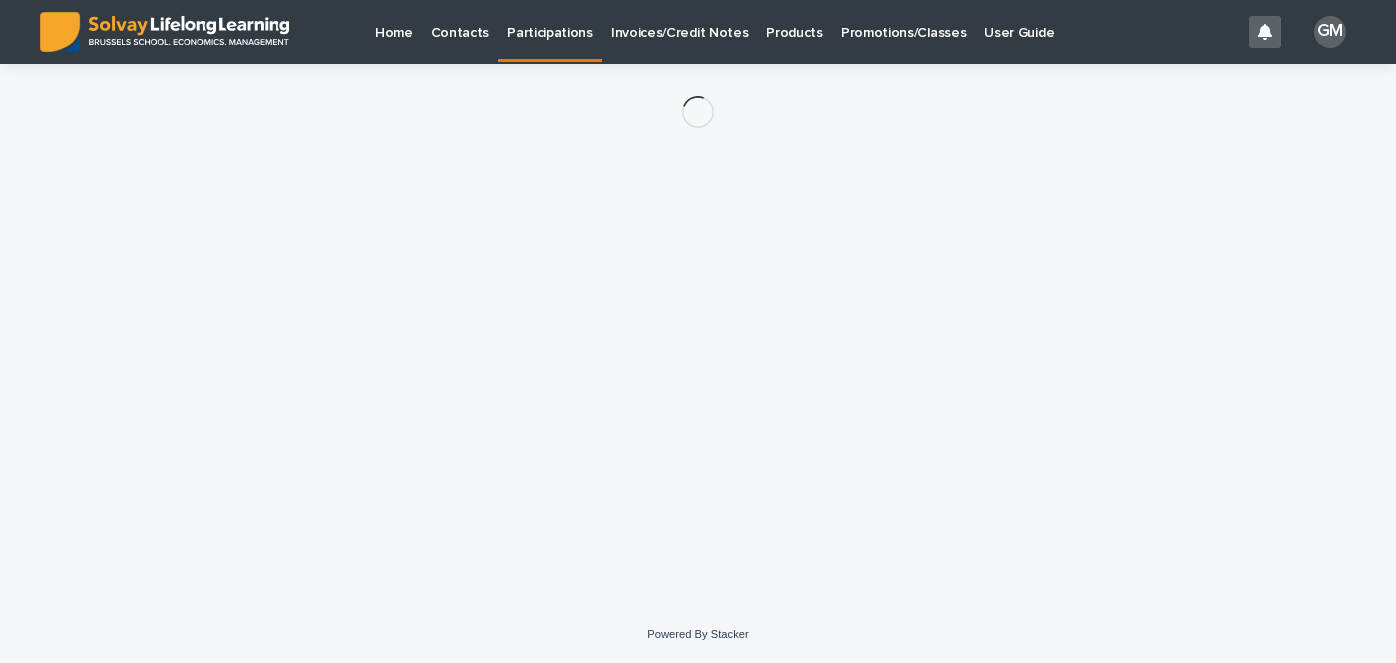 scroll, scrollTop: 0, scrollLeft: 0, axis: both 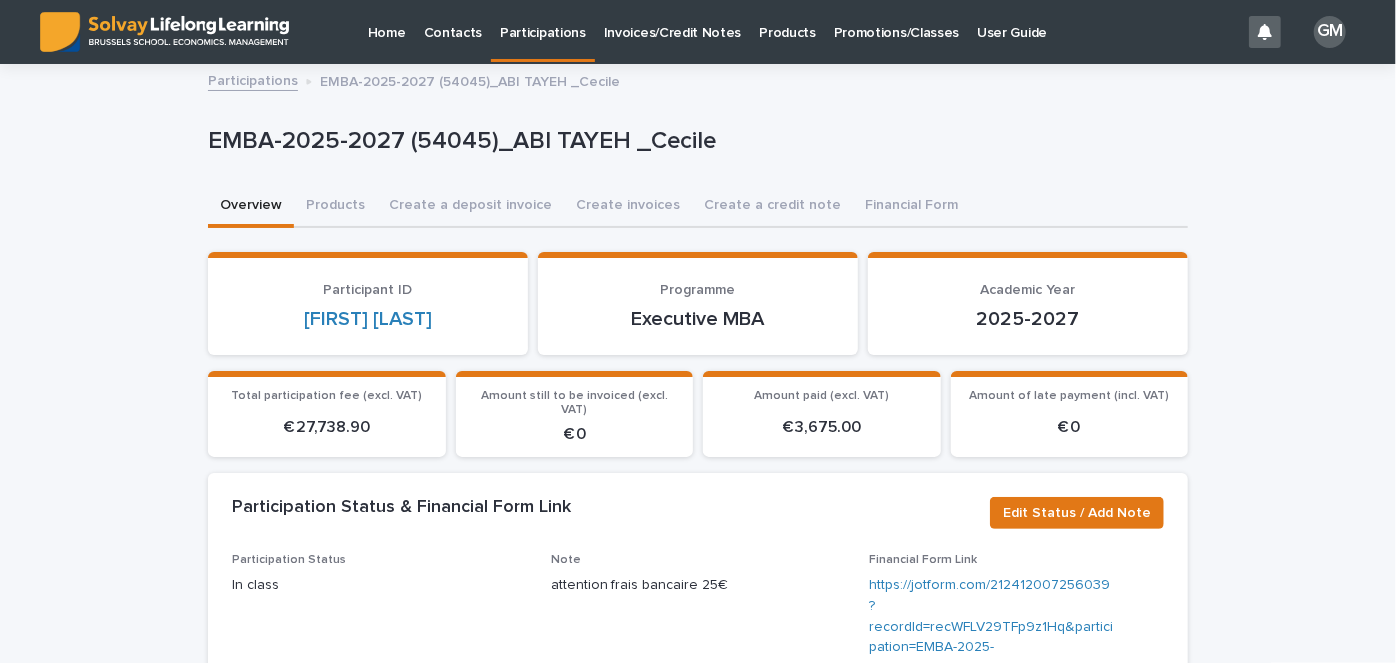click on "Participations" at bounding box center [543, 29] 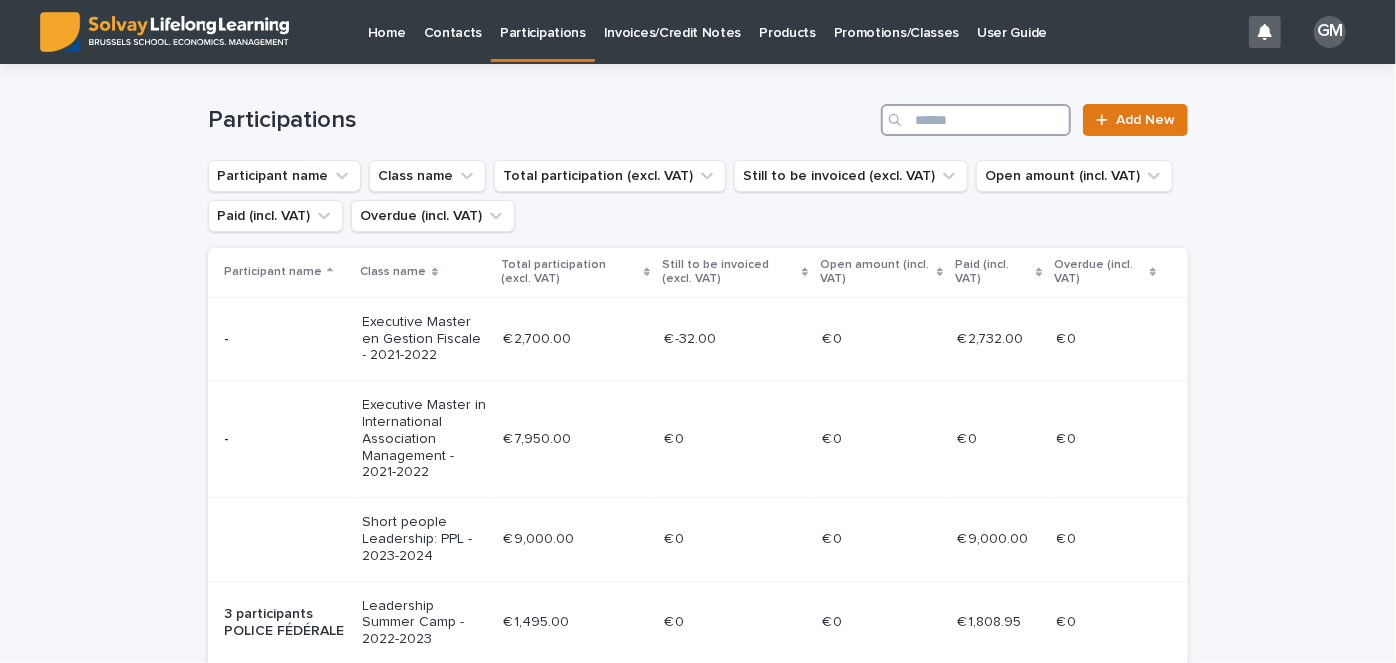 click at bounding box center [976, 120] 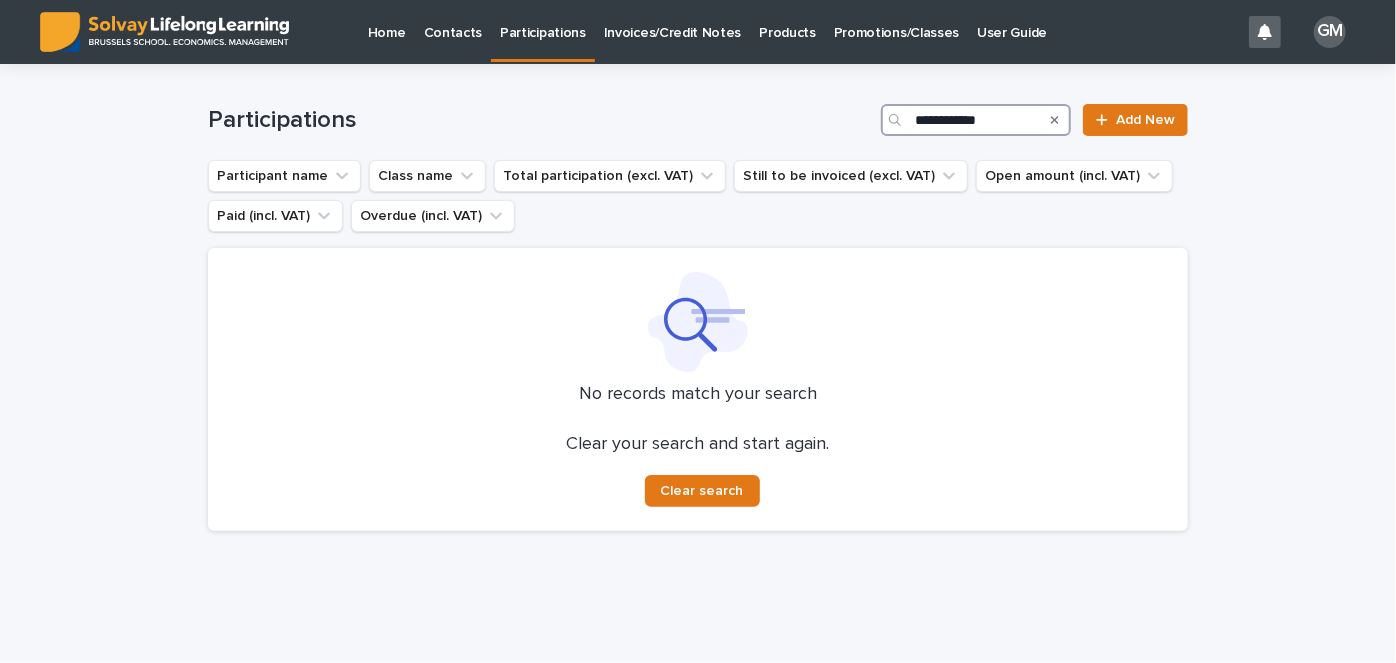click on "**********" at bounding box center (976, 120) 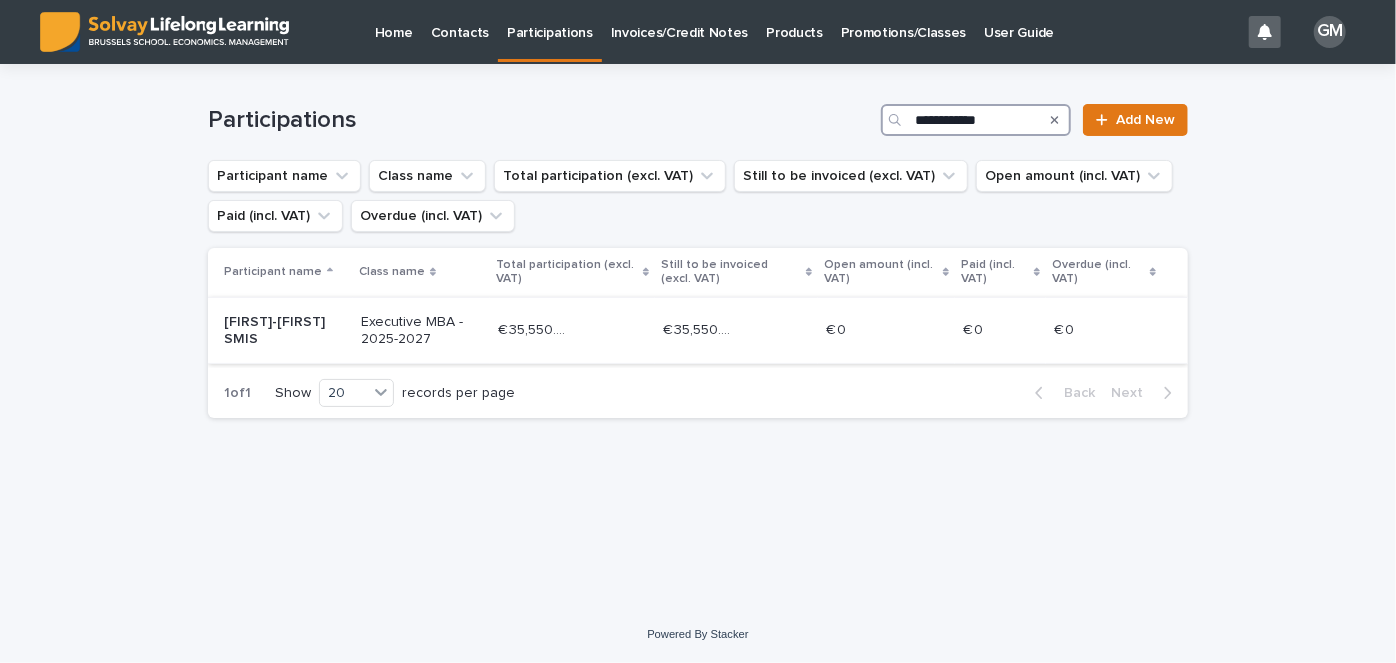 type on "**********" 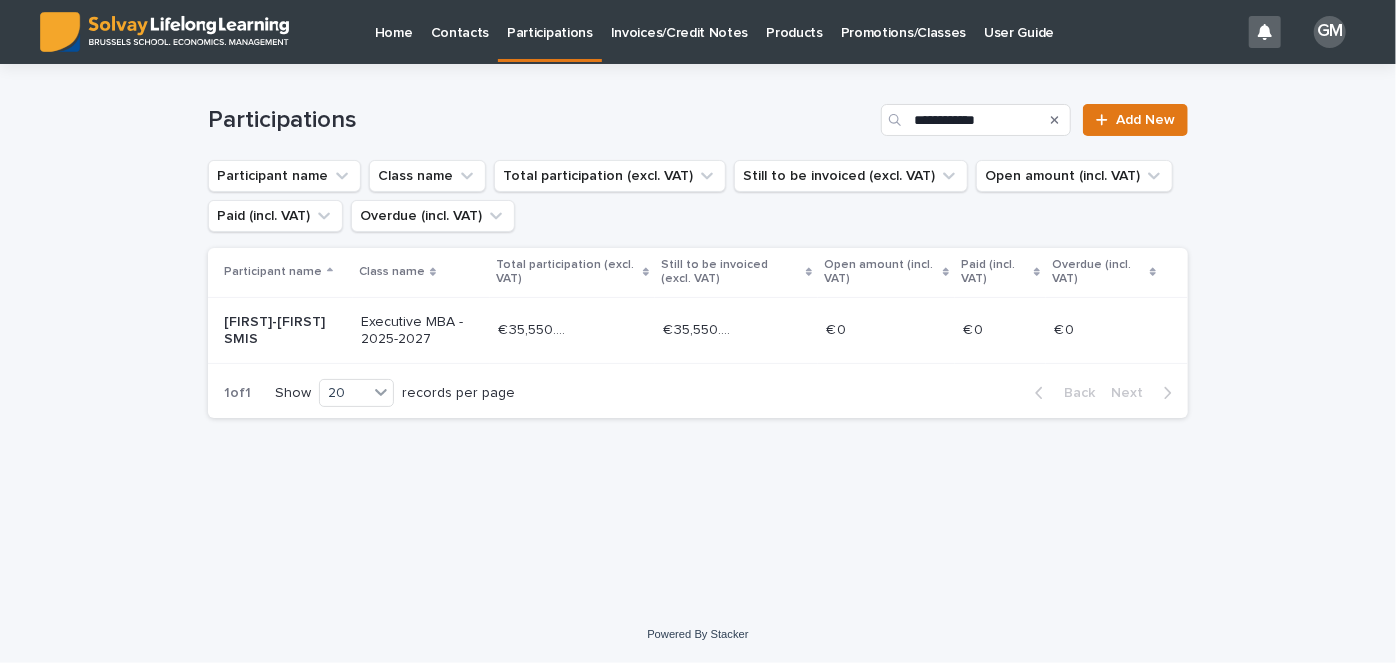 click on "Executive MBA - 2025-2027" at bounding box center (421, 331) 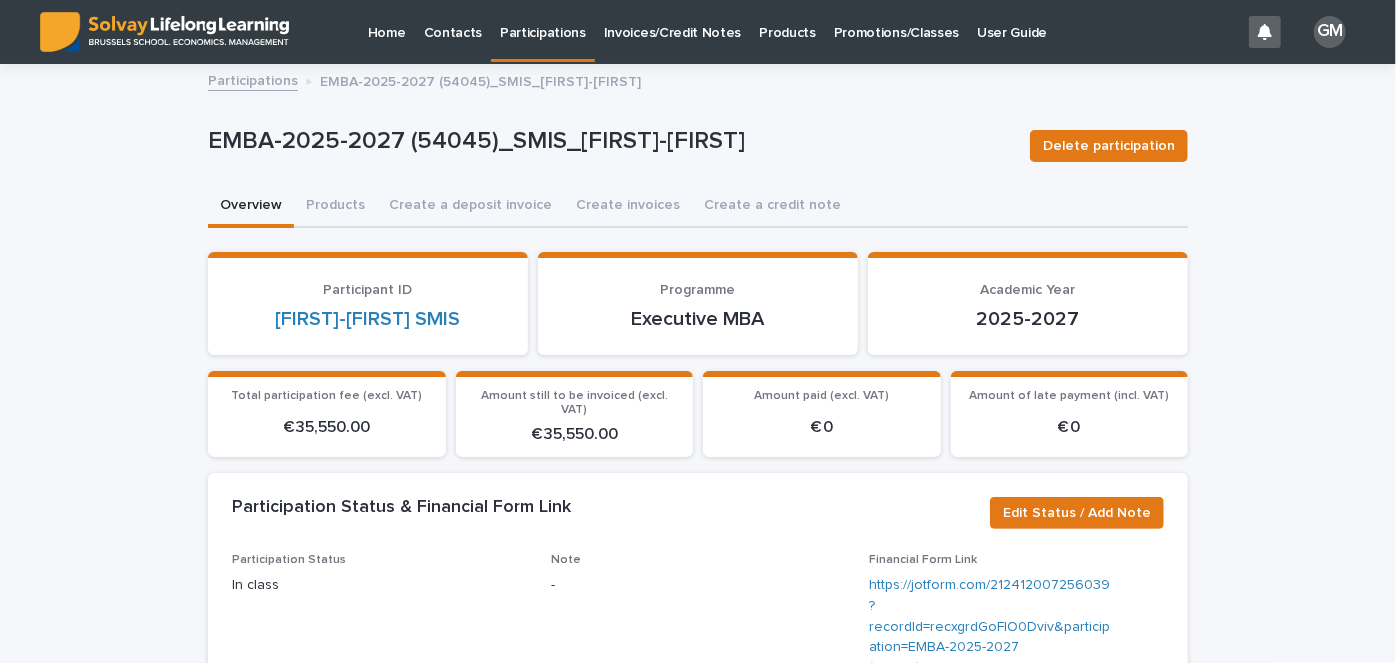 click on "Participations" at bounding box center [543, 21] 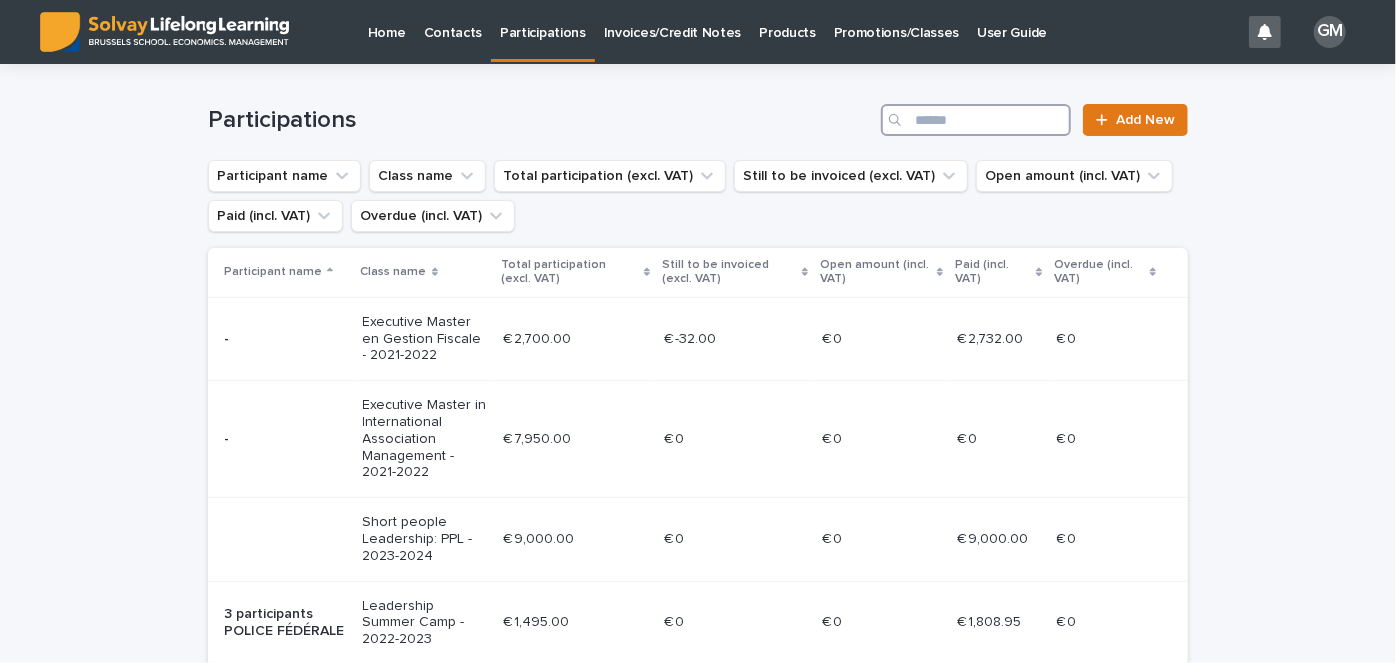 click at bounding box center [976, 120] 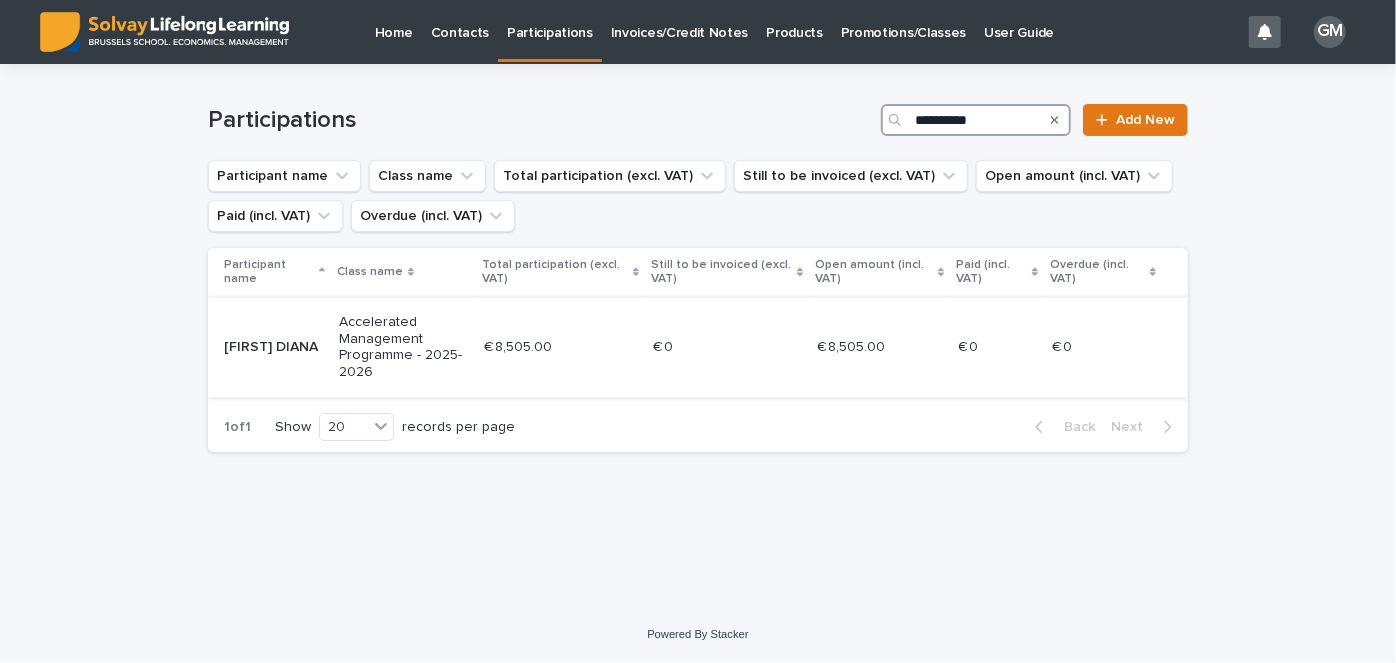 type on "**********" 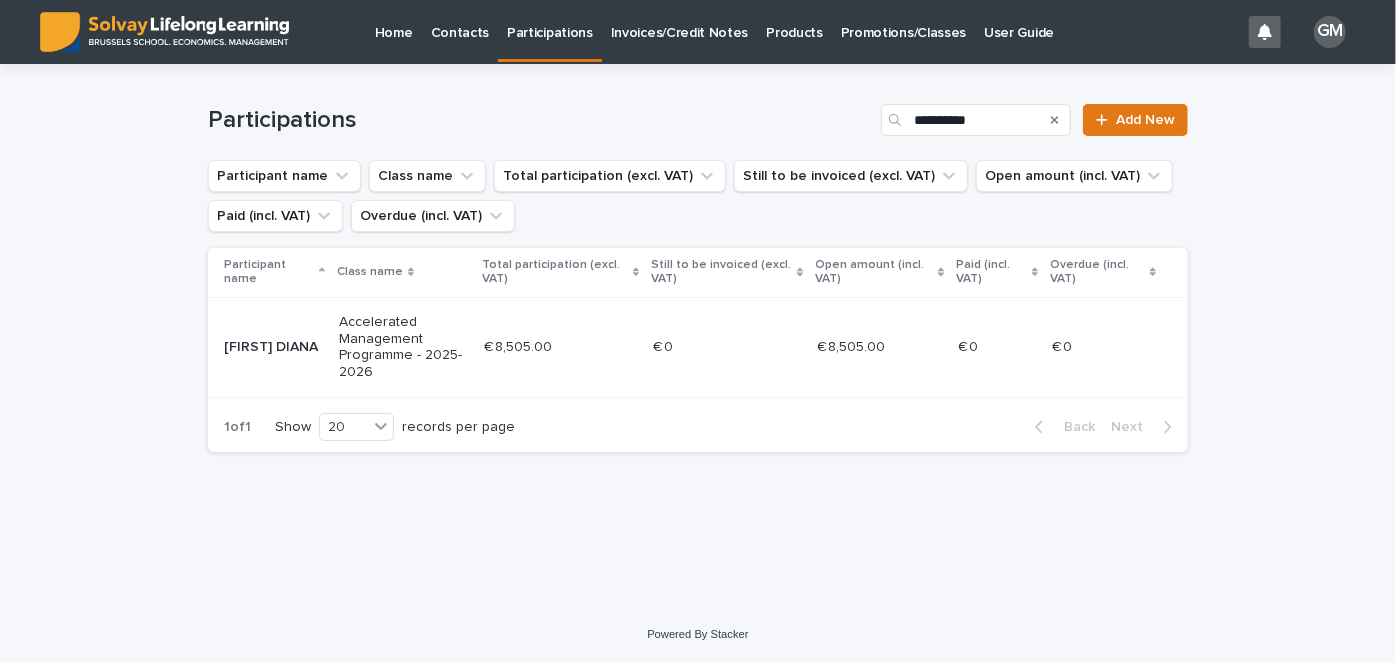 click on "Accelerated Management Programme - 2025-2026" at bounding box center [403, 347] 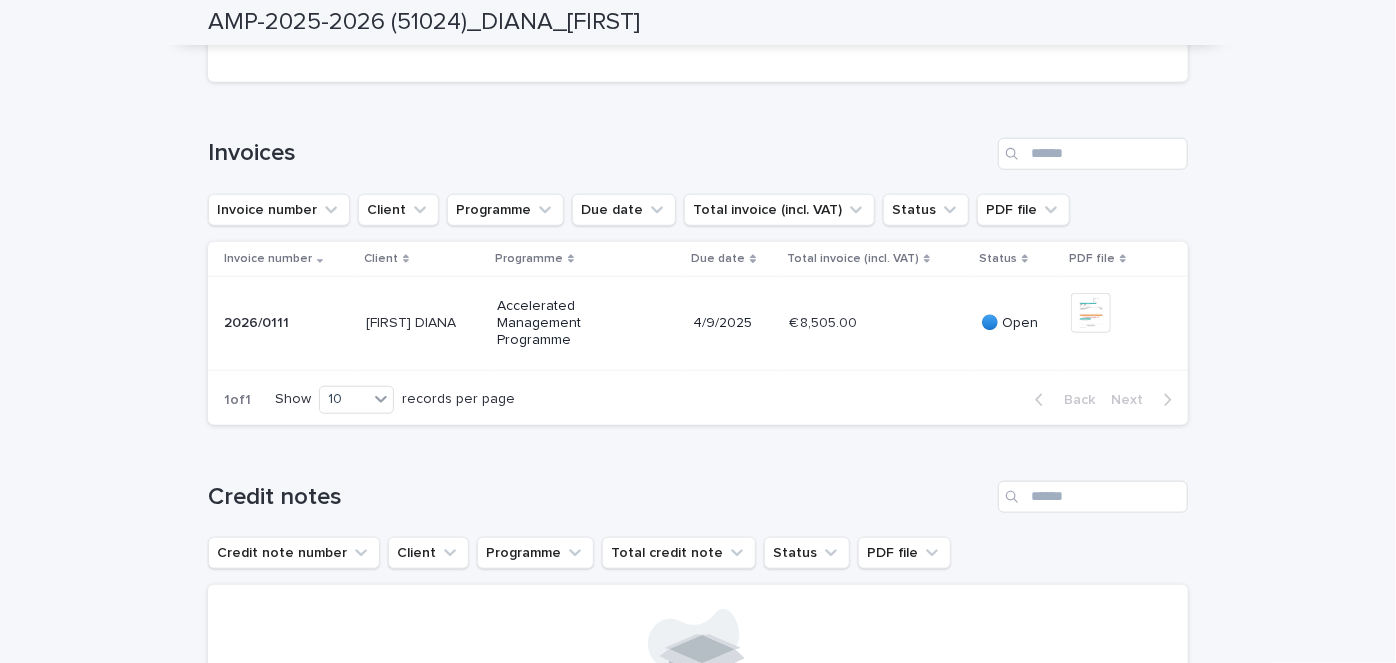 scroll, scrollTop: 789, scrollLeft: 0, axis: vertical 